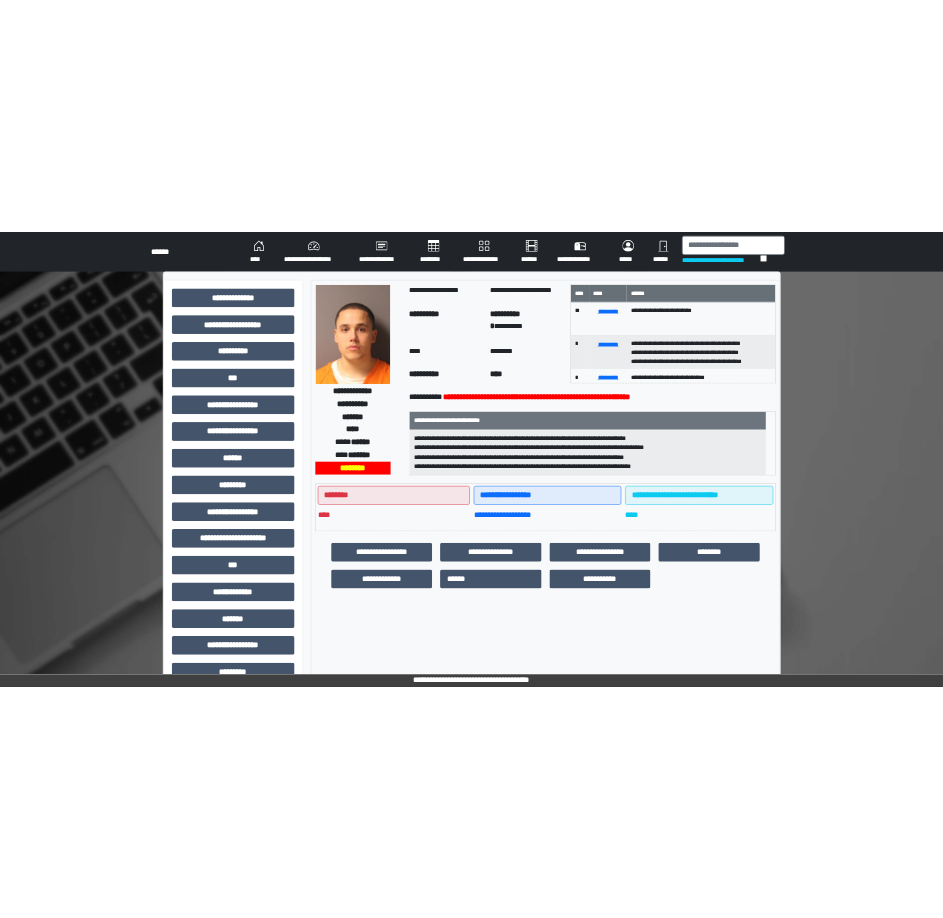 scroll, scrollTop: 0, scrollLeft: 0, axis: both 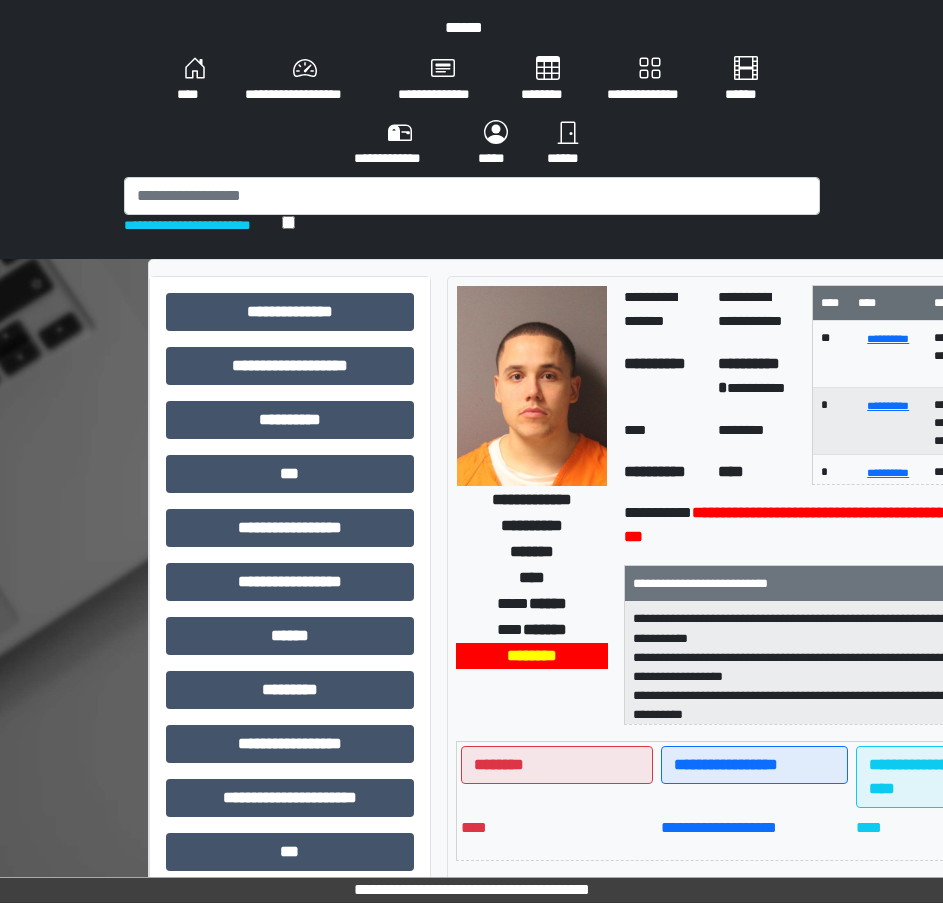 click on "**********" at bounding box center (305, 80) 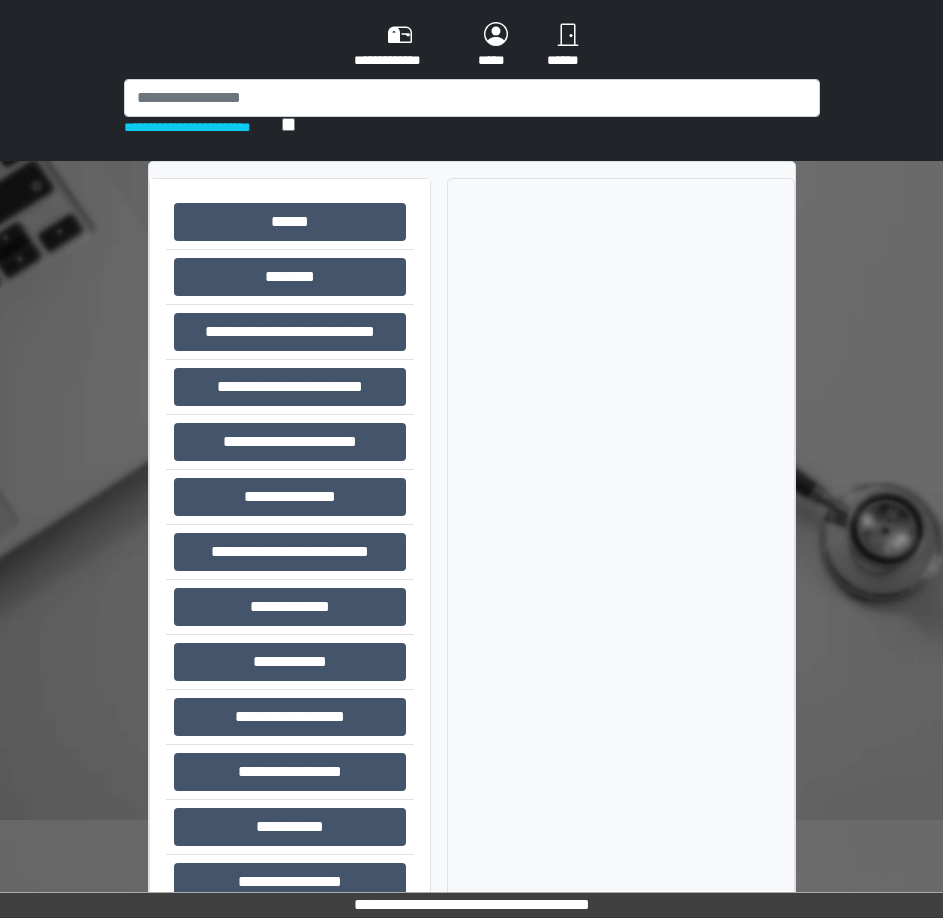 scroll, scrollTop: 305, scrollLeft: 0, axis: vertical 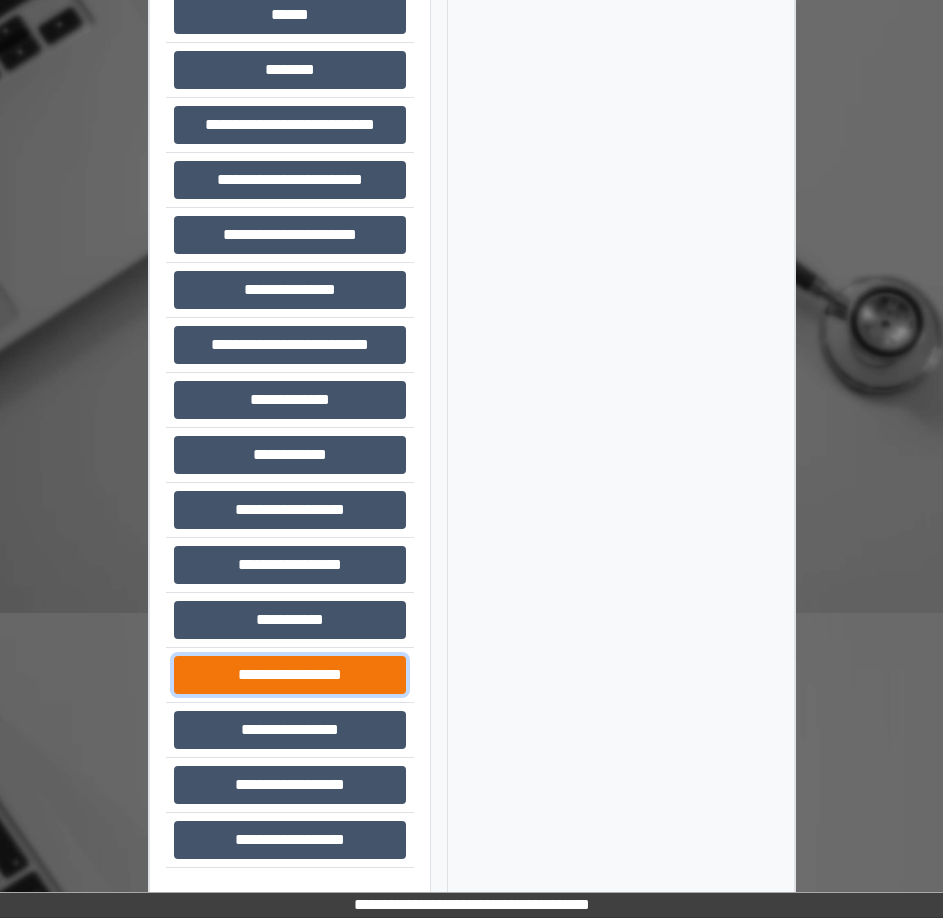 click on "**********" at bounding box center [290, 675] 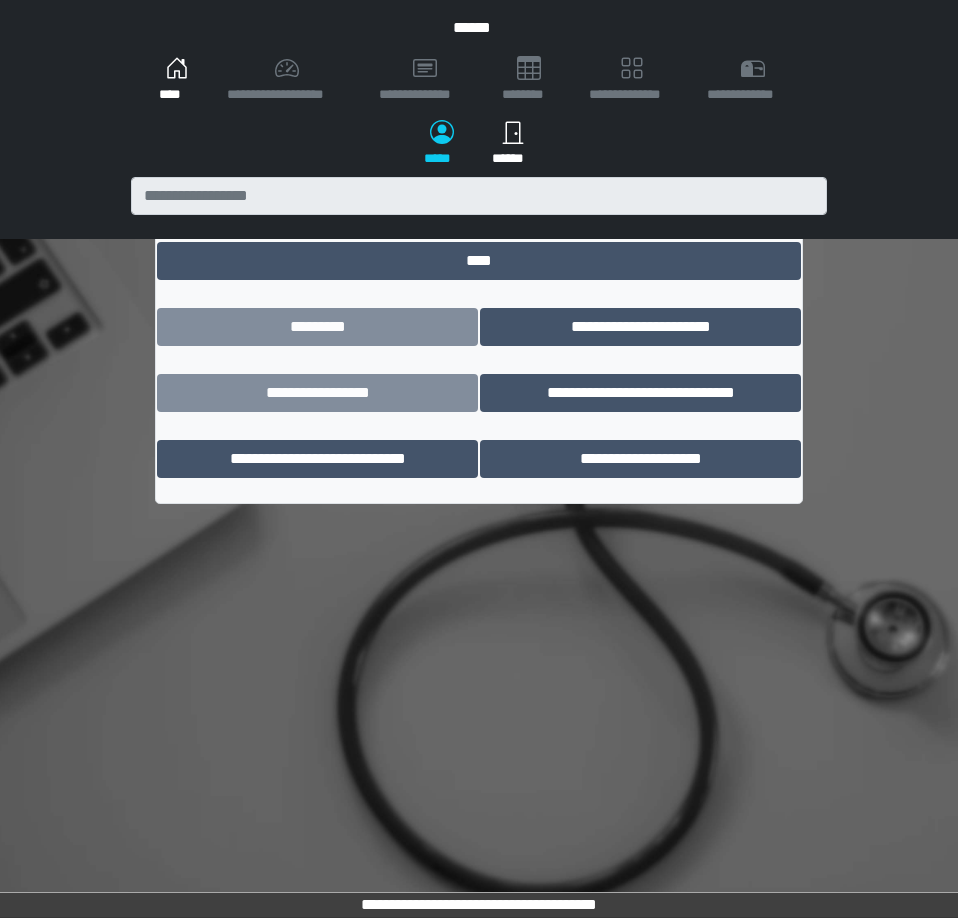 scroll, scrollTop: 0, scrollLeft: 0, axis: both 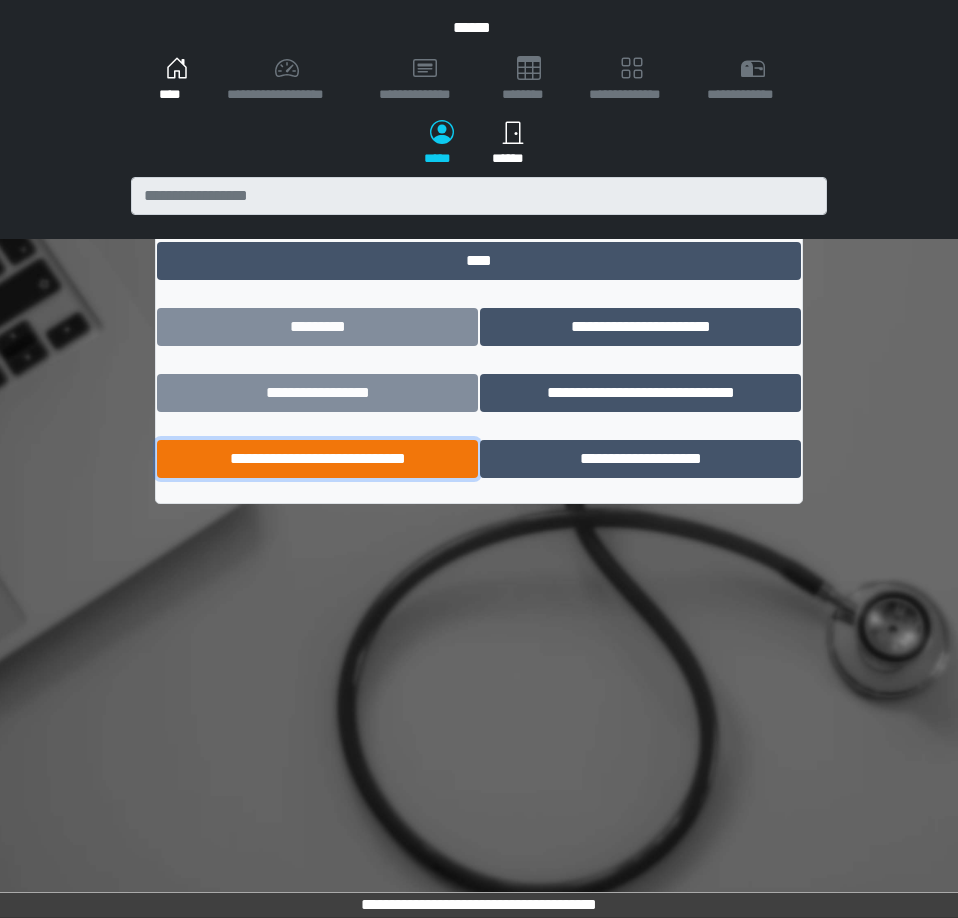 click on "**********" at bounding box center [317, 459] 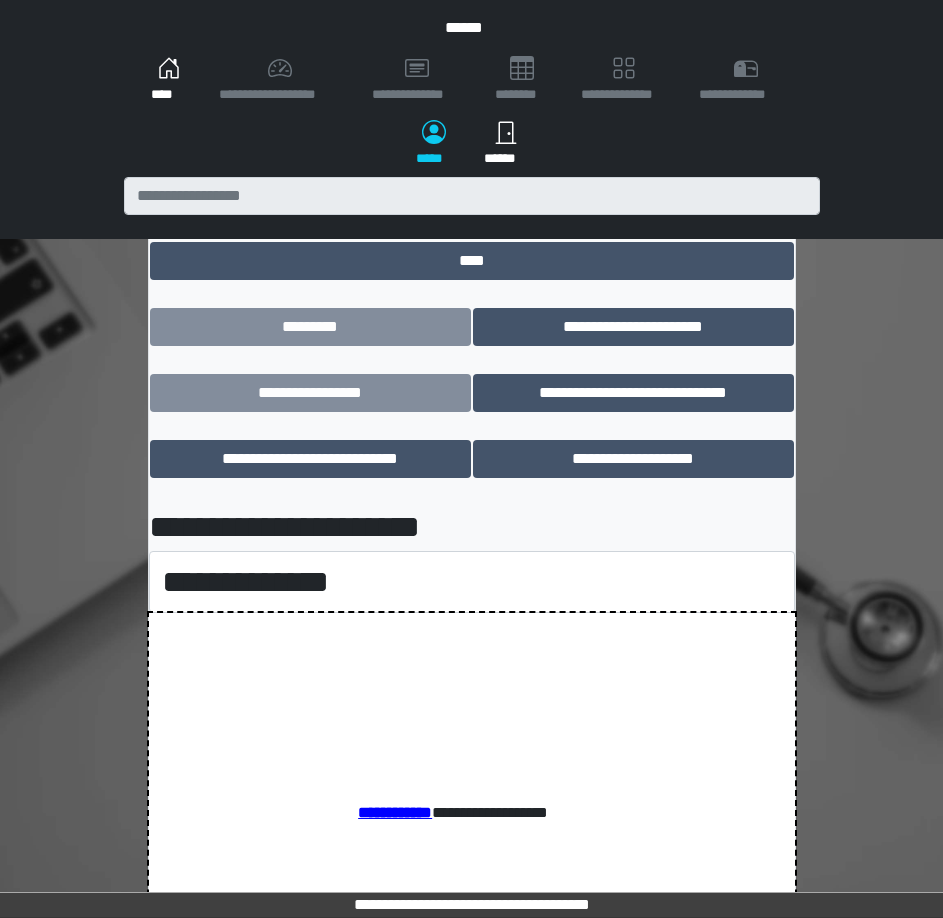 scroll, scrollTop: 0, scrollLeft: 0, axis: both 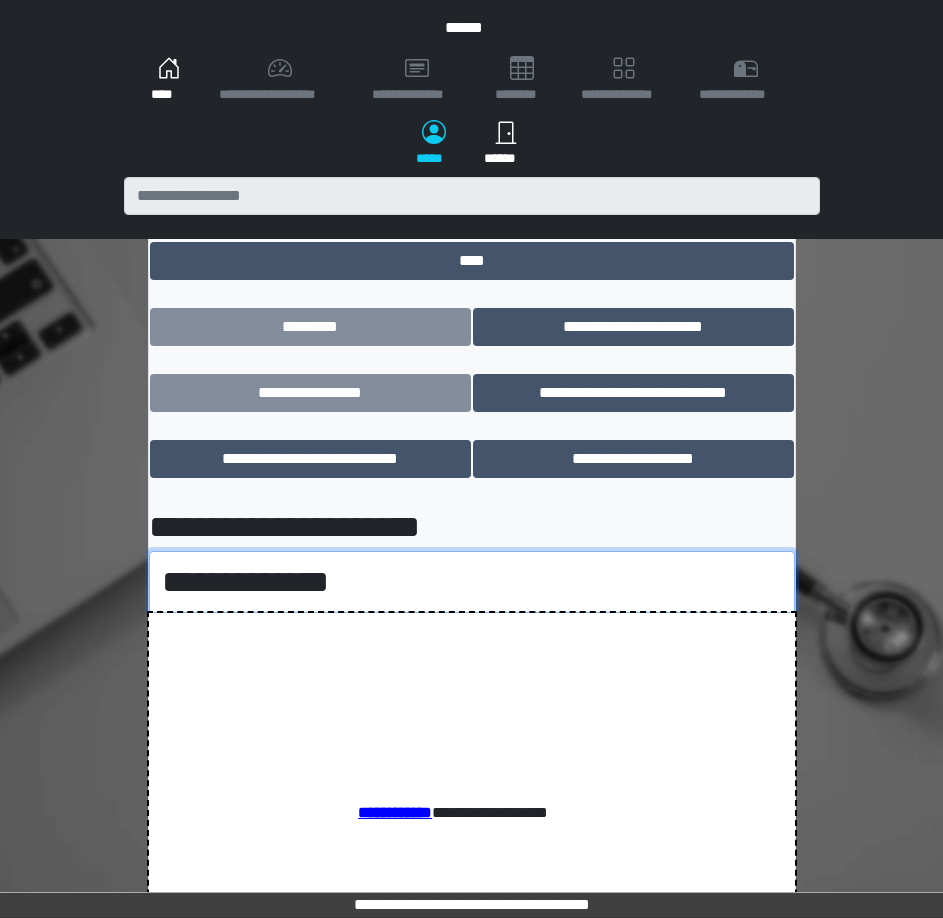 click on "**********" at bounding box center (472, 582) 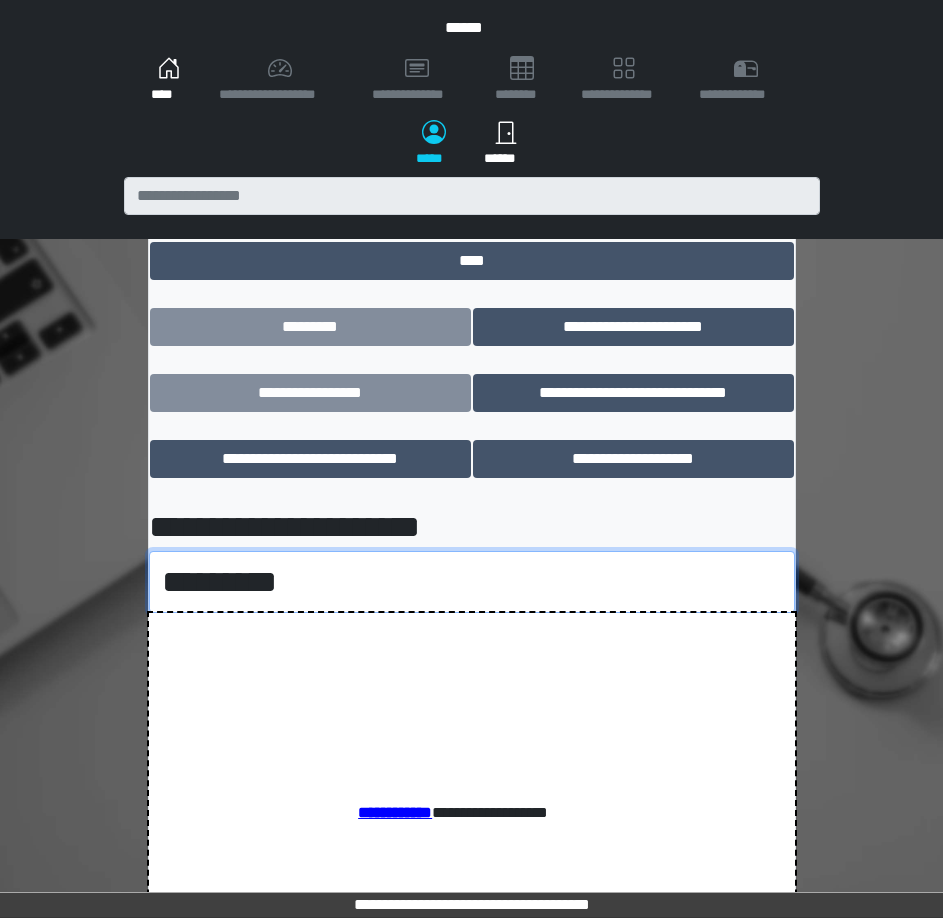 click on "**********" at bounding box center (472, 582) 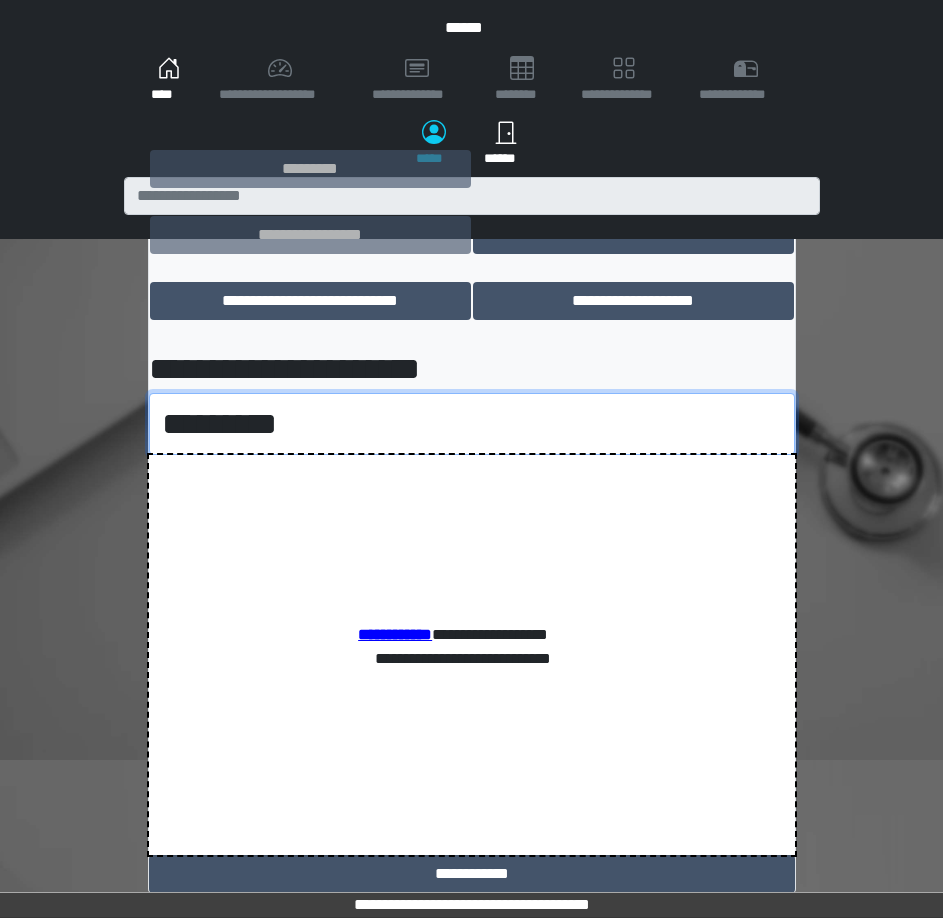 scroll, scrollTop: 188, scrollLeft: 0, axis: vertical 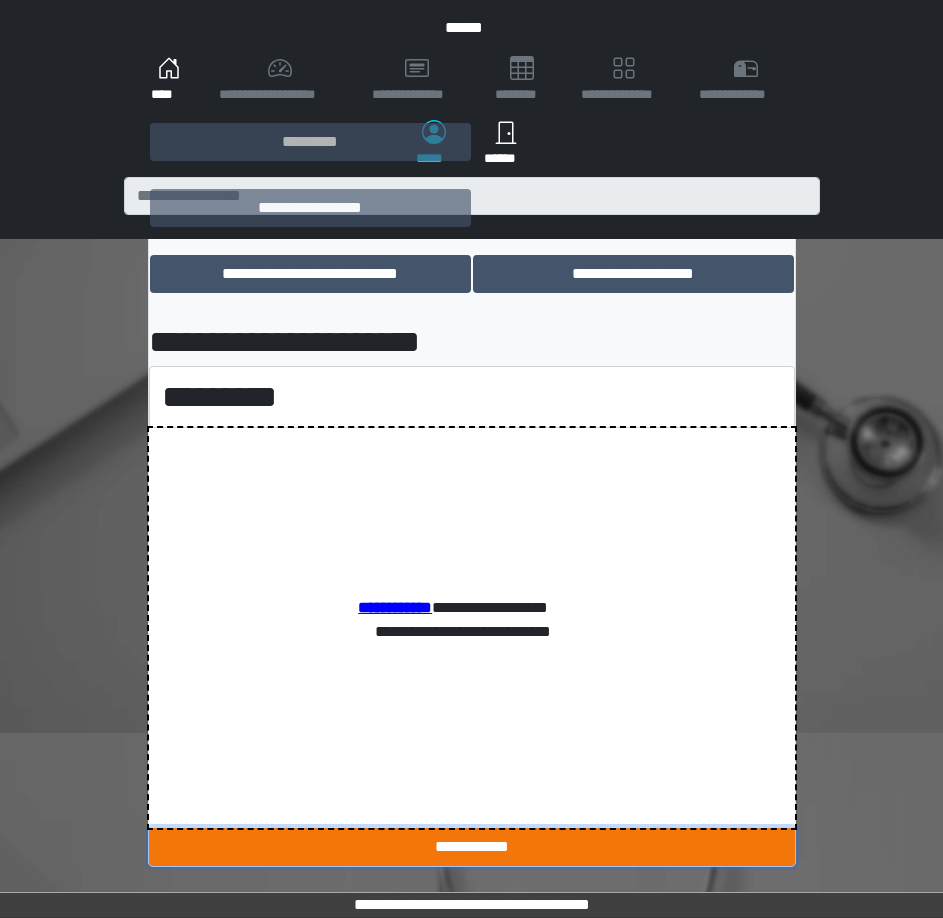 click on "**********" at bounding box center [472, 847] 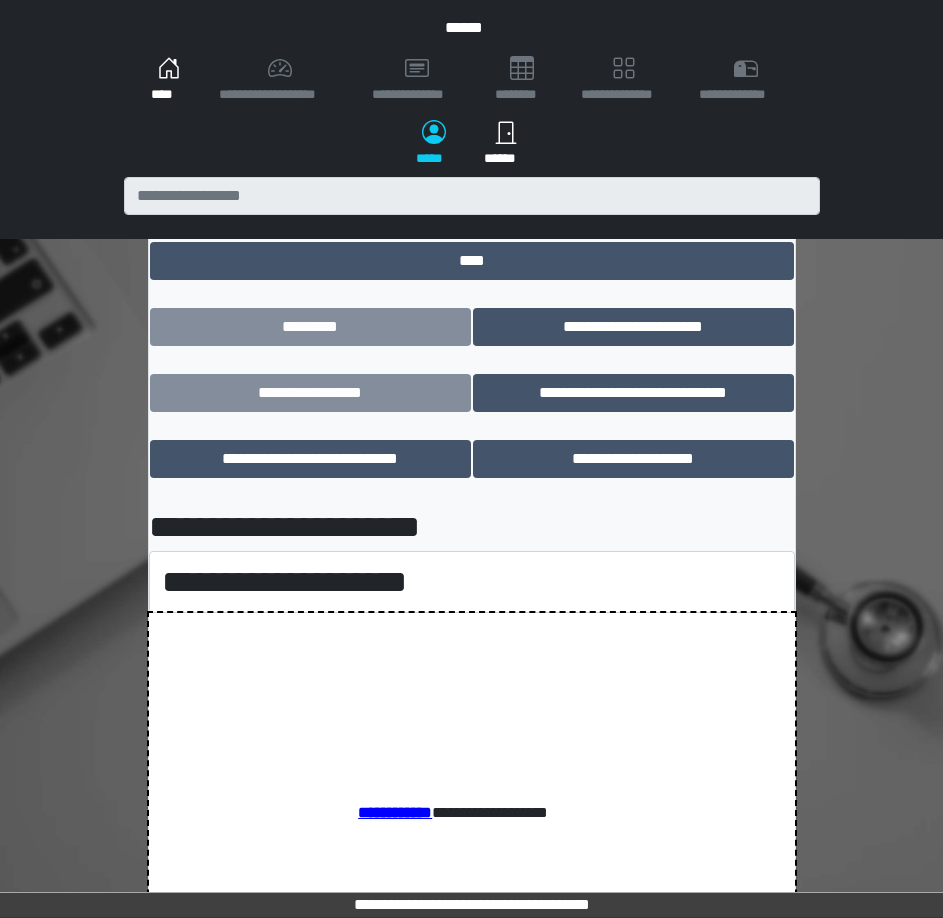 scroll, scrollTop: 0, scrollLeft: 0, axis: both 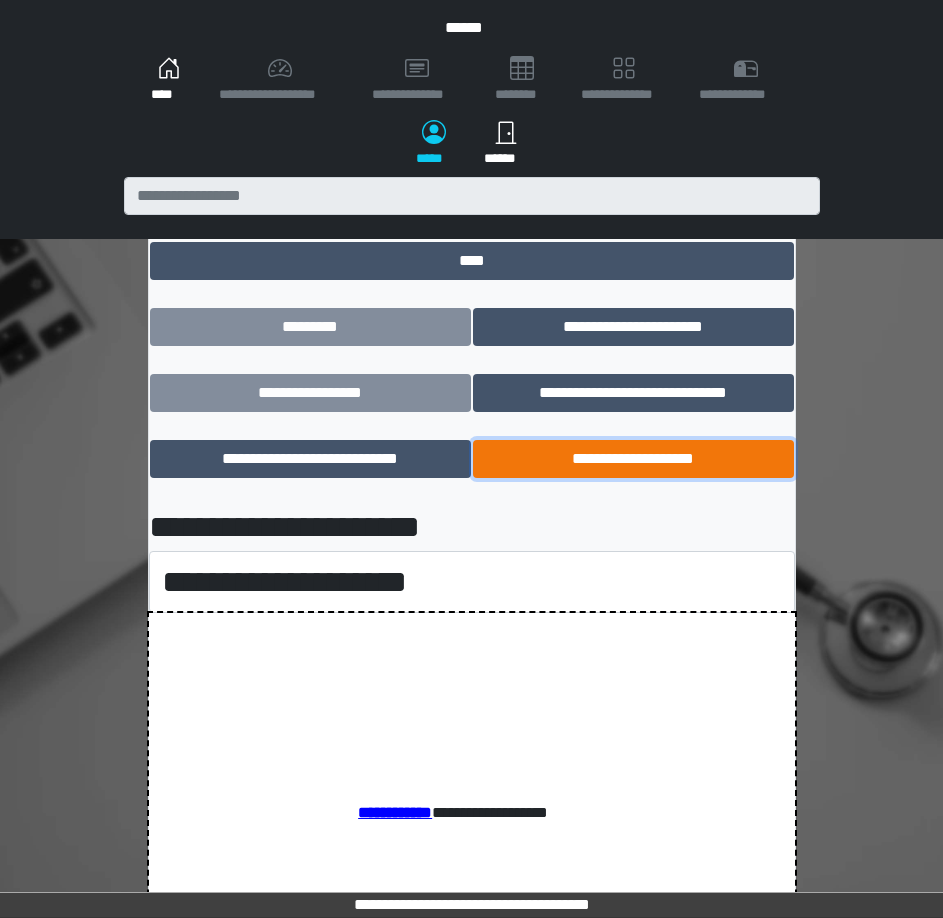 click on "**********" at bounding box center [633, 459] 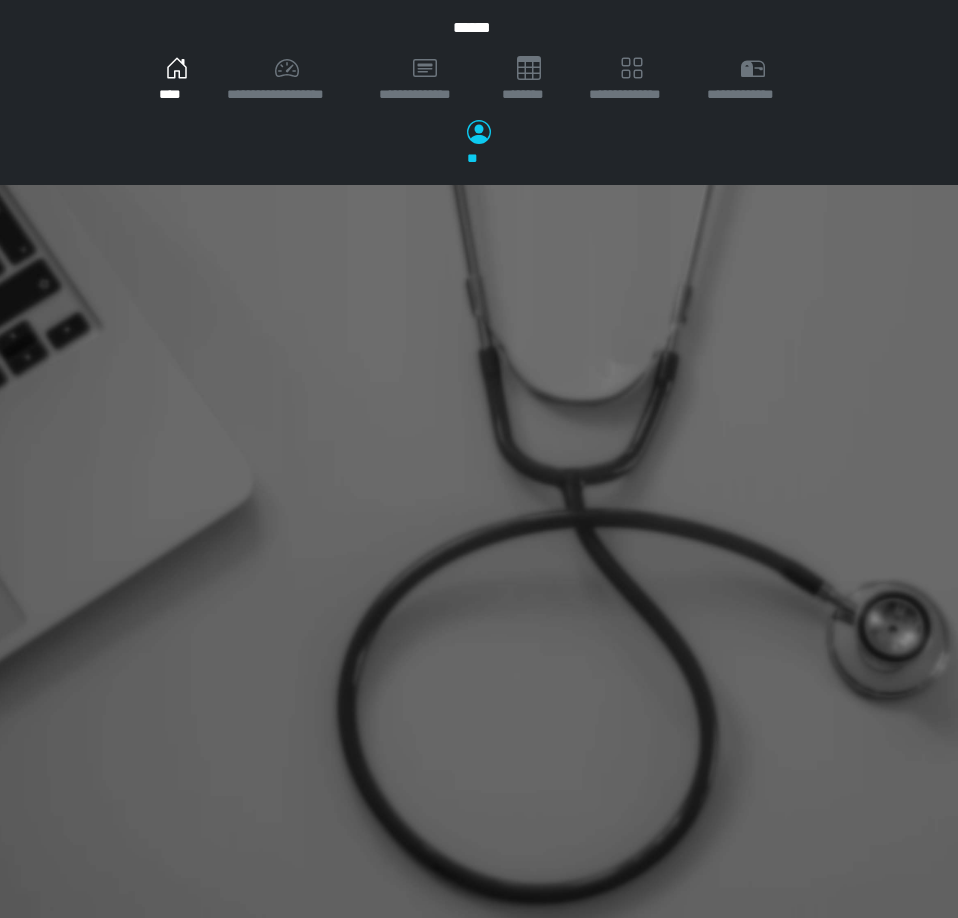 scroll, scrollTop: 0, scrollLeft: 0, axis: both 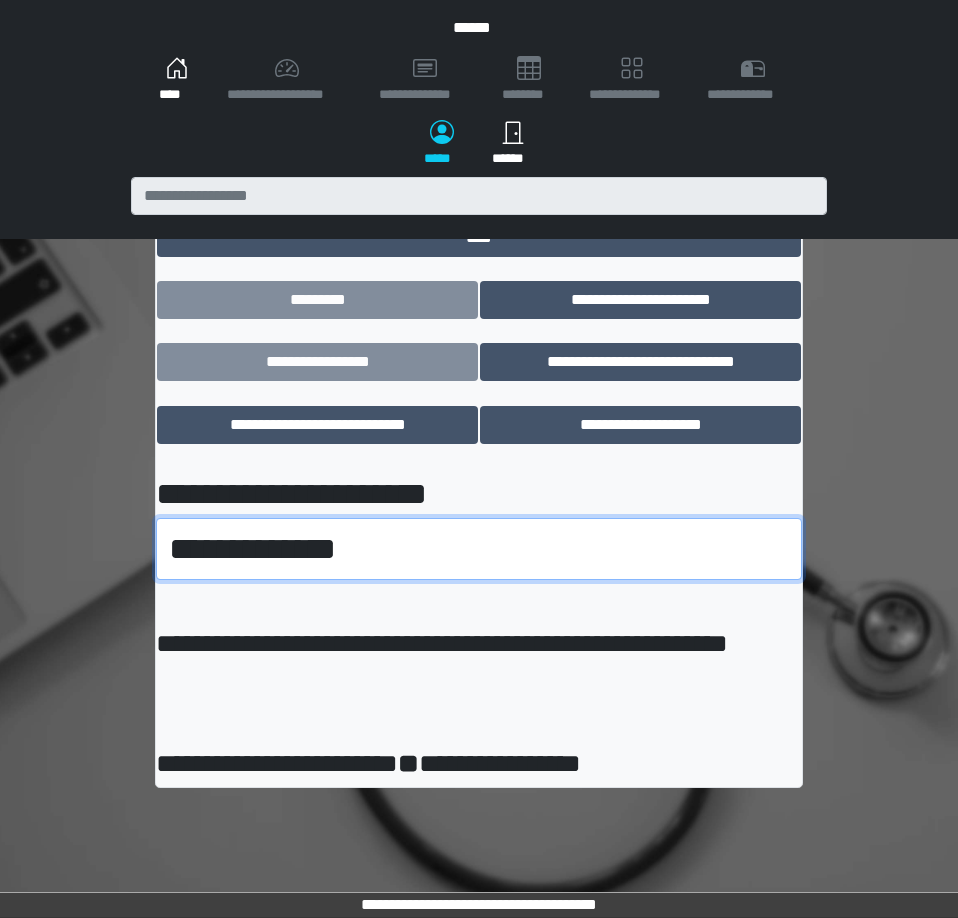 click on "**********" at bounding box center (479, 549) 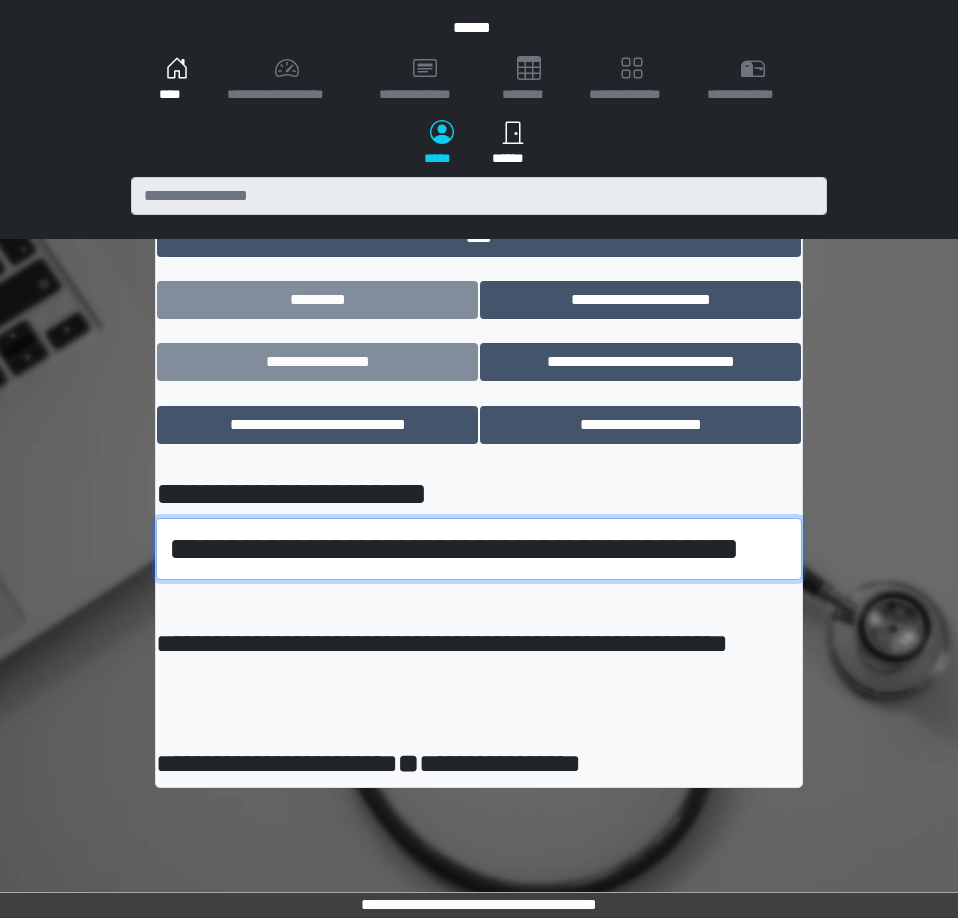 click on "**********" at bounding box center [479, 549] 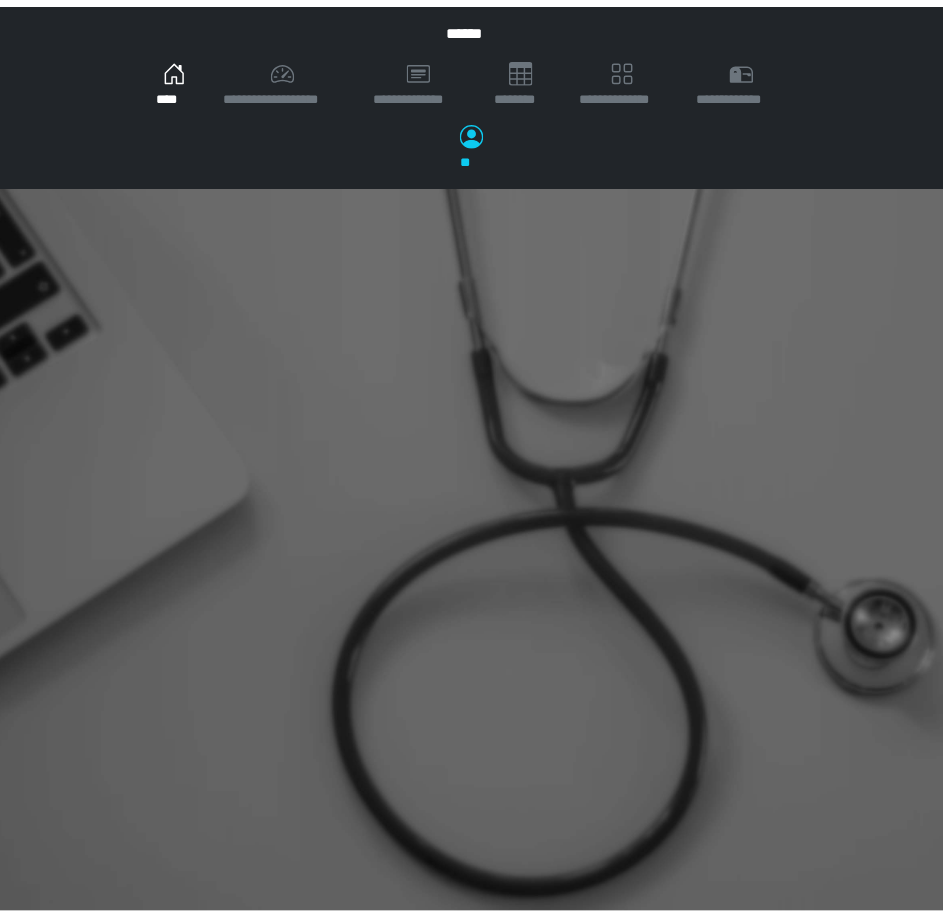 scroll, scrollTop: 0, scrollLeft: 0, axis: both 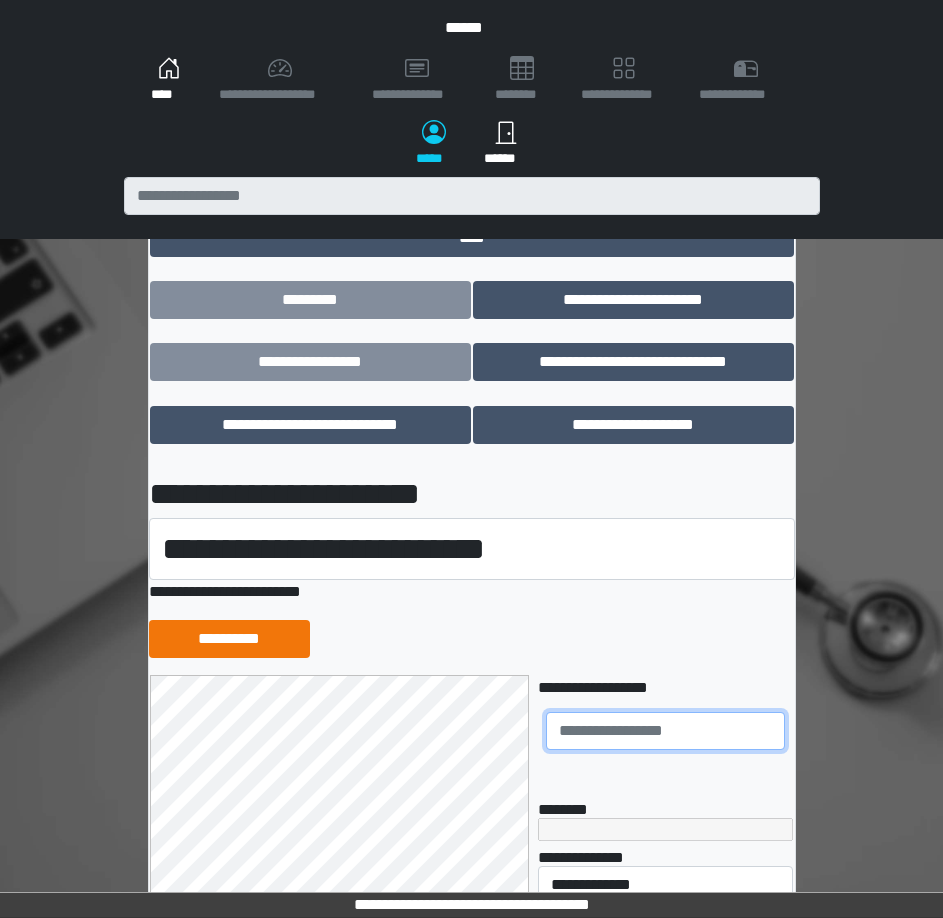 click at bounding box center (665, 731) 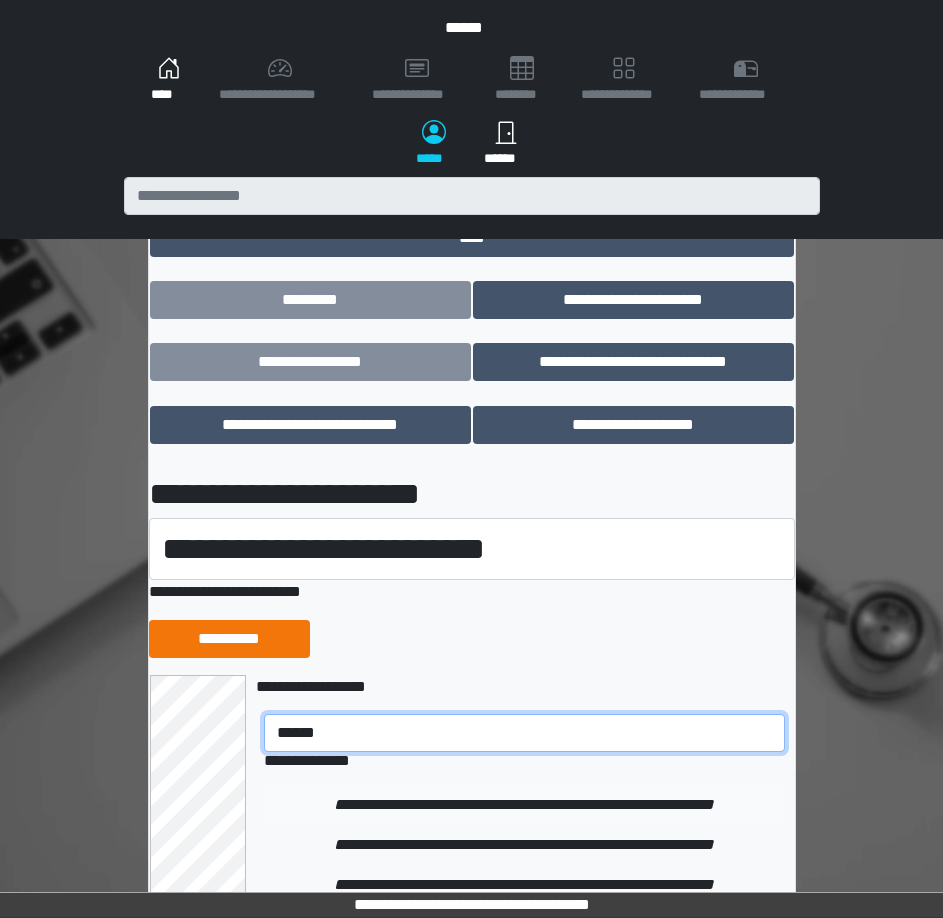 type on "******" 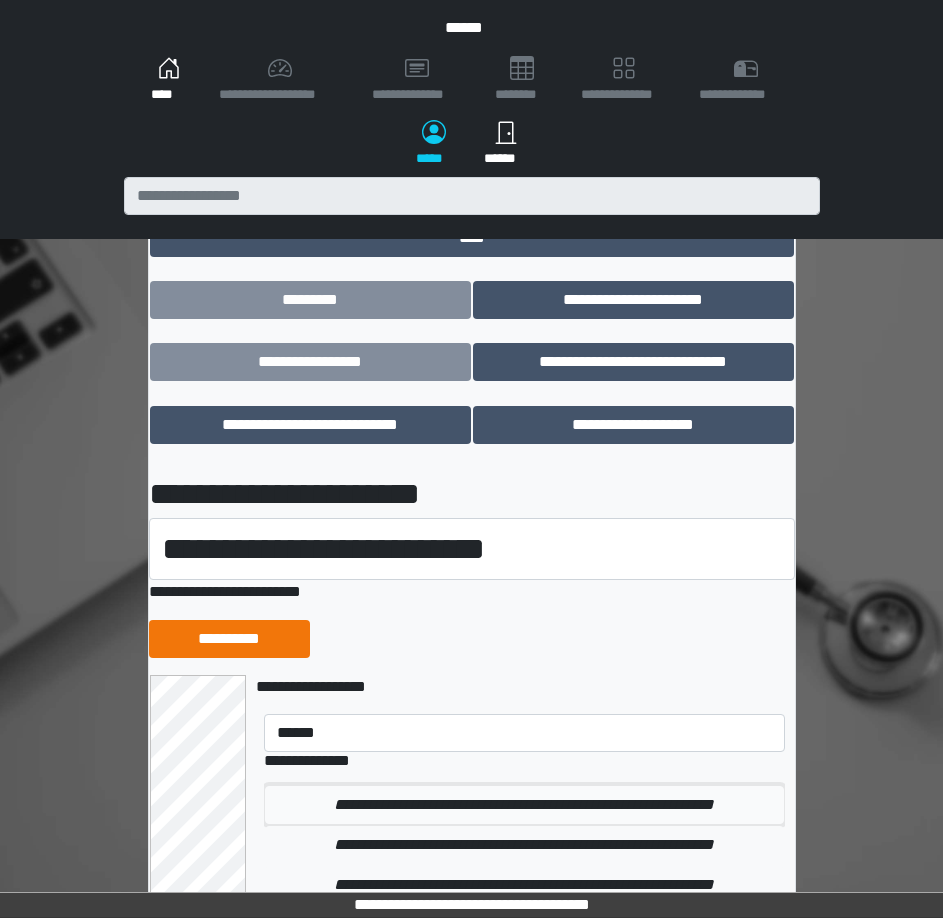 click on "**********" at bounding box center [524, 805] 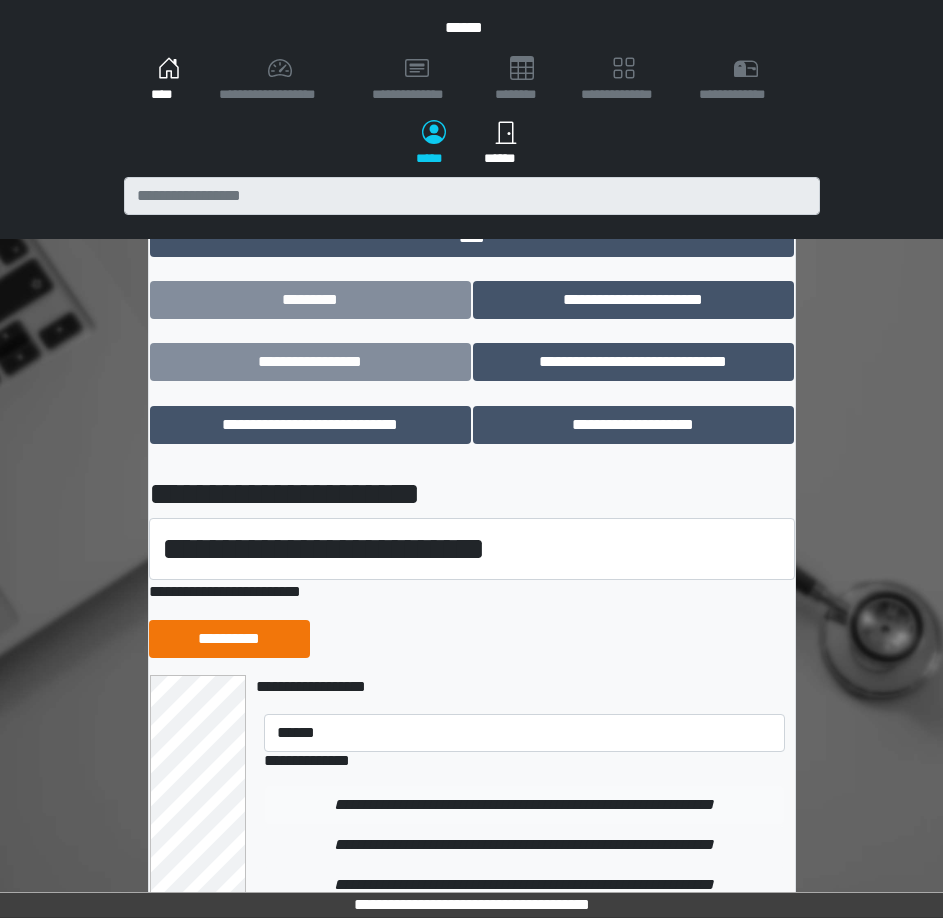 type 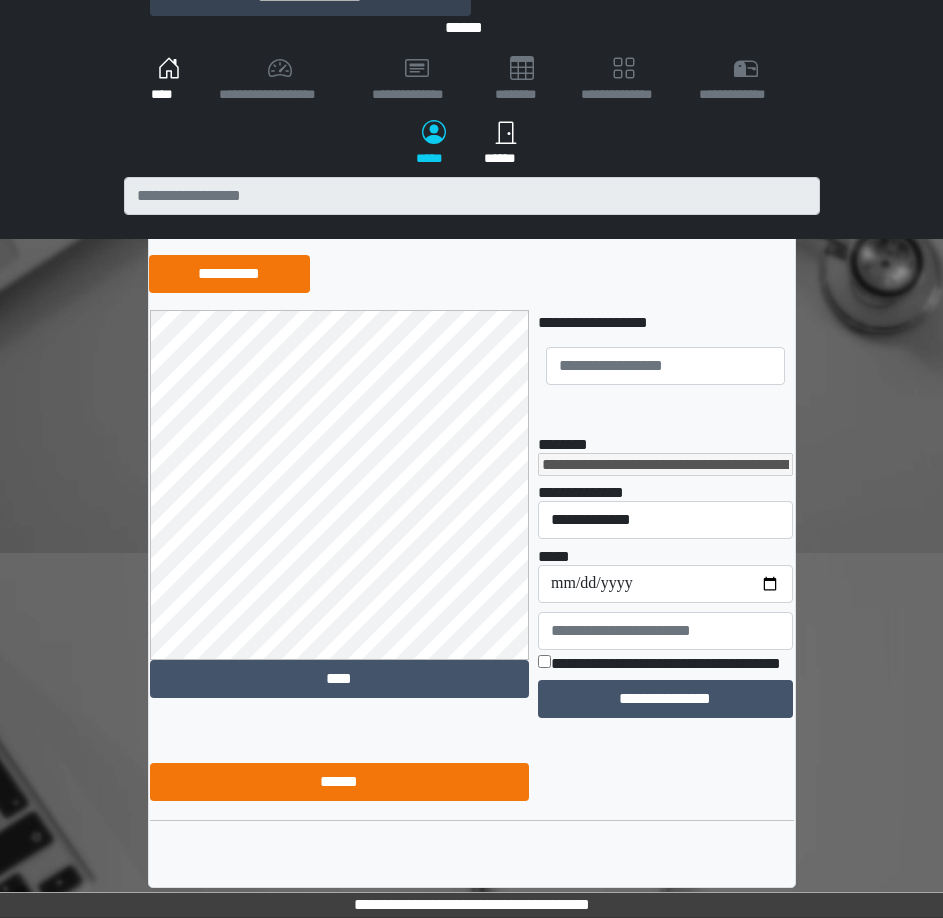 scroll, scrollTop: 368, scrollLeft: 0, axis: vertical 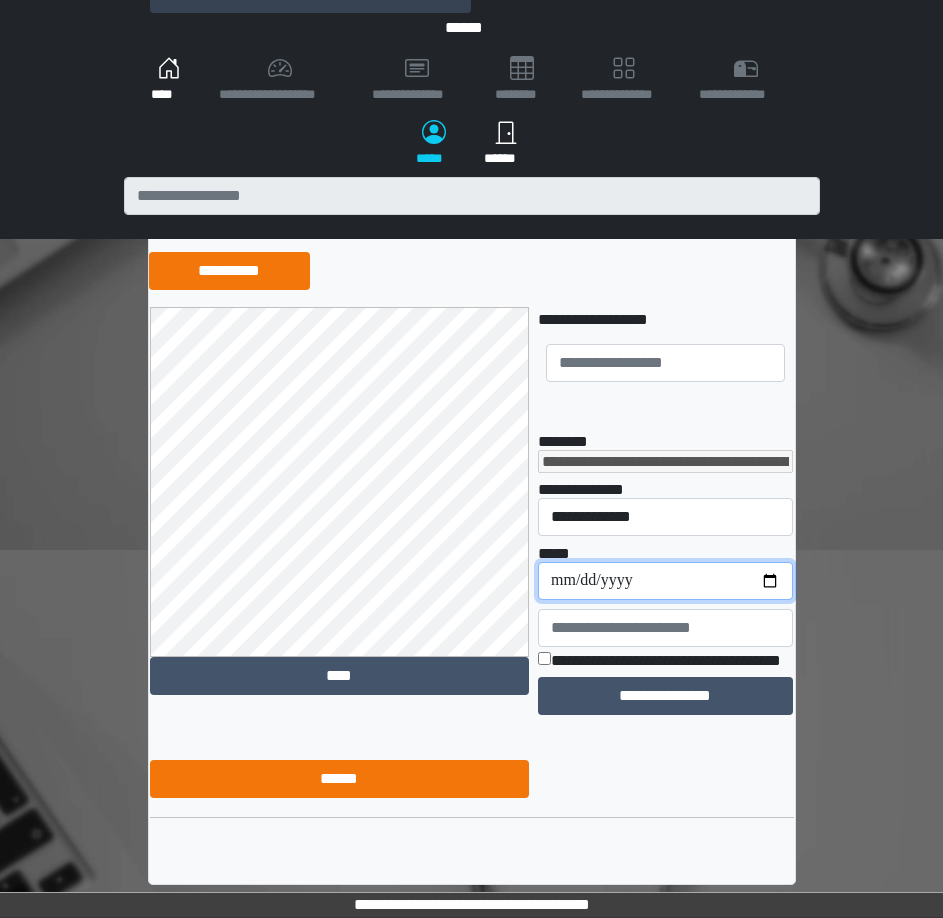 click on "**********" at bounding box center (665, 581) 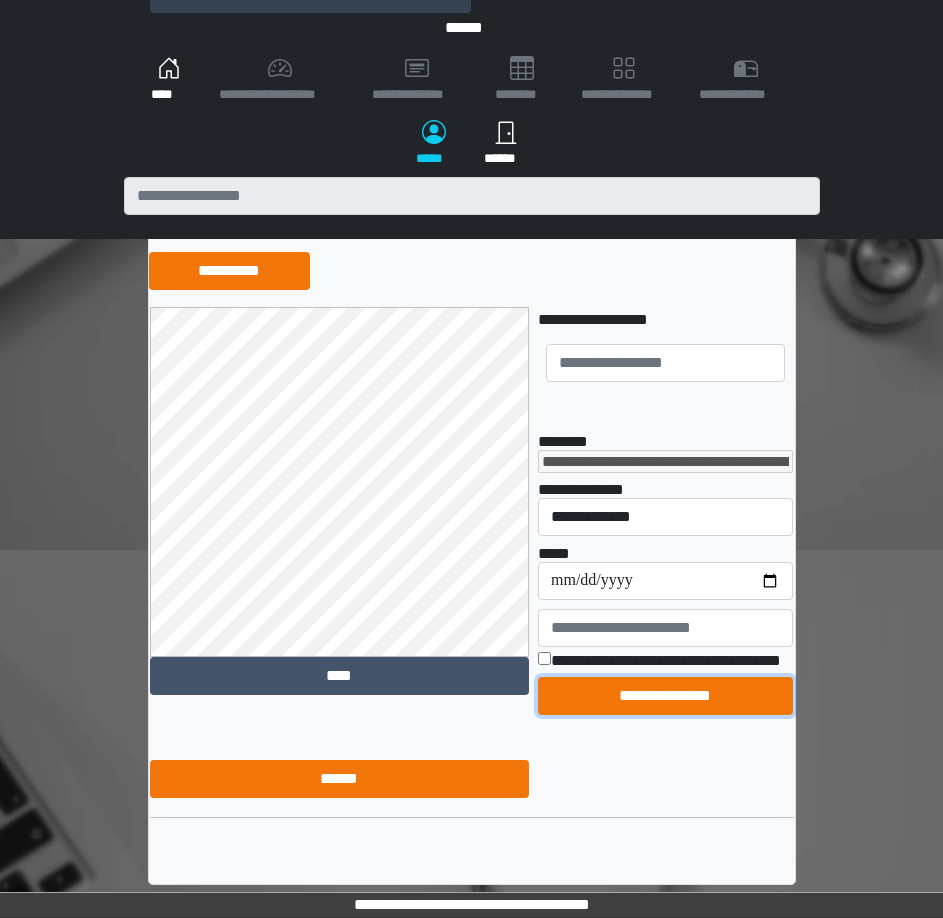 click on "**********" at bounding box center (665, 696) 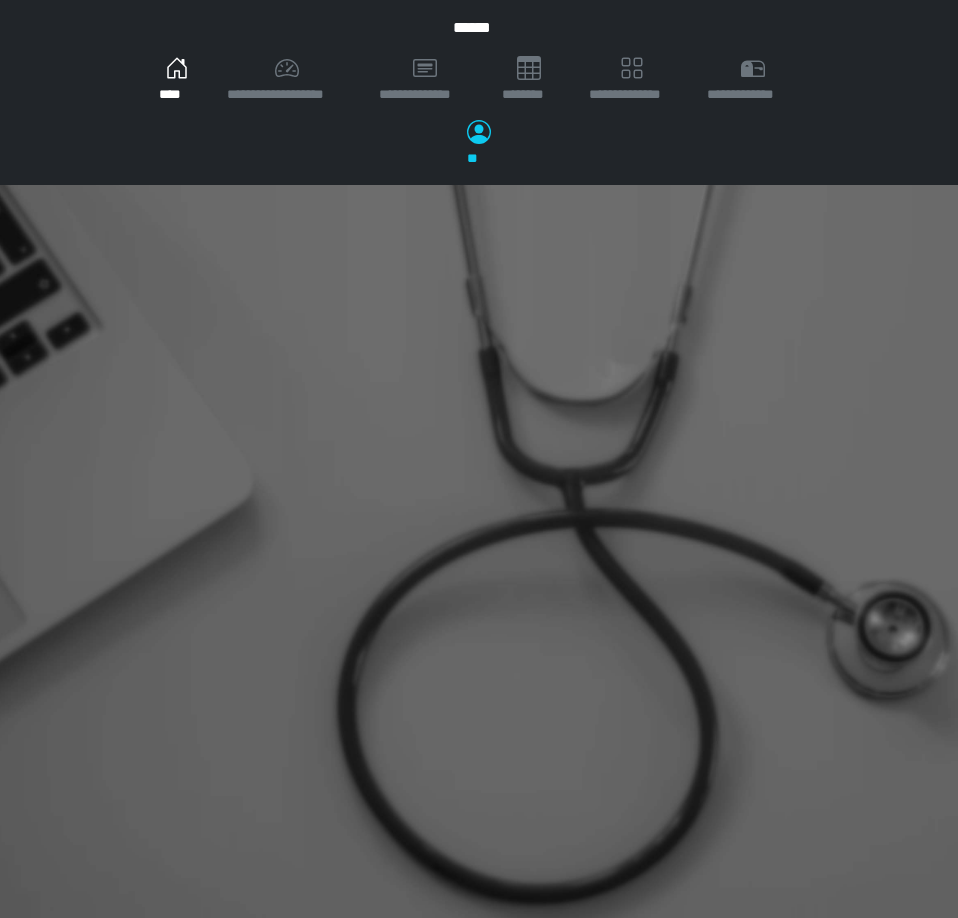 scroll, scrollTop: 0, scrollLeft: 0, axis: both 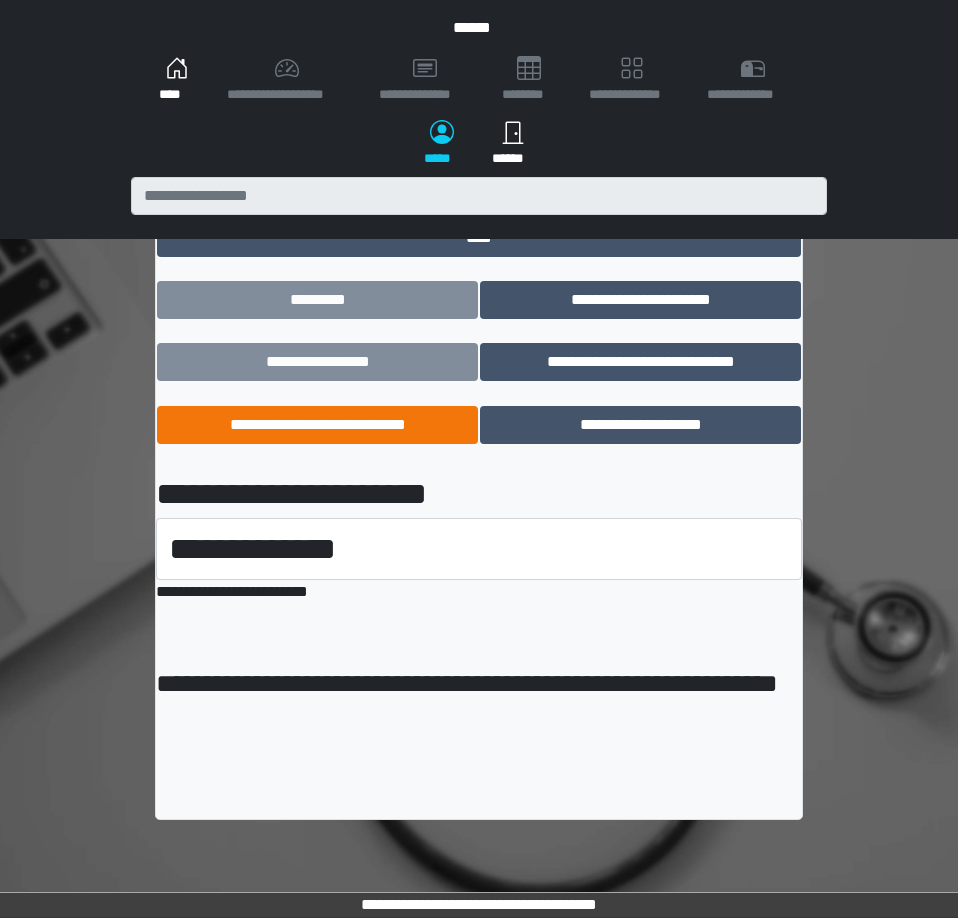 click on "**********" at bounding box center [317, 425] 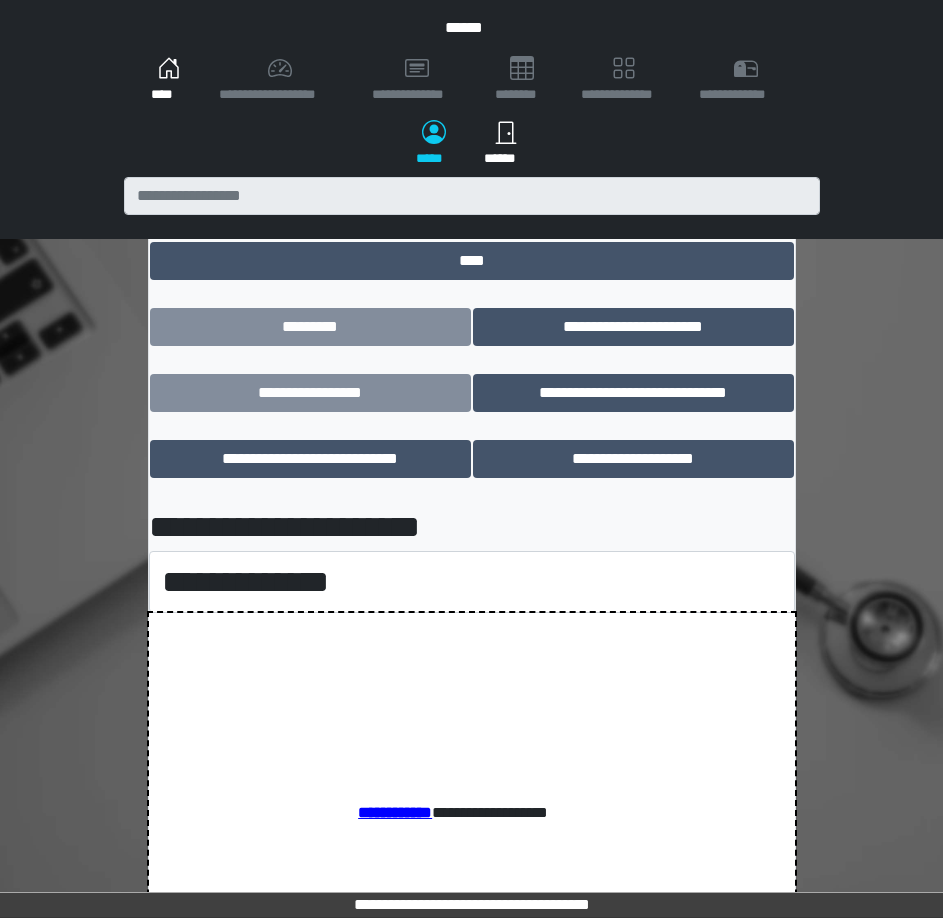 scroll, scrollTop: 0, scrollLeft: 0, axis: both 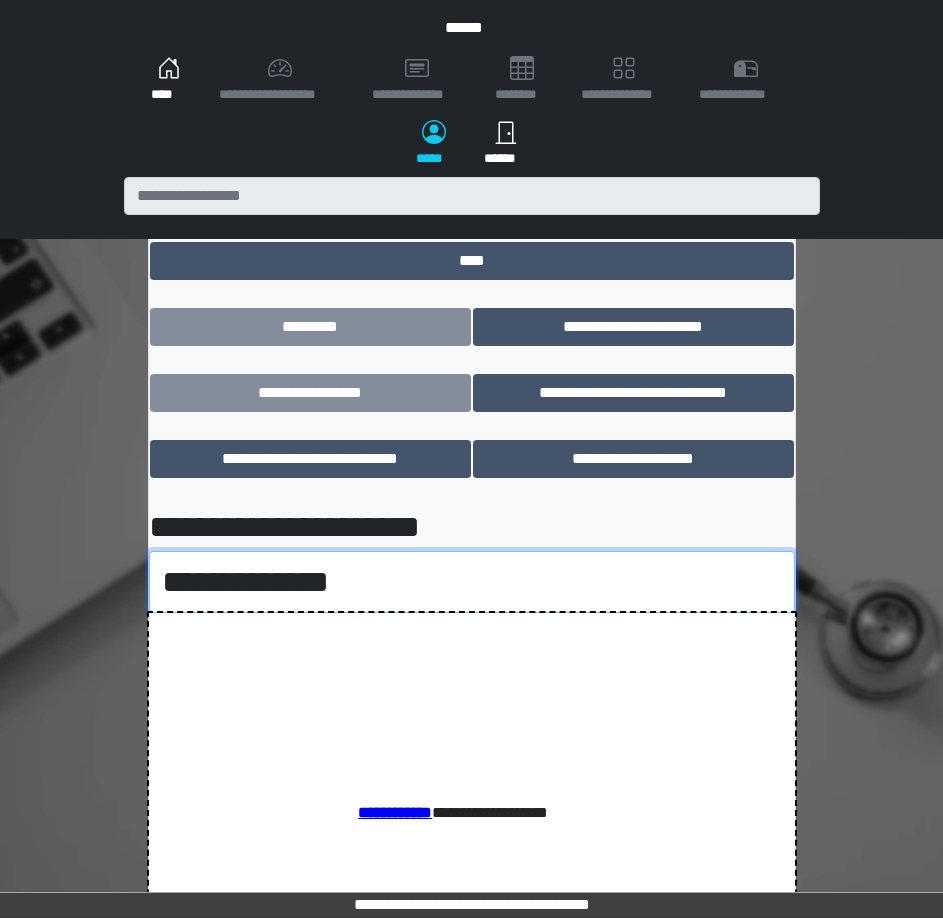 click on "**********" at bounding box center (472, 582) 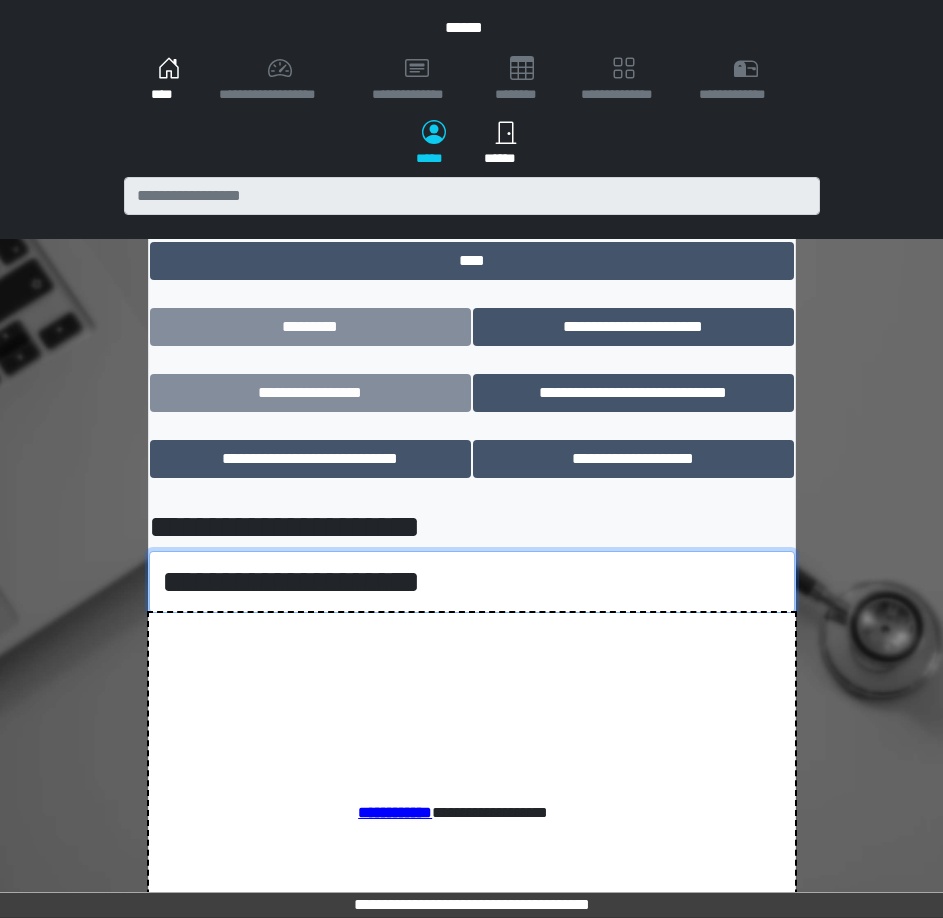 click on "**********" at bounding box center [472, 582] 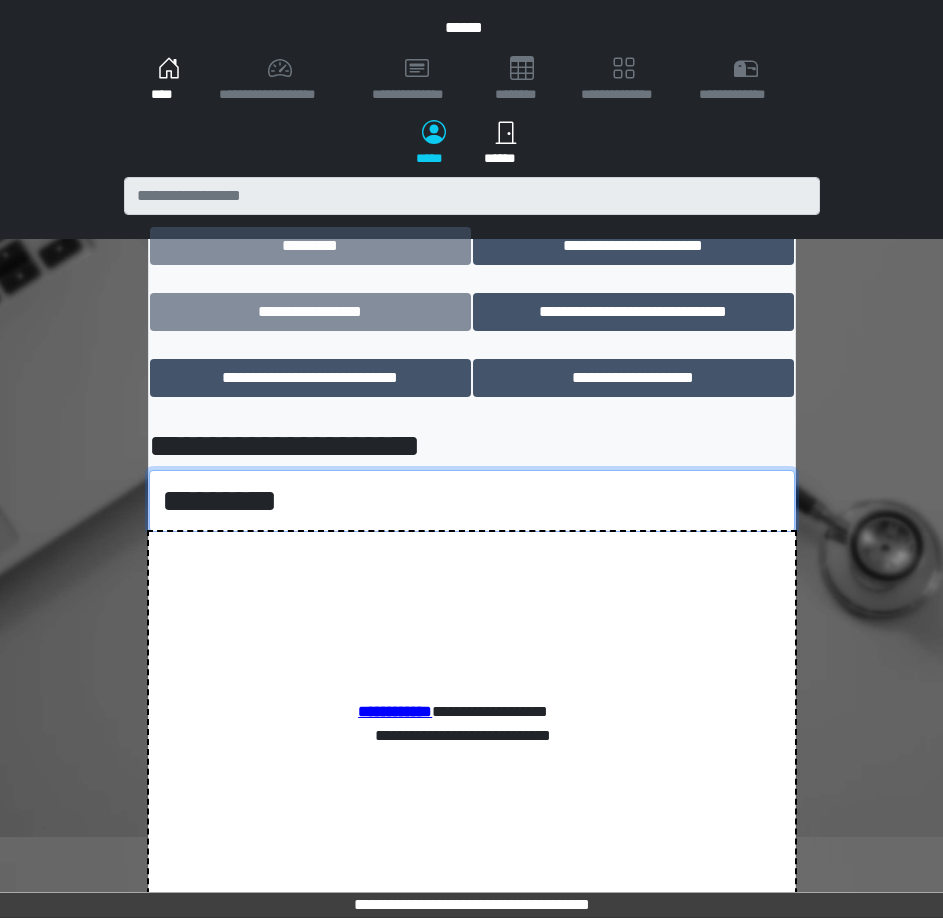 scroll, scrollTop: 188, scrollLeft: 0, axis: vertical 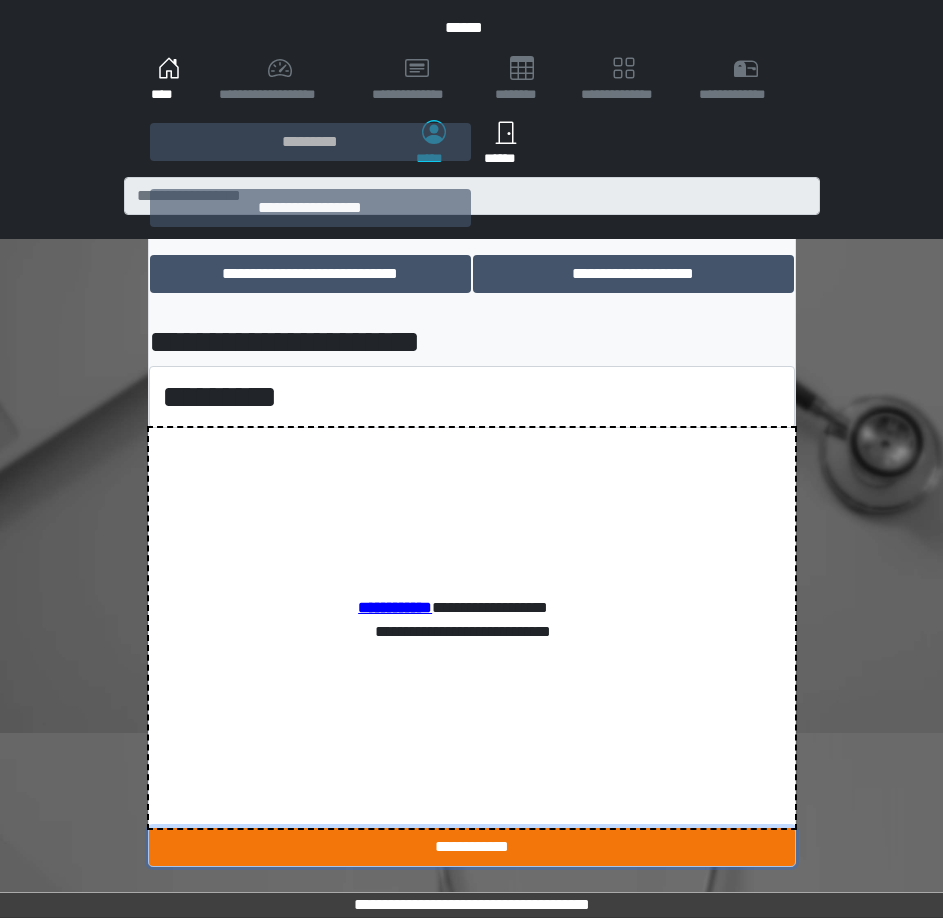 click on "**********" at bounding box center (472, 847) 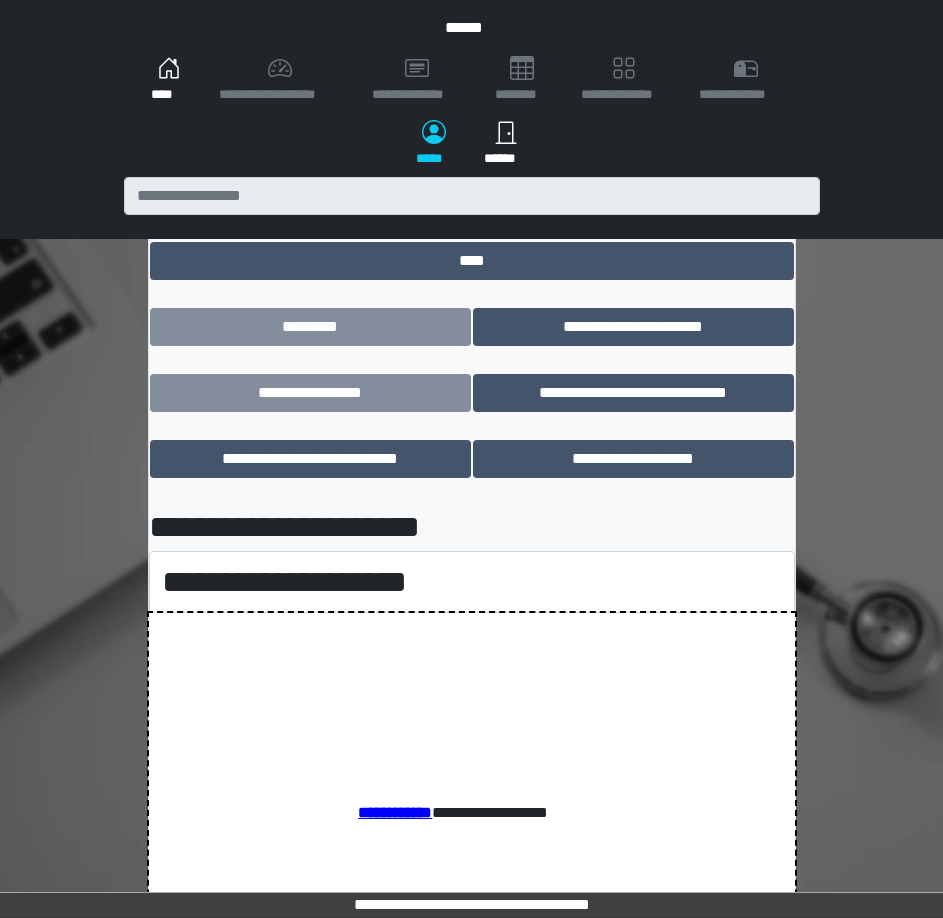 scroll, scrollTop: 0, scrollLeft: 0, axis: both 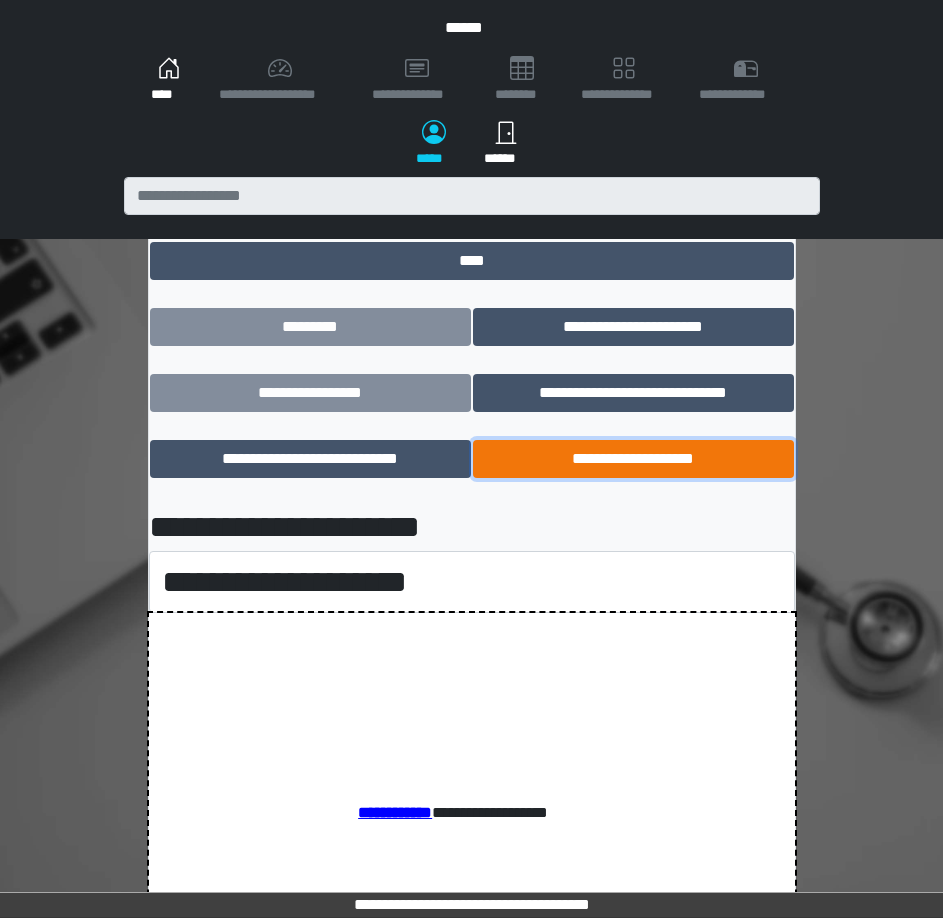 click on "**********" at bounding box center (633, 459) 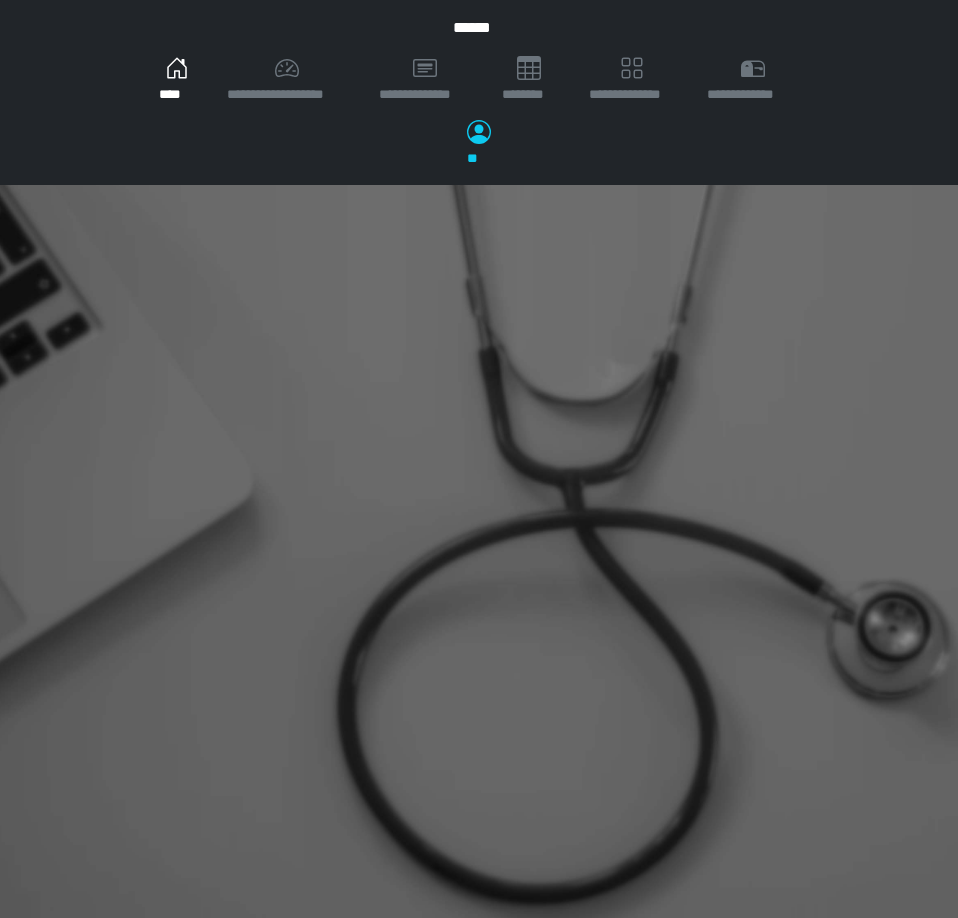 scroll, scrollTop: 0, scrollLeft: 0, axis: both 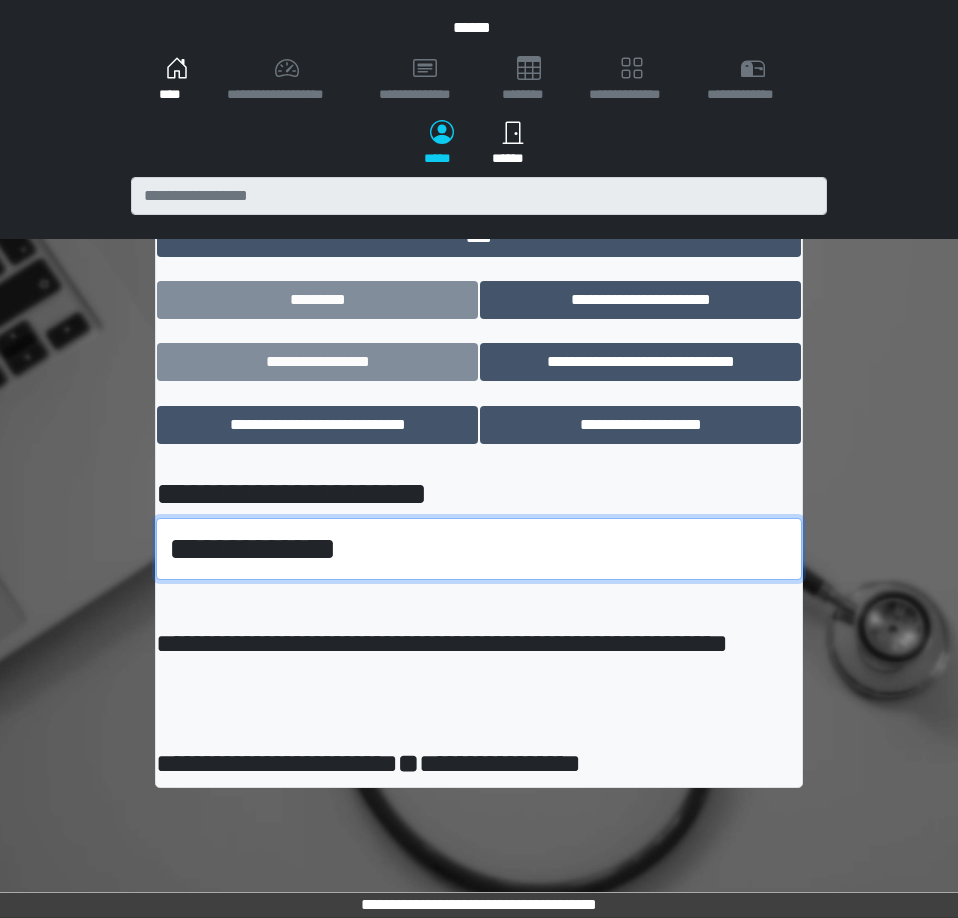 click on "**********" at bounding box center (479, 549) 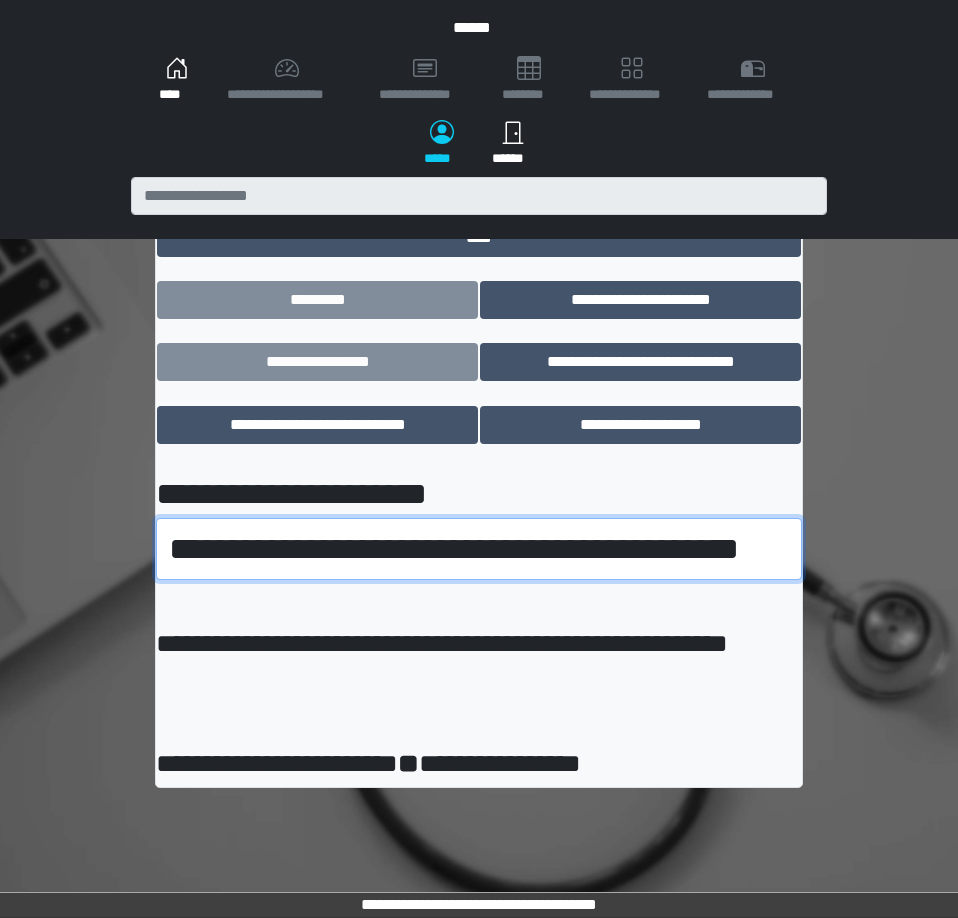 click on "**********" at bounding box center (479, 549) 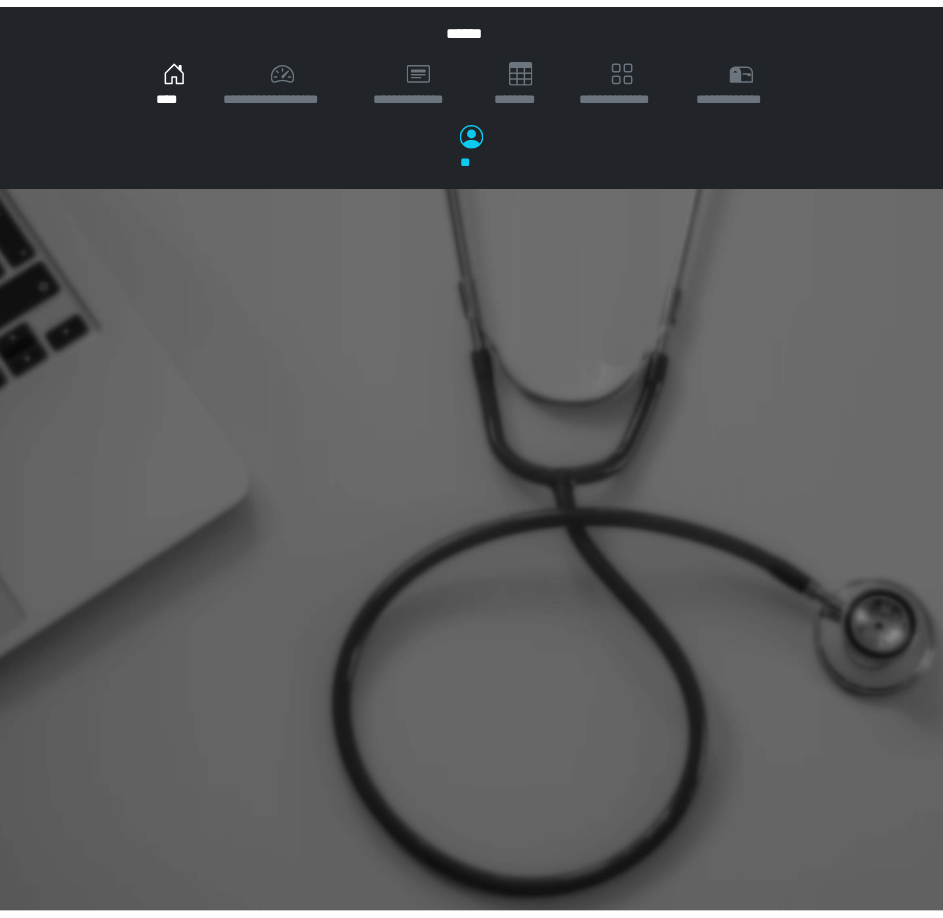scroll, scrollTop: 0, scrollLeft: 0, axis: both 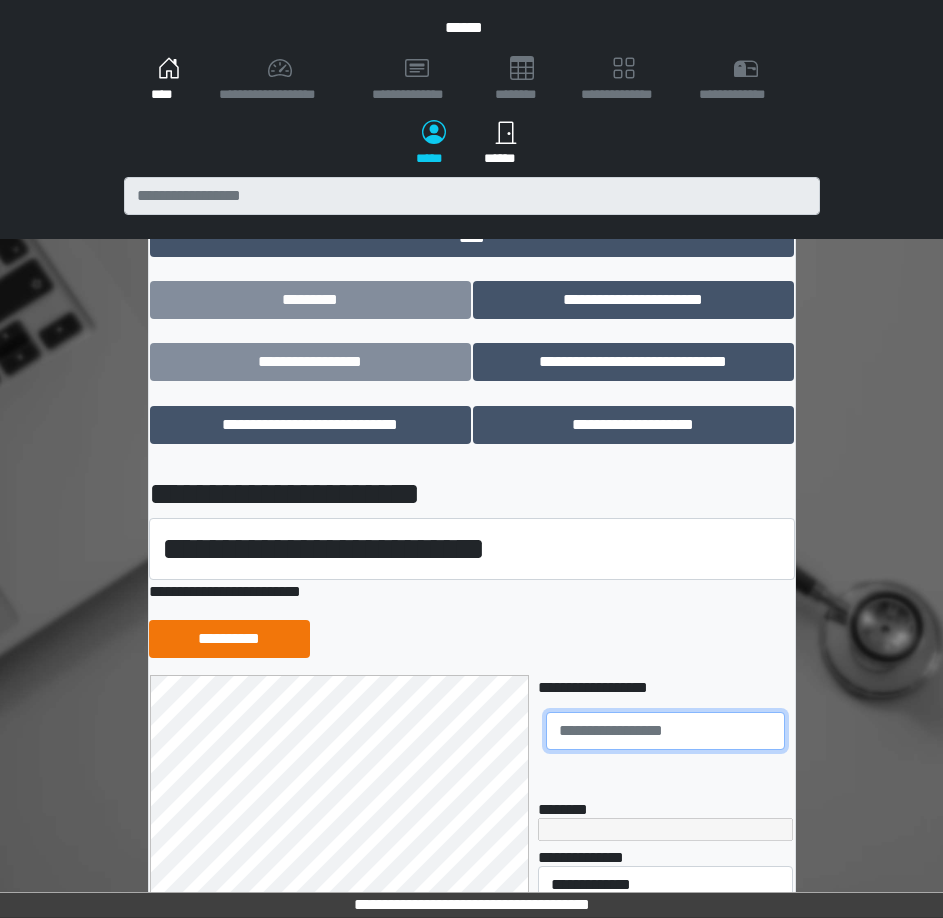 click at bounding box center (665, 731) 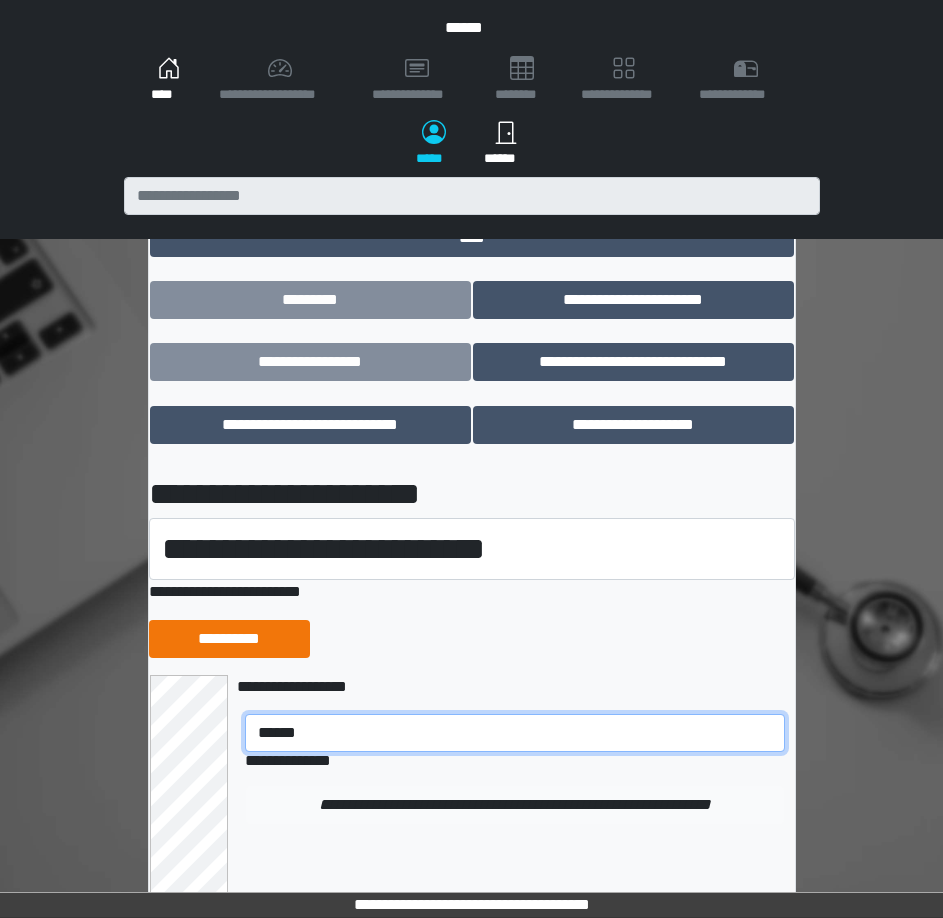 type on "******" 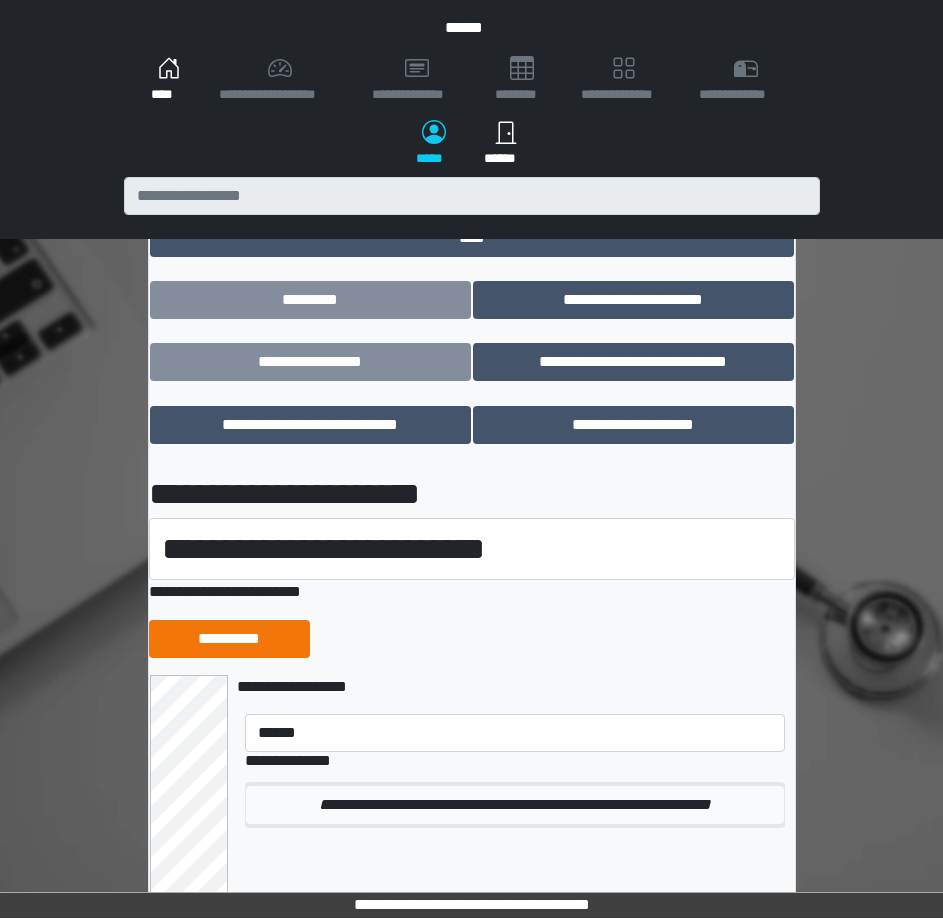 click on "**********" at bounding box center [514, 805] 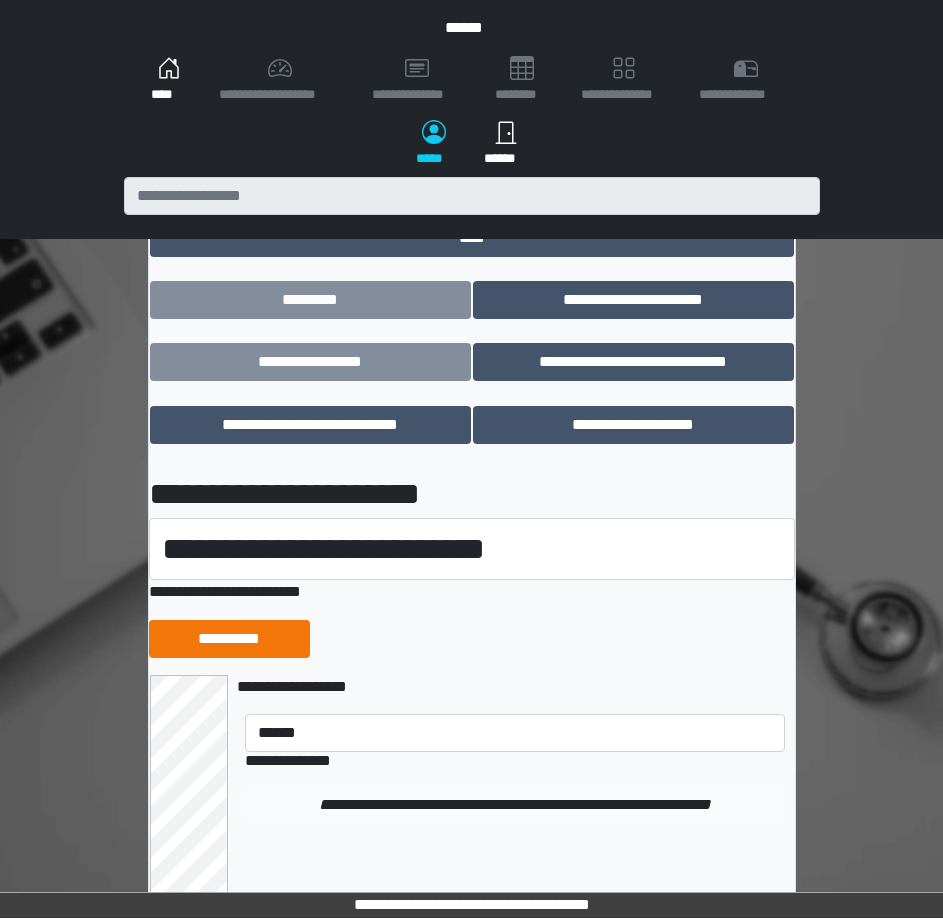 type 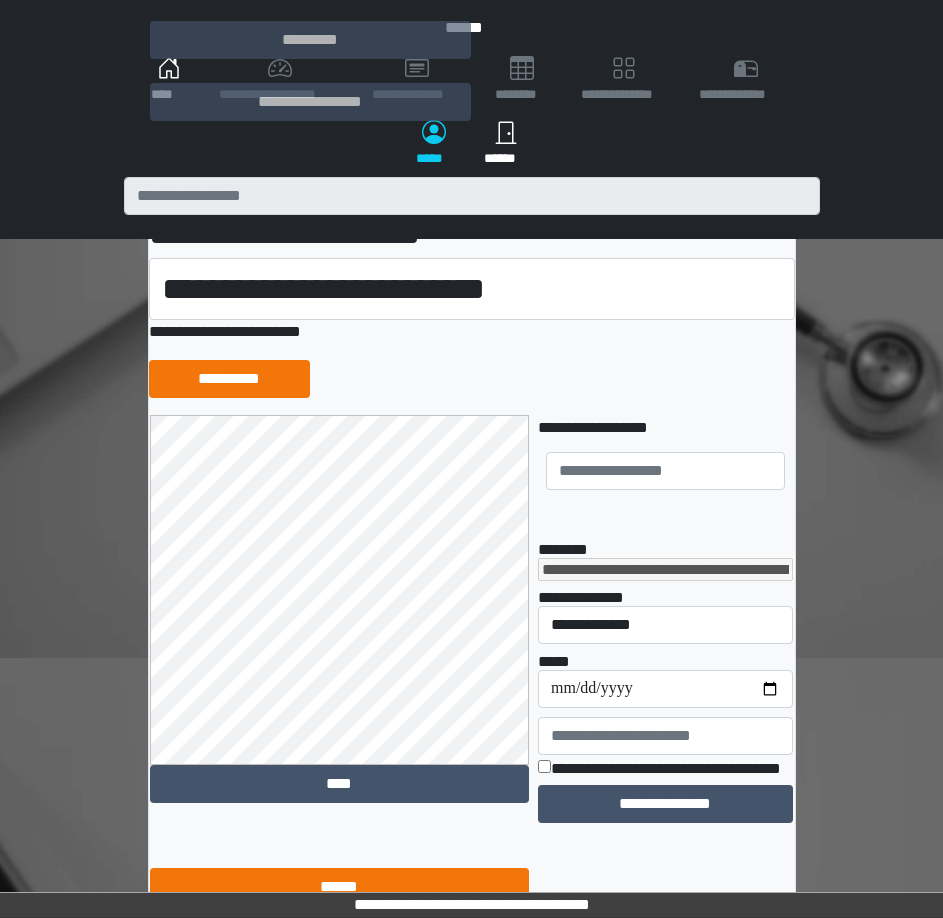 scroll, scrollTop: 285, scrollLeft: 0, axis: vertical 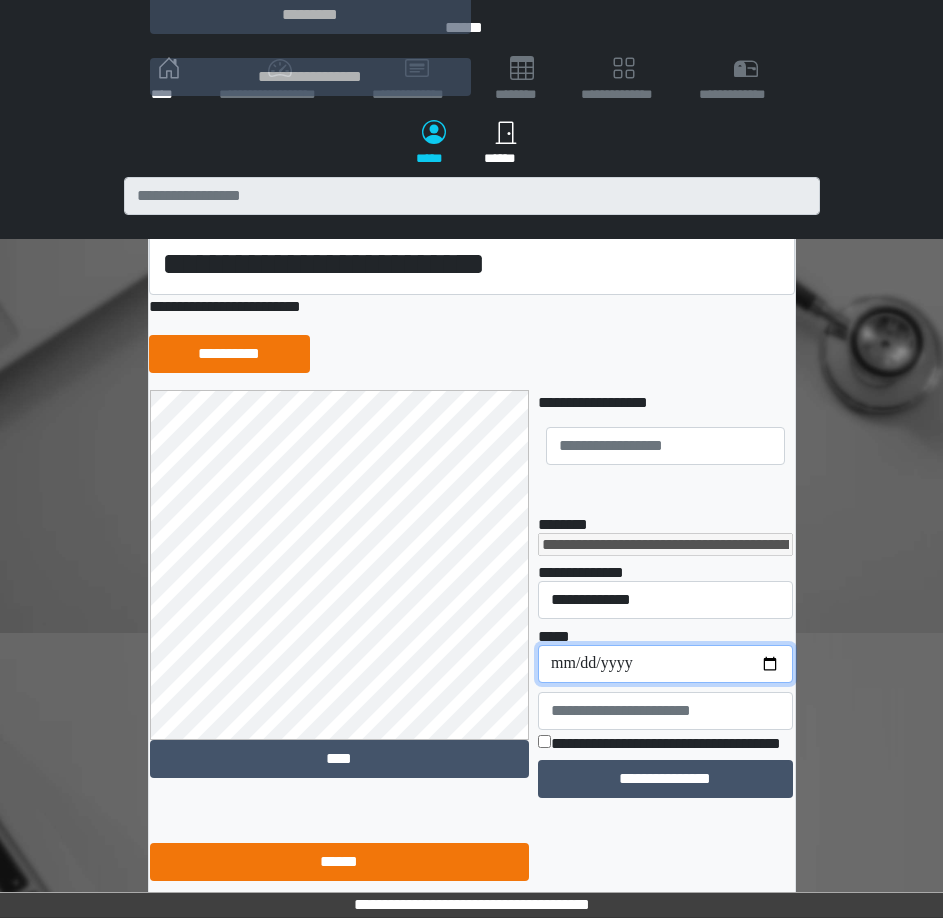 click on "**********" at bounding box center [665, 664] 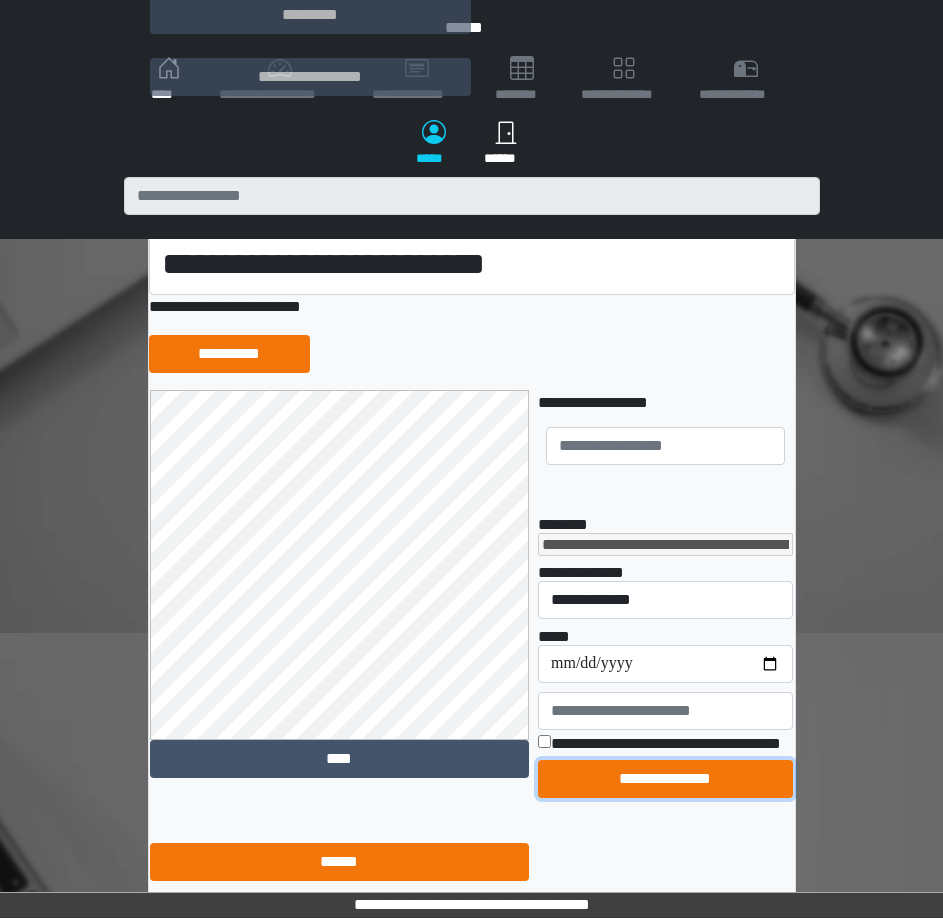 click on "**********" at bounding box center (665, 779) 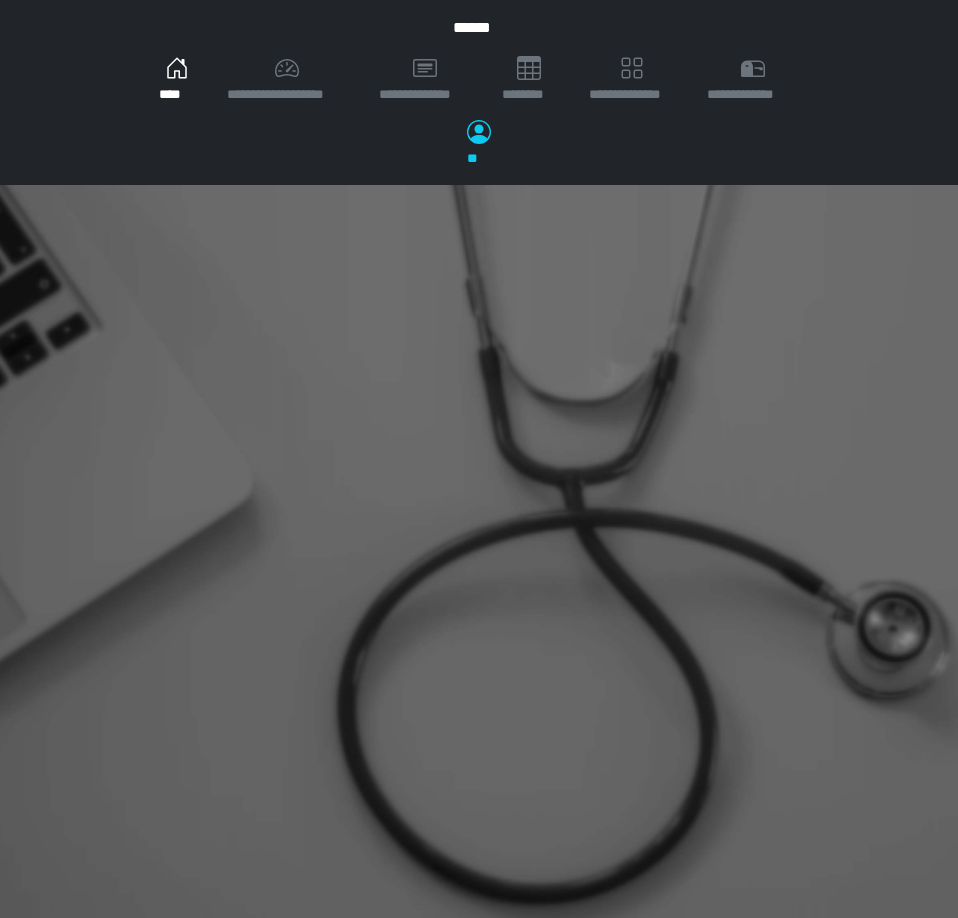 scroll, scrollTop: 0, scrollLeft: 0, axis: both 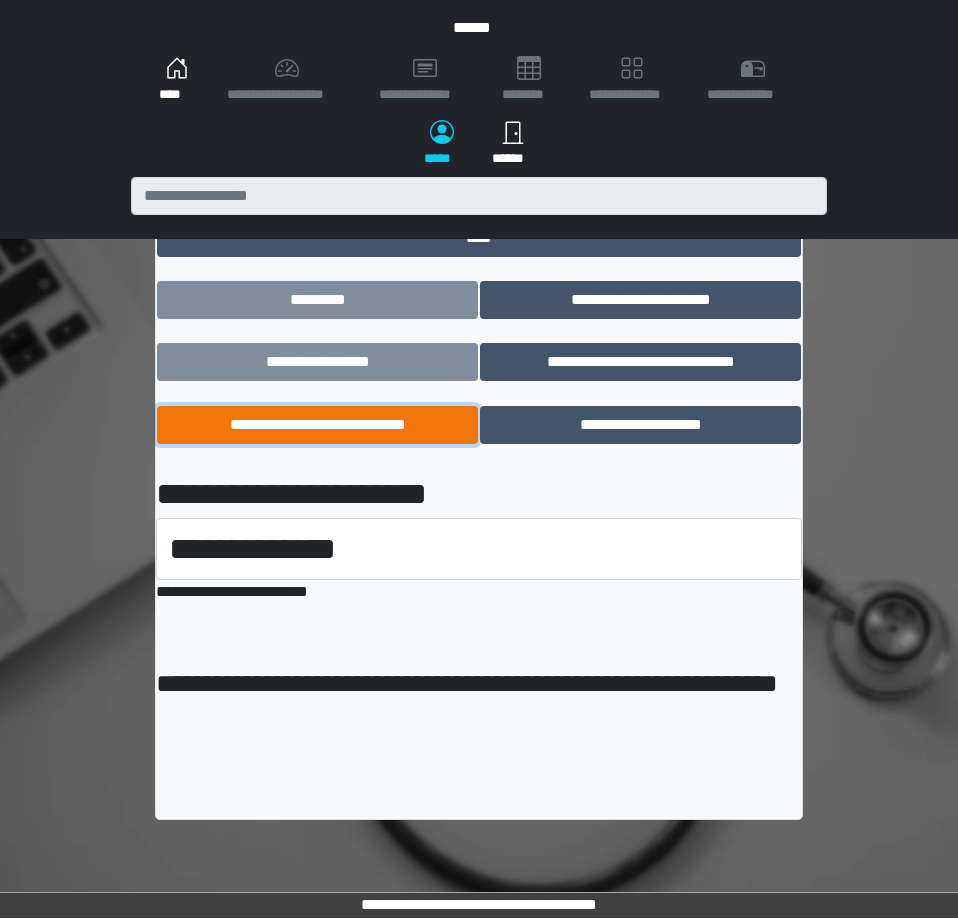 click on "**********" at bounding box center [317, 425] 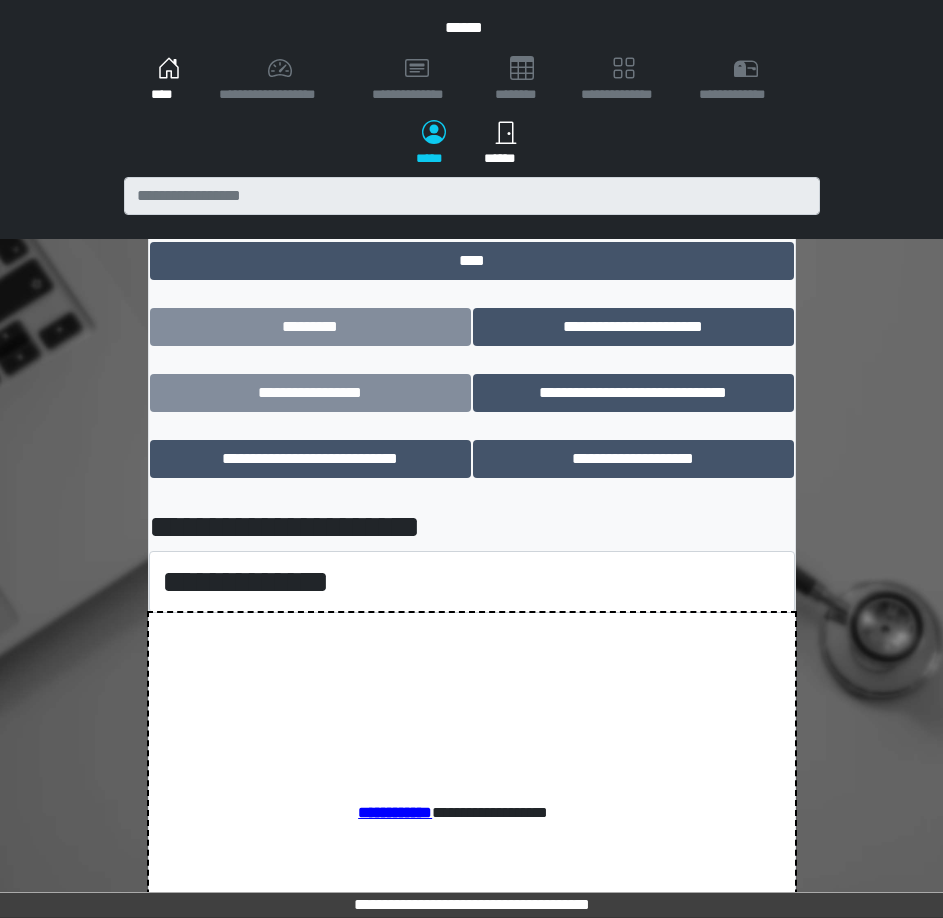 scroll, scrollTop: 0, scrollLeft: 0, axis: both 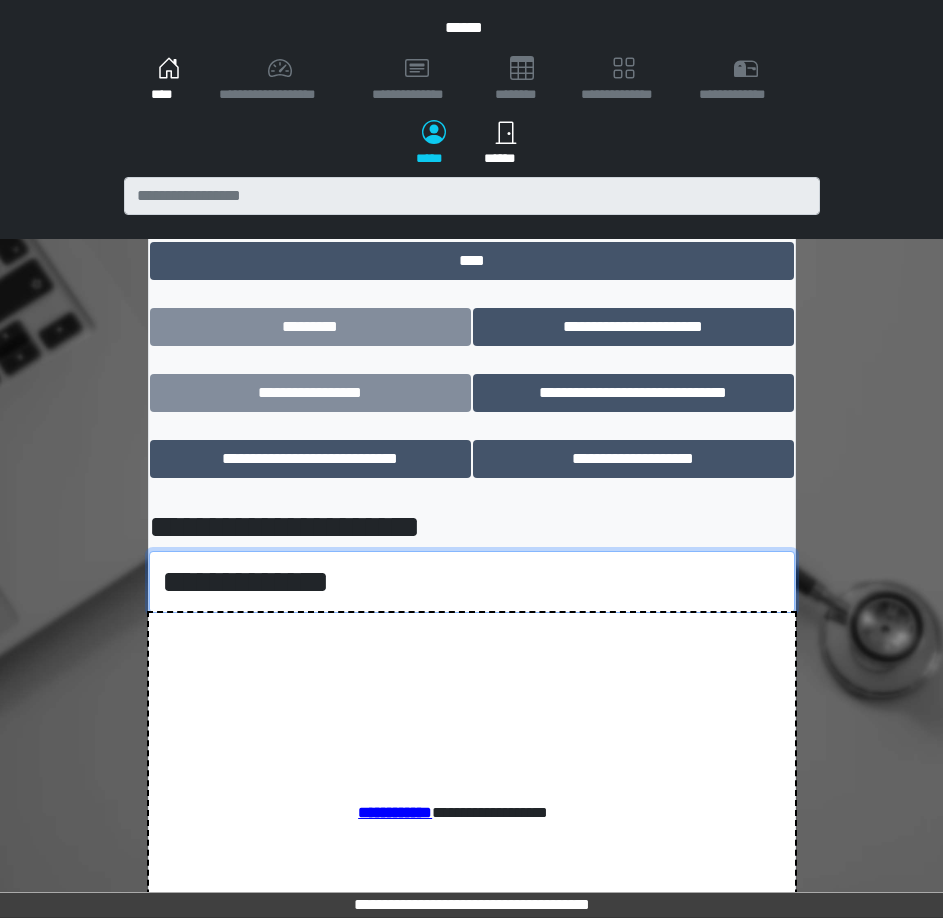 click on "**********" at bounding box center (472, 582) 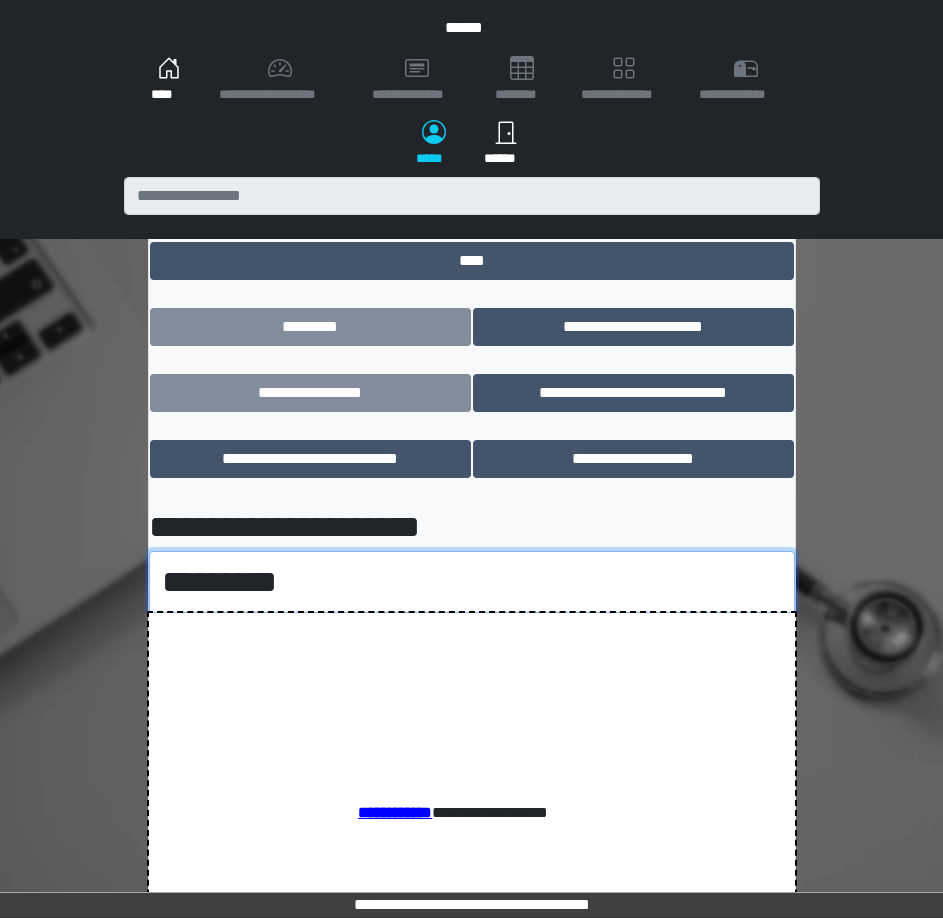 click on "**********" at bounding box center (472, 582) 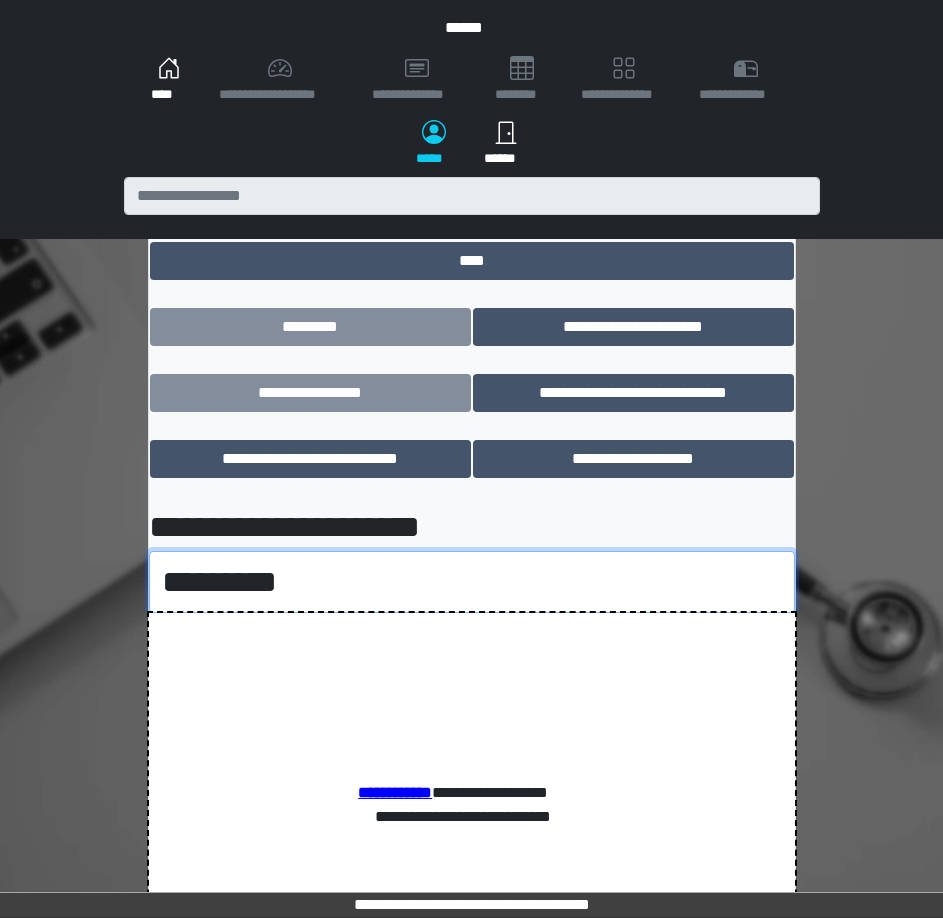 scroll, scrollTop: 188, scrollLeft: 0, axis: vertical 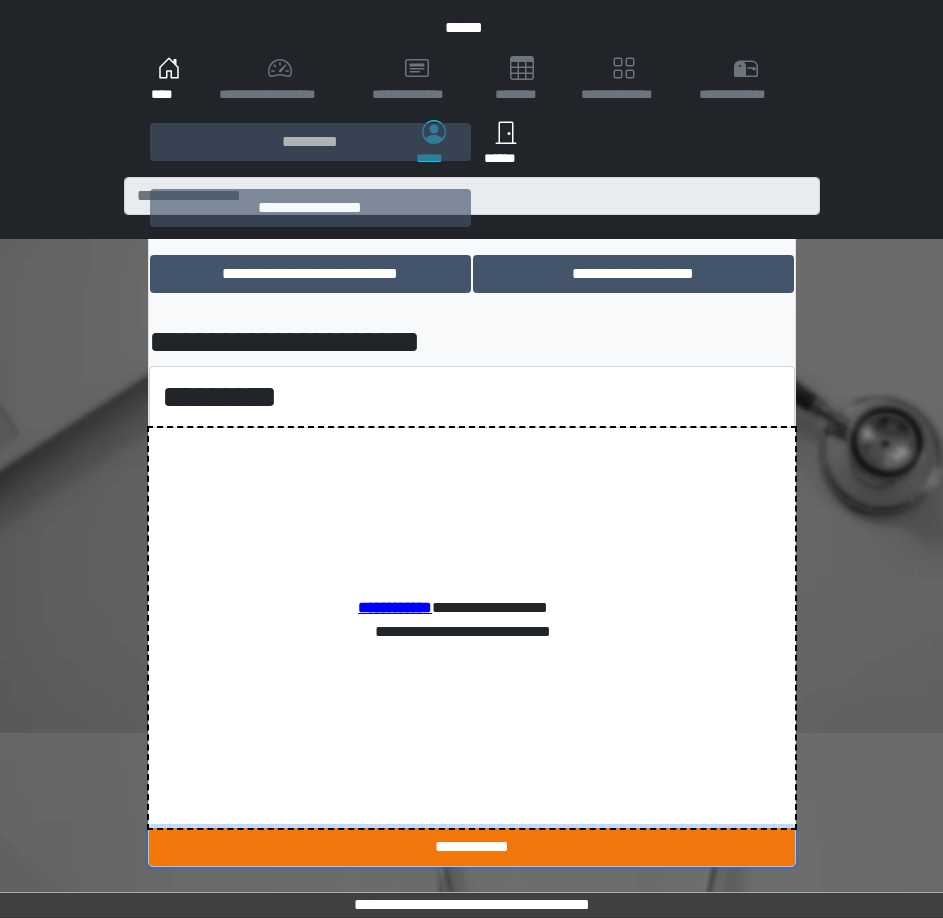 click on "**********" at bounding box center (472, 847) 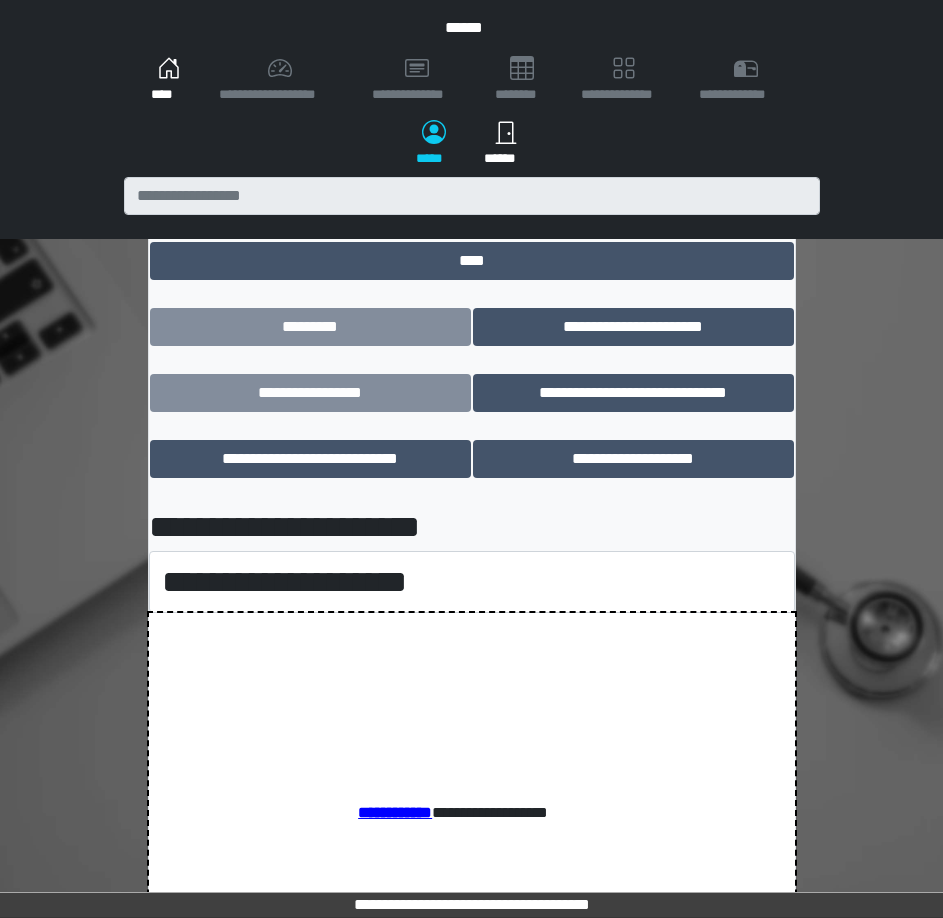 scroll, scrollTop: 0, scrollLeft: 0, axis: both 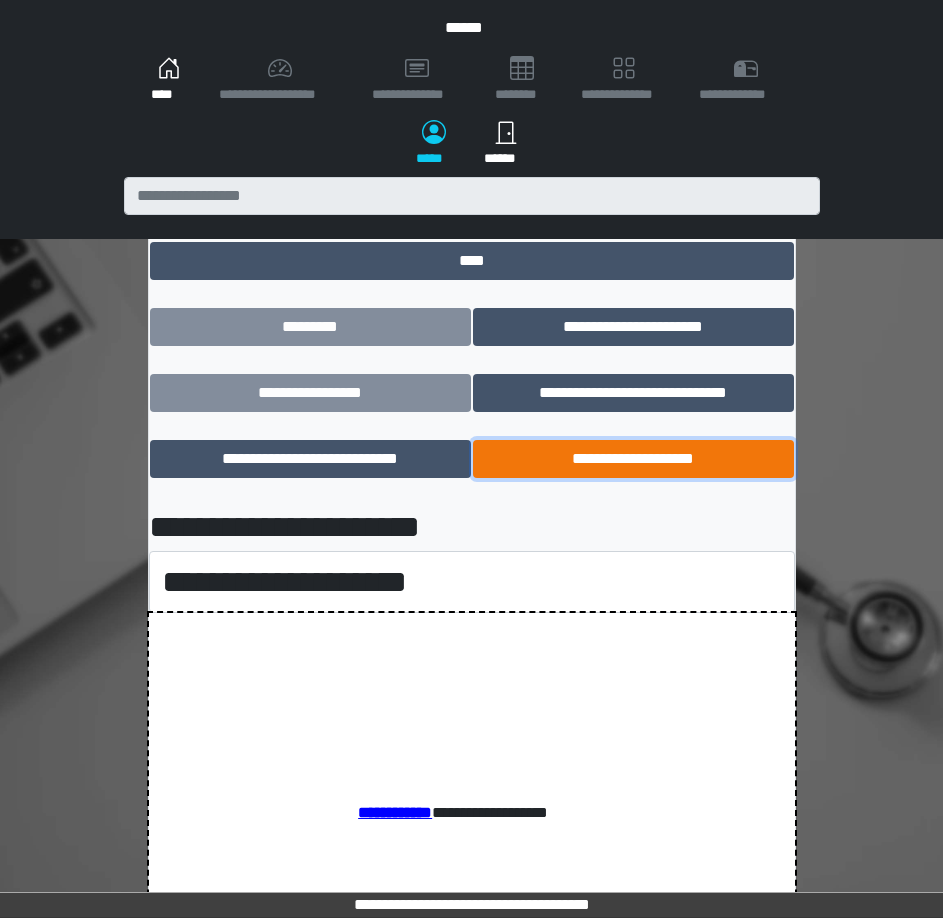 click on "**********" at bounding box center [633, 459] 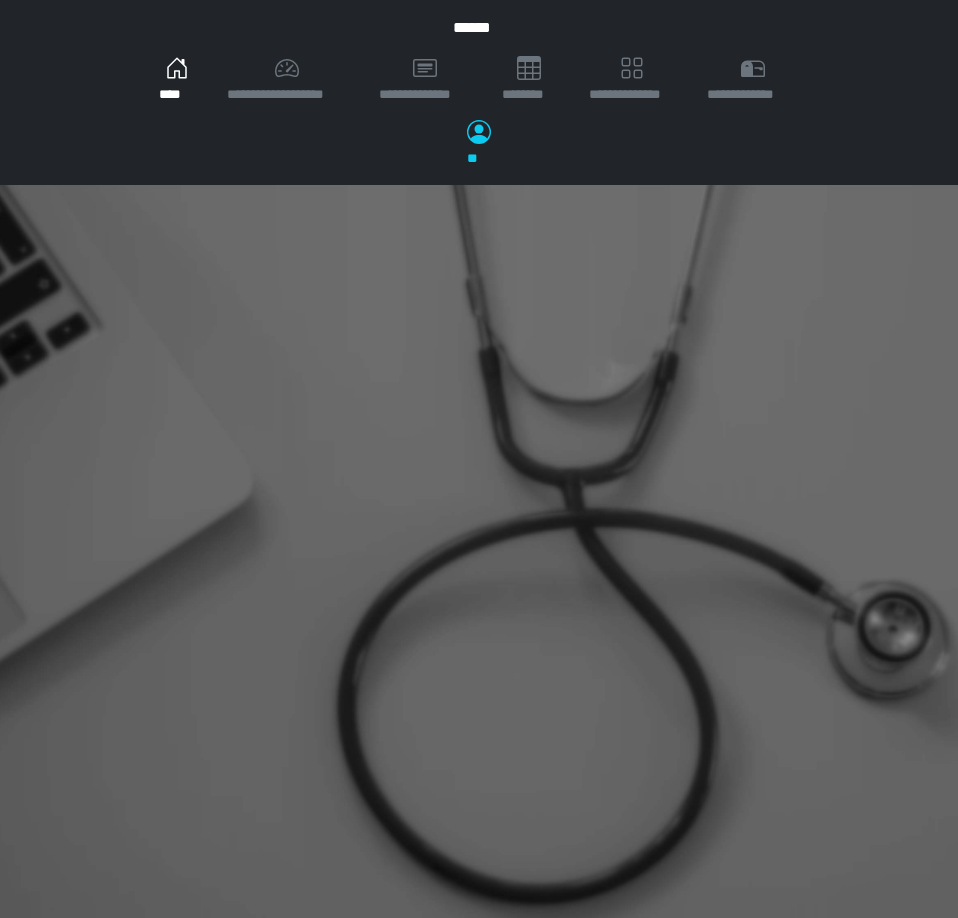 scroll, scrollTop: 0, scrollLeft: 0, axis: both 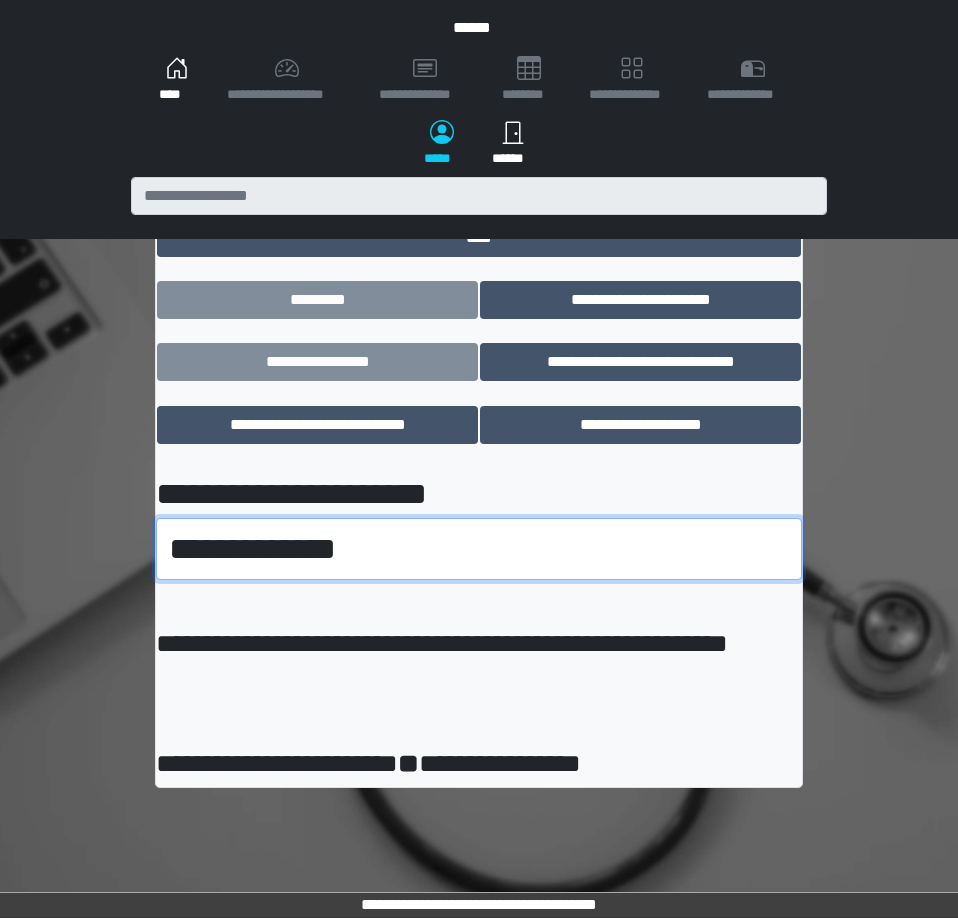 click on "**********" at bounding box center [479, 549] 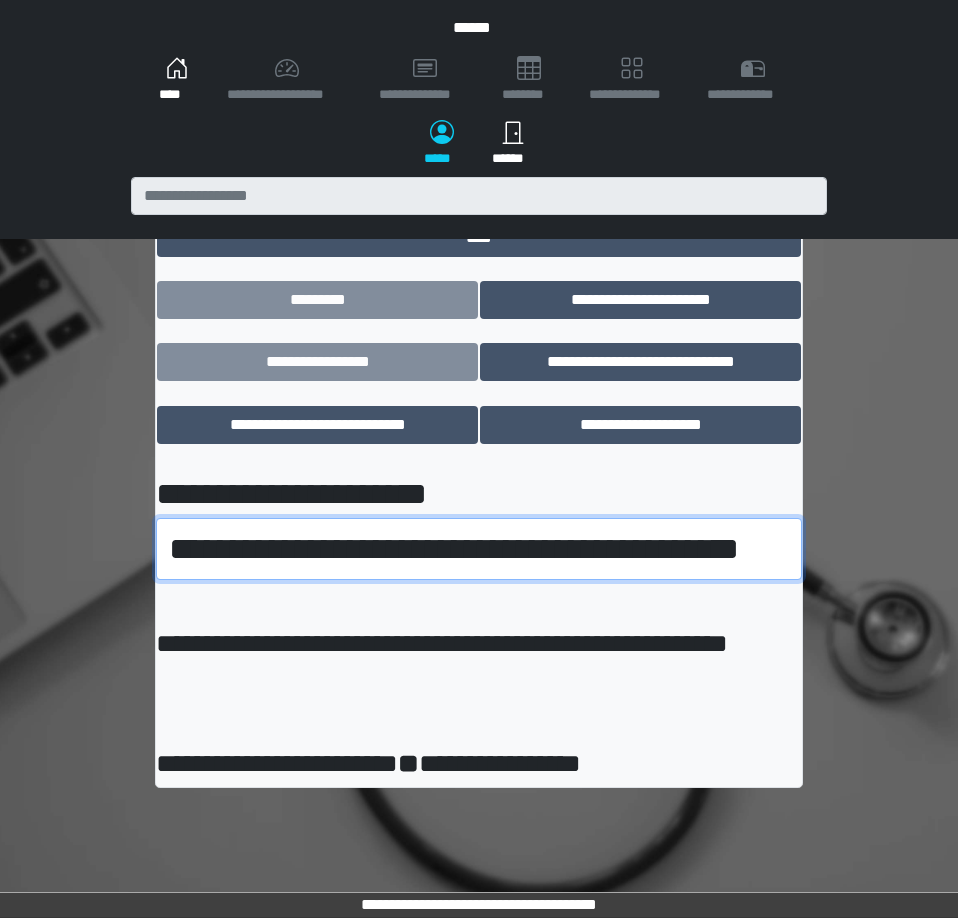 click on "**********" at bounding box center [479, 549] 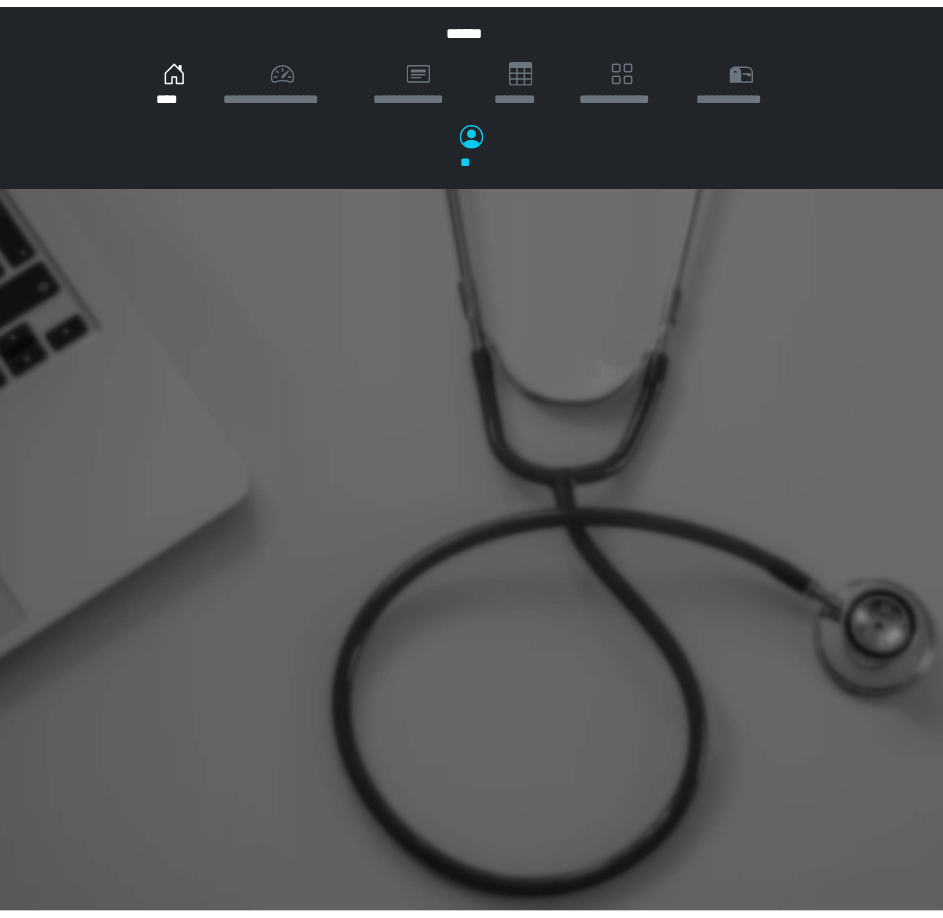 scroll, scrollTop: 0, scrollLeft: 0, axis: both 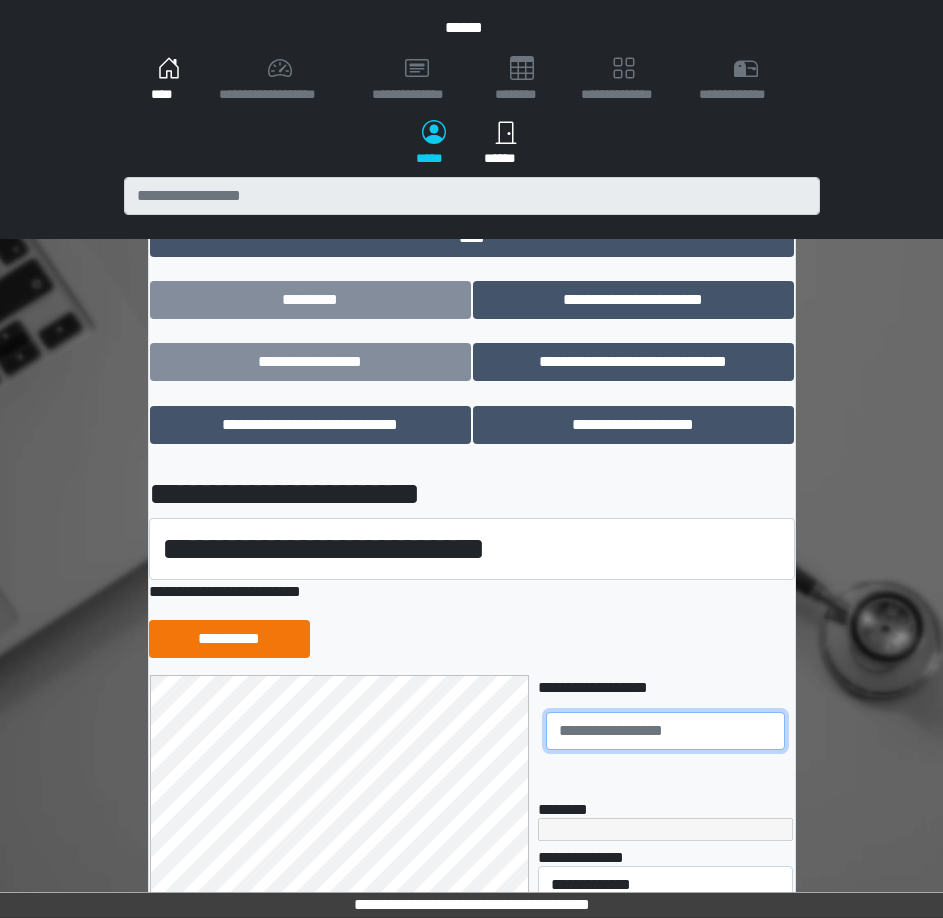 click at bounding box center (665, 731) 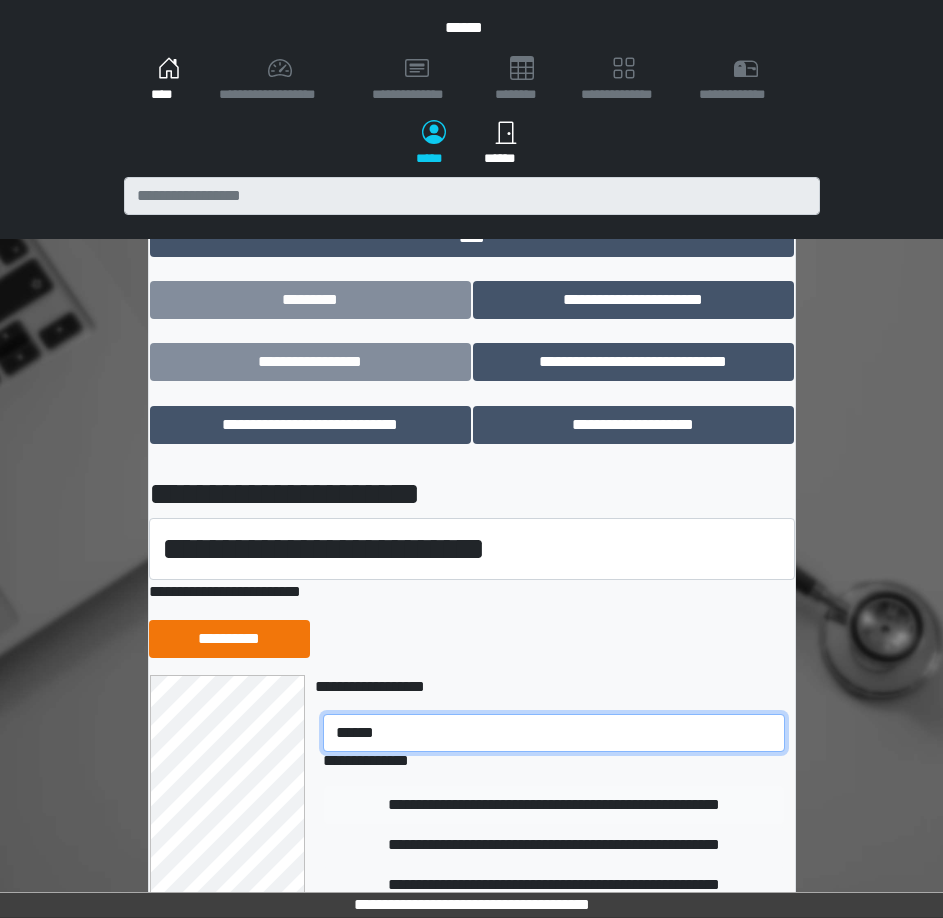 type on "******" 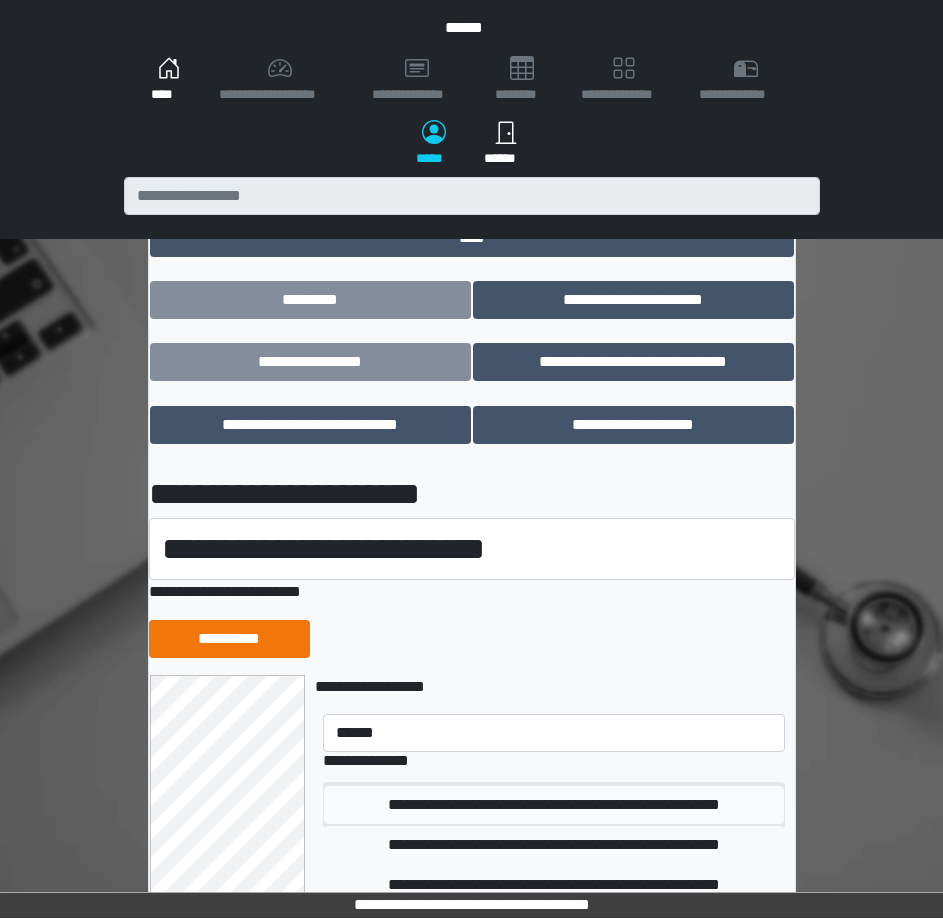 click on "**********" at bounding box center [554, 805] 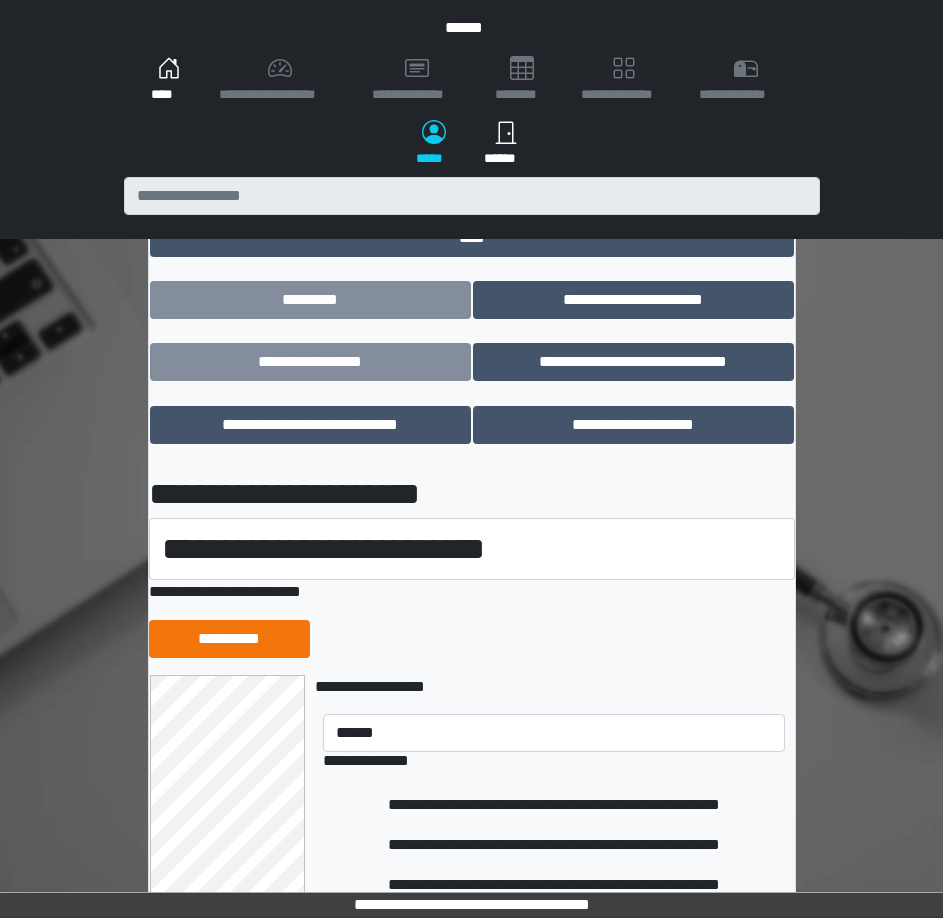 type 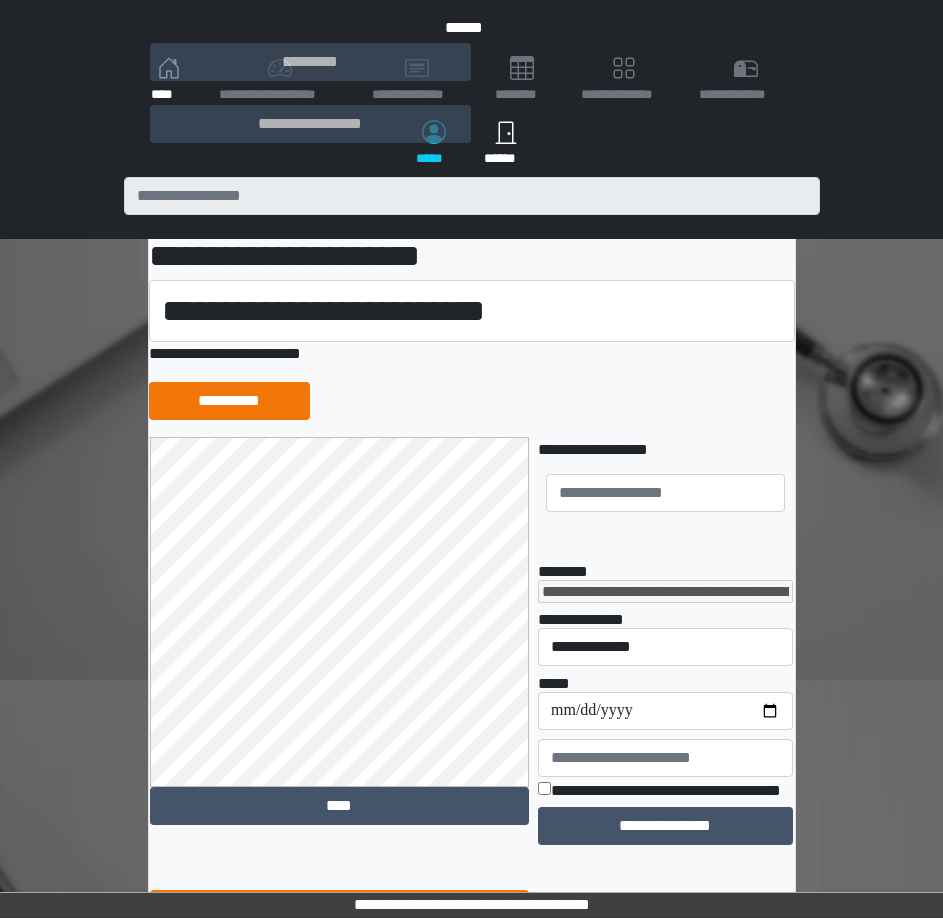 scroll, scrollTop: 240, scrollLeft: 0, axis: vertical 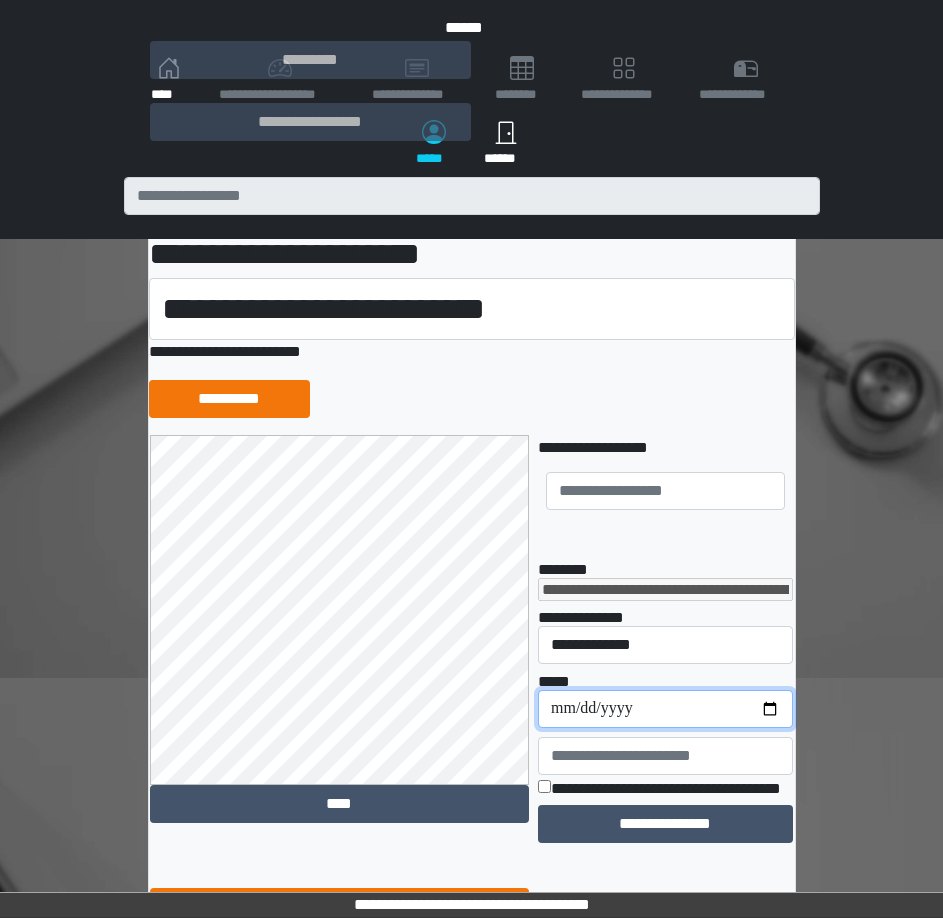 click on "**********" at bounding box center (665, 709) 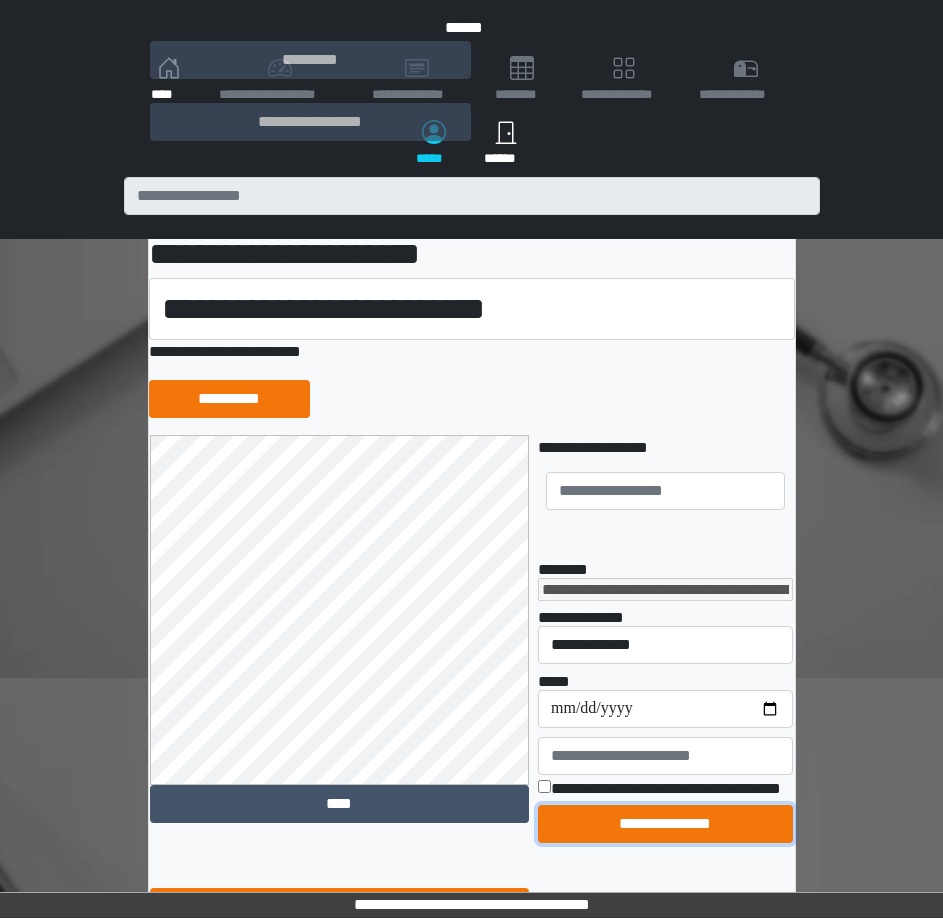 click on "**********" at bounding box center [665, 824] 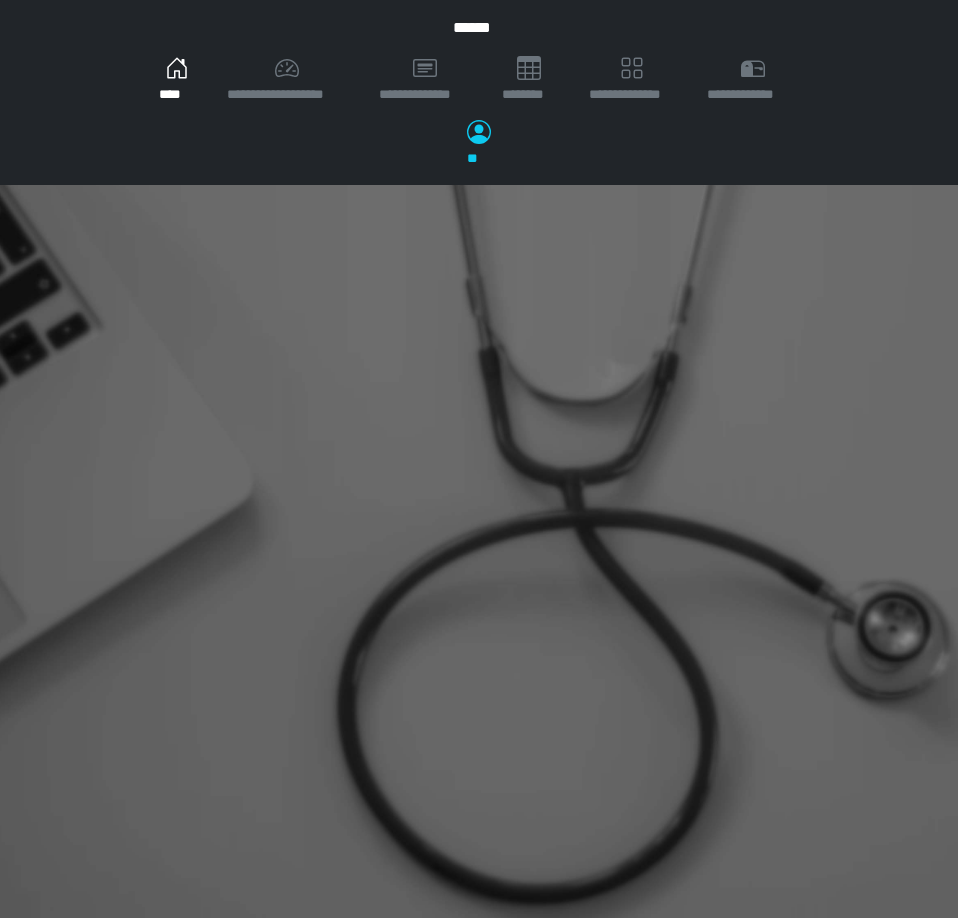 scroll, scrollTop: 0, scrollLeft: 0, axis: both 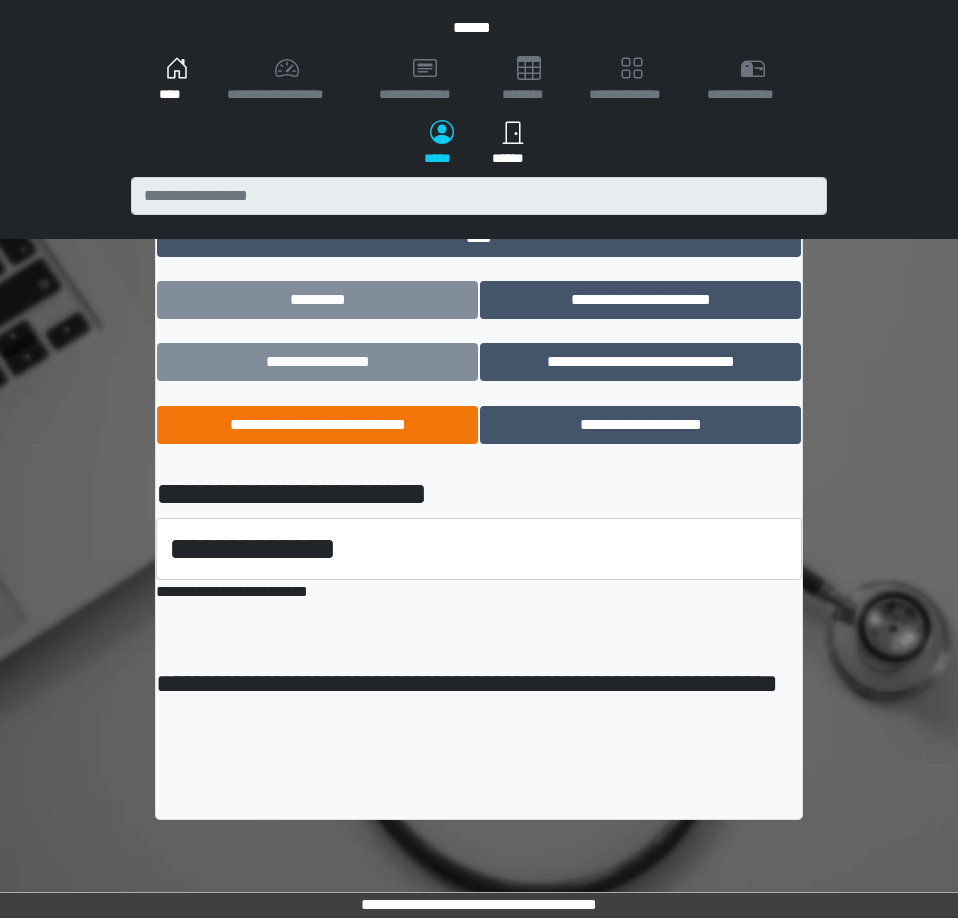click on "**********" at bounding box center [317, 425] 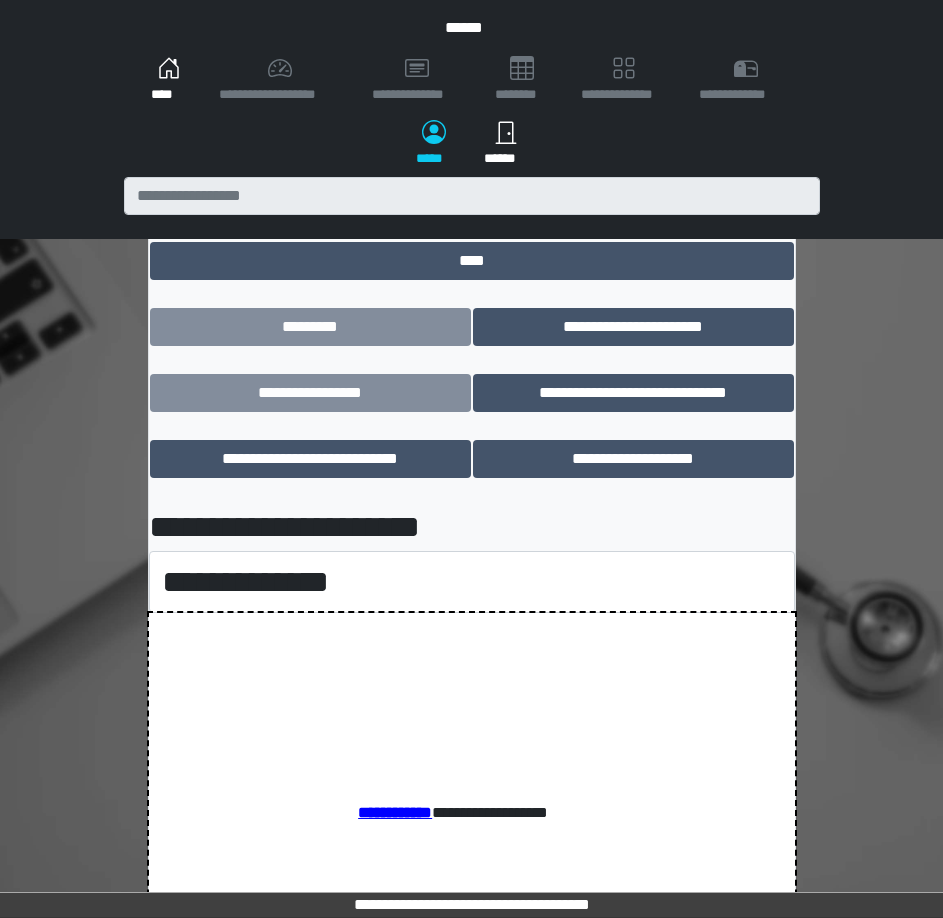 scroll, scrollTop: 0, scrollLeft: 0, axis: both 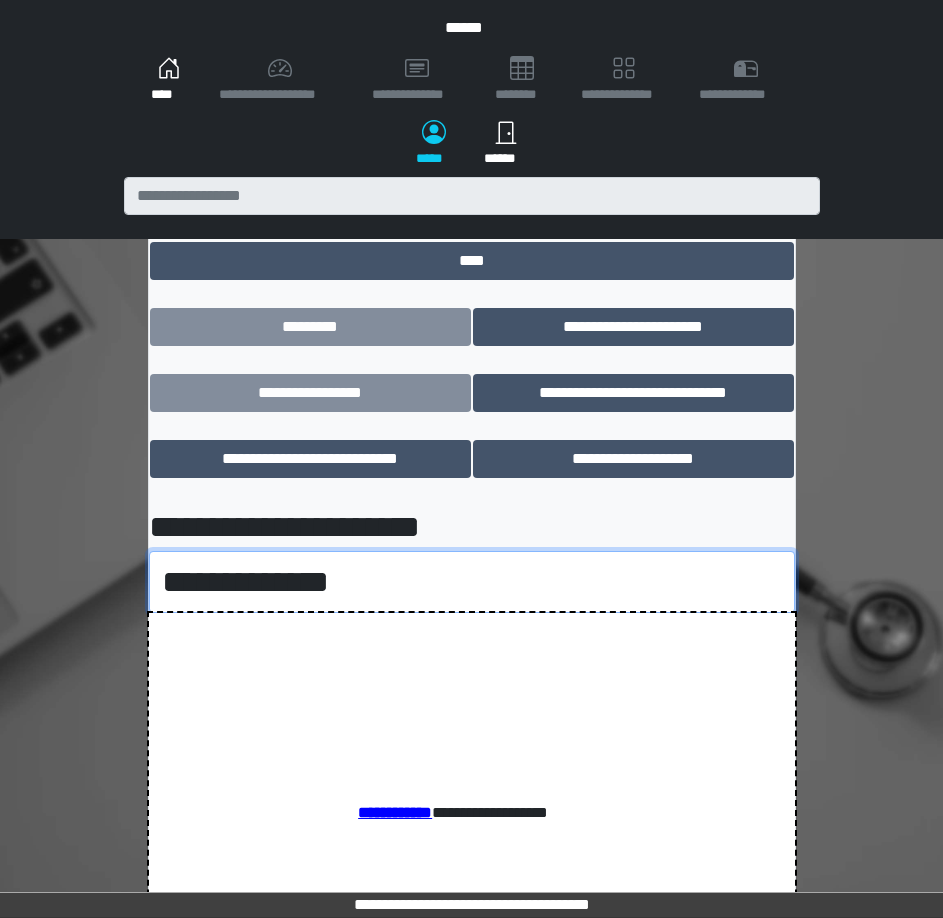 click on "**********" at bounding box center (472, 582) 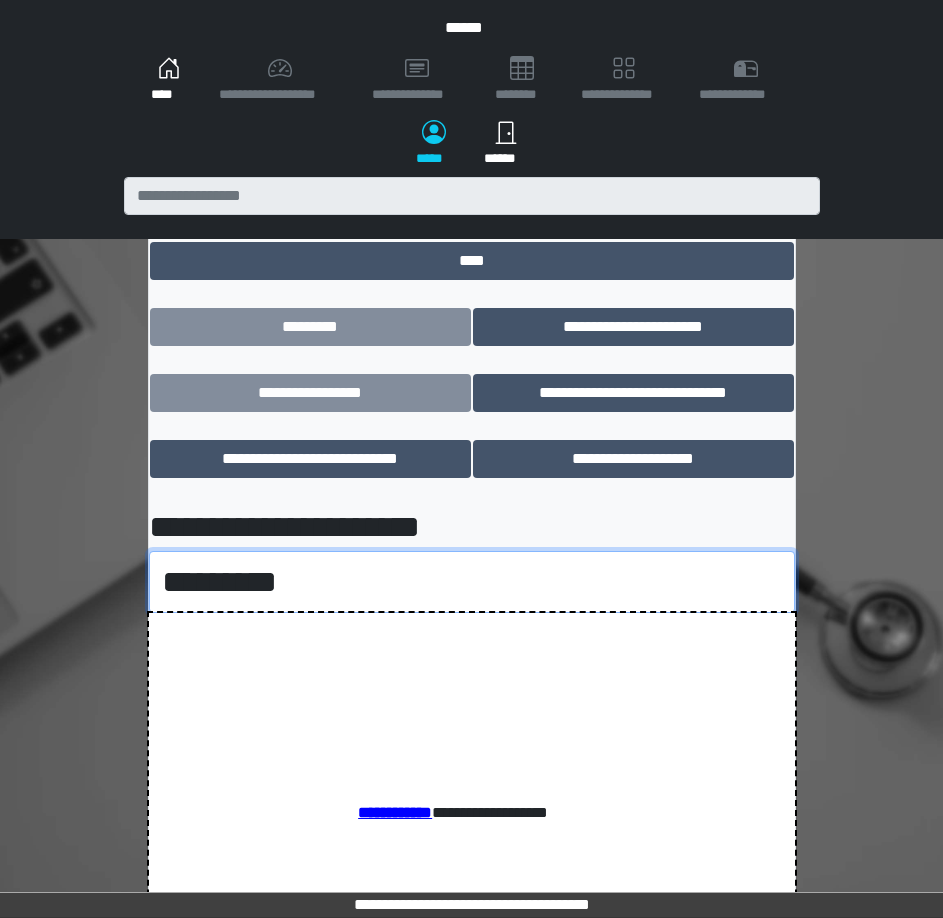click on "**********" at bounding box center [472, 582] 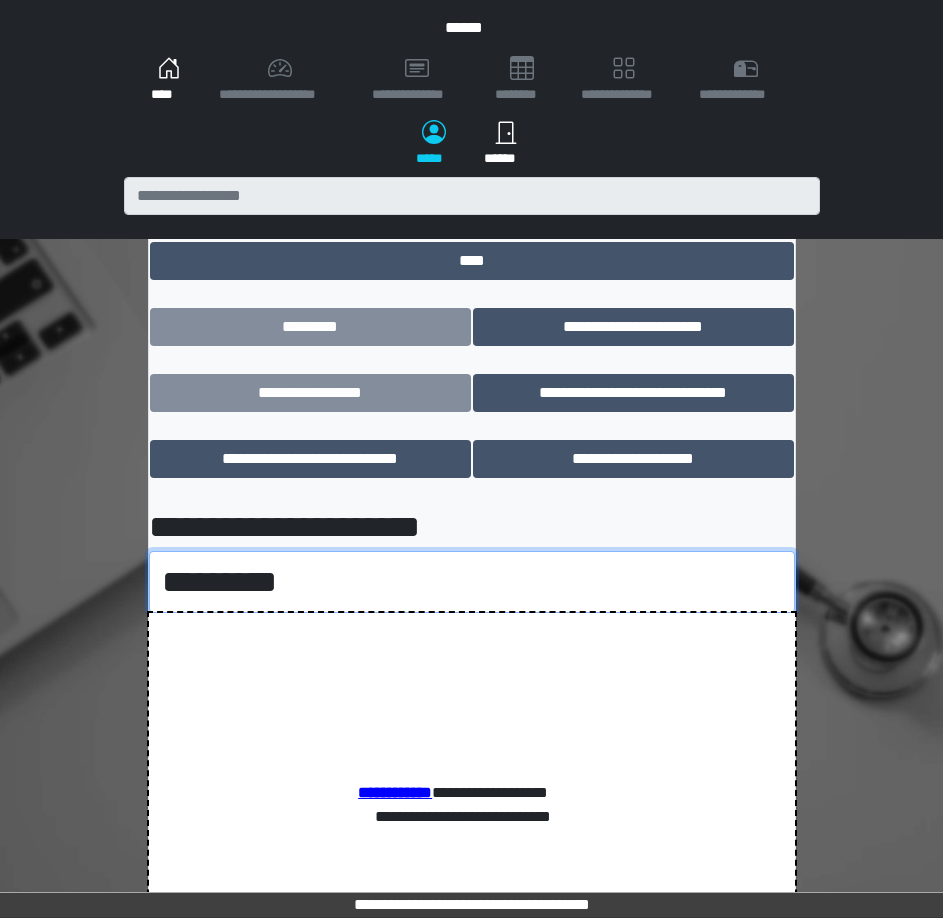 scroll, scrollTop: 188, scrollLeft: 0, axis: vertical 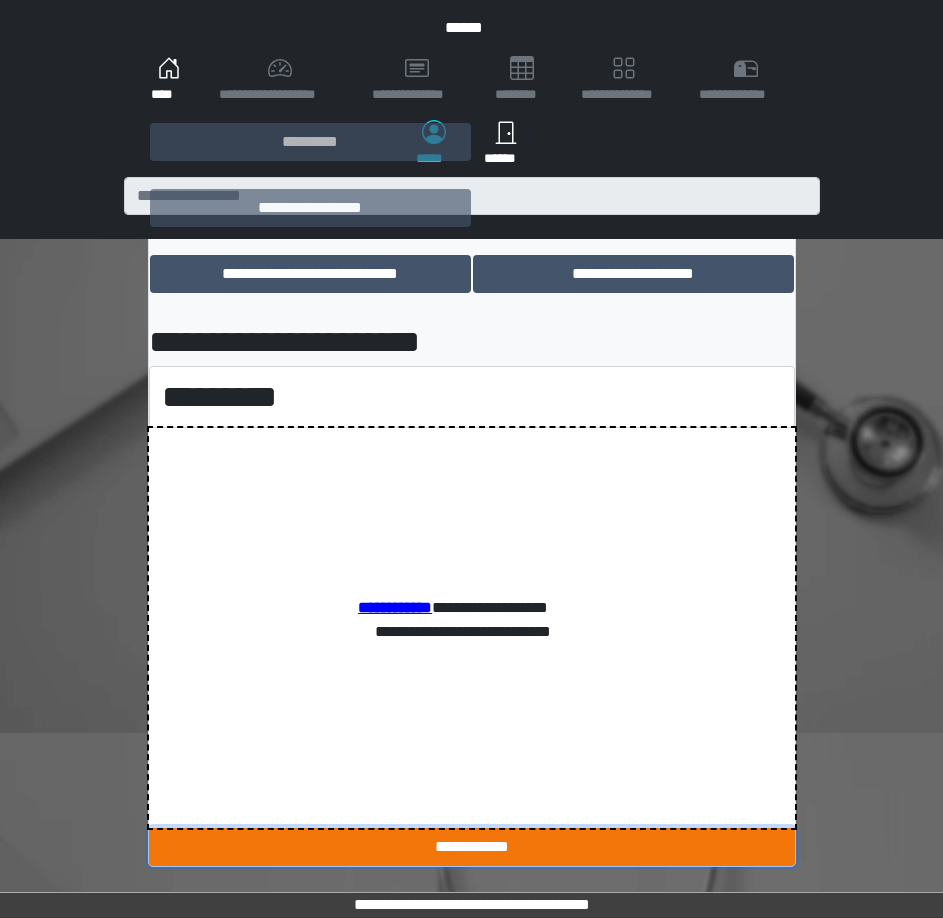 click on "**********" at bounding box center [472, 847] 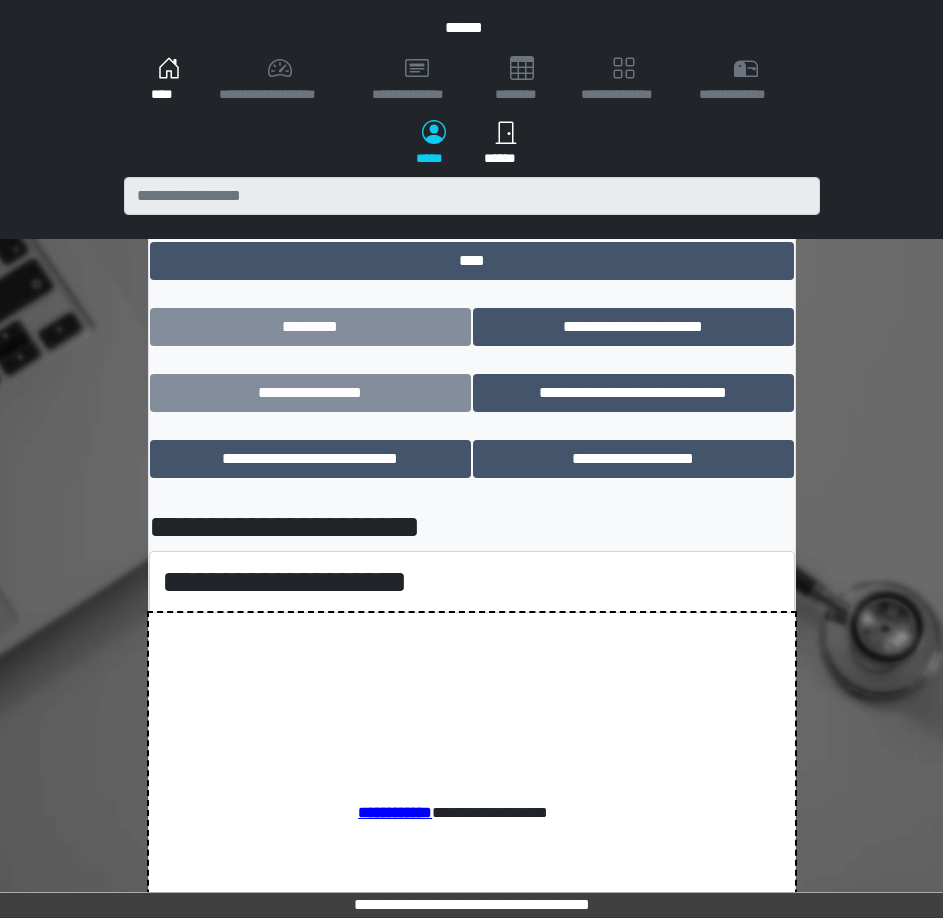 scroll, scrollTop: 0, scrollLeft: 0, axis: both 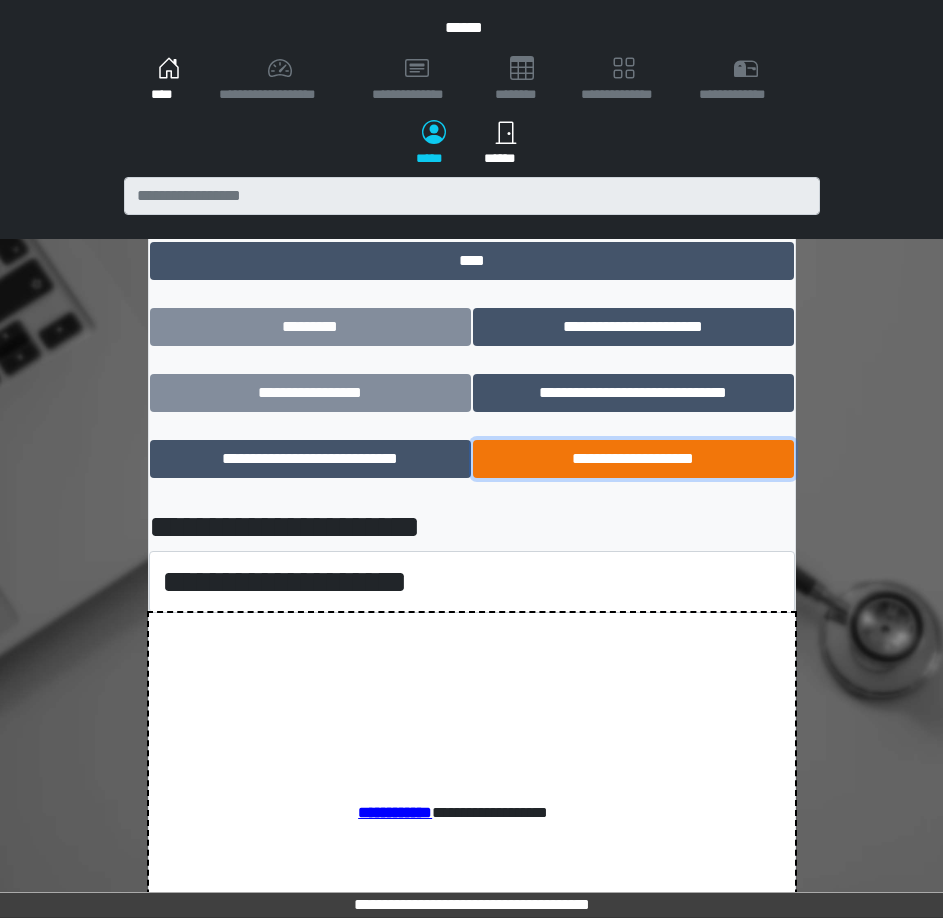 click on "**********" at bounding box center [633, 459] 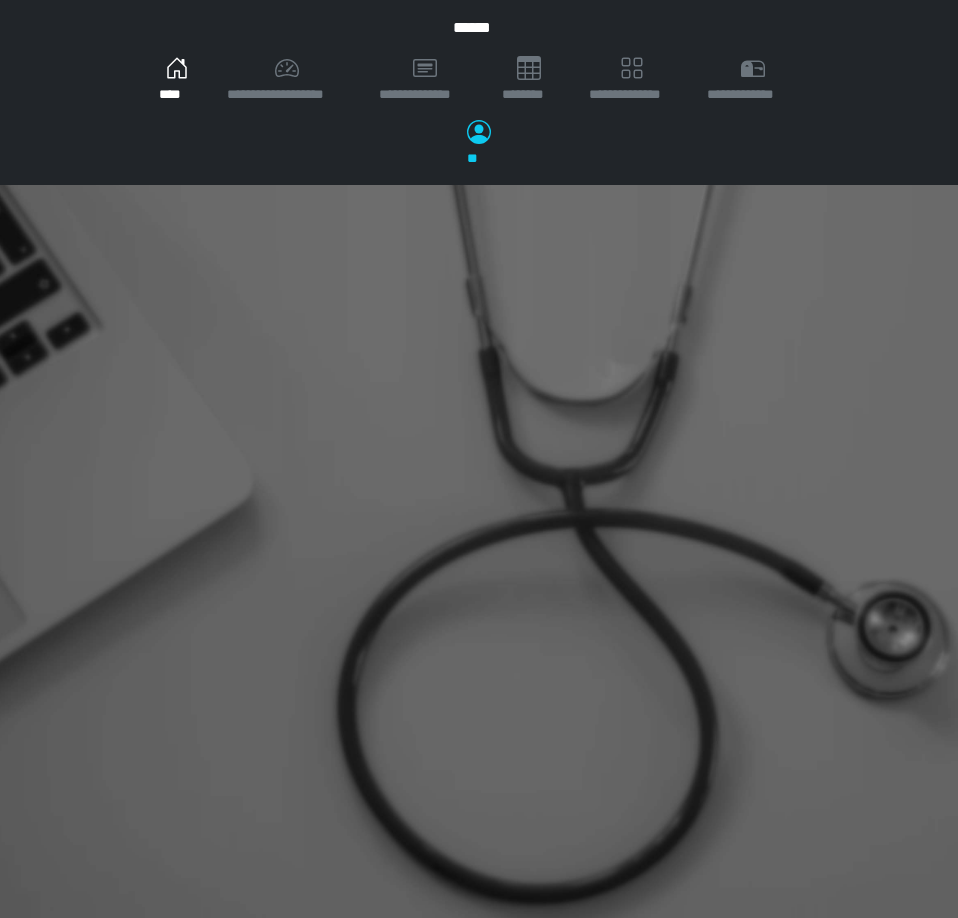 scroll, scrollTop: 0, scrollLeft: 0, axis: both 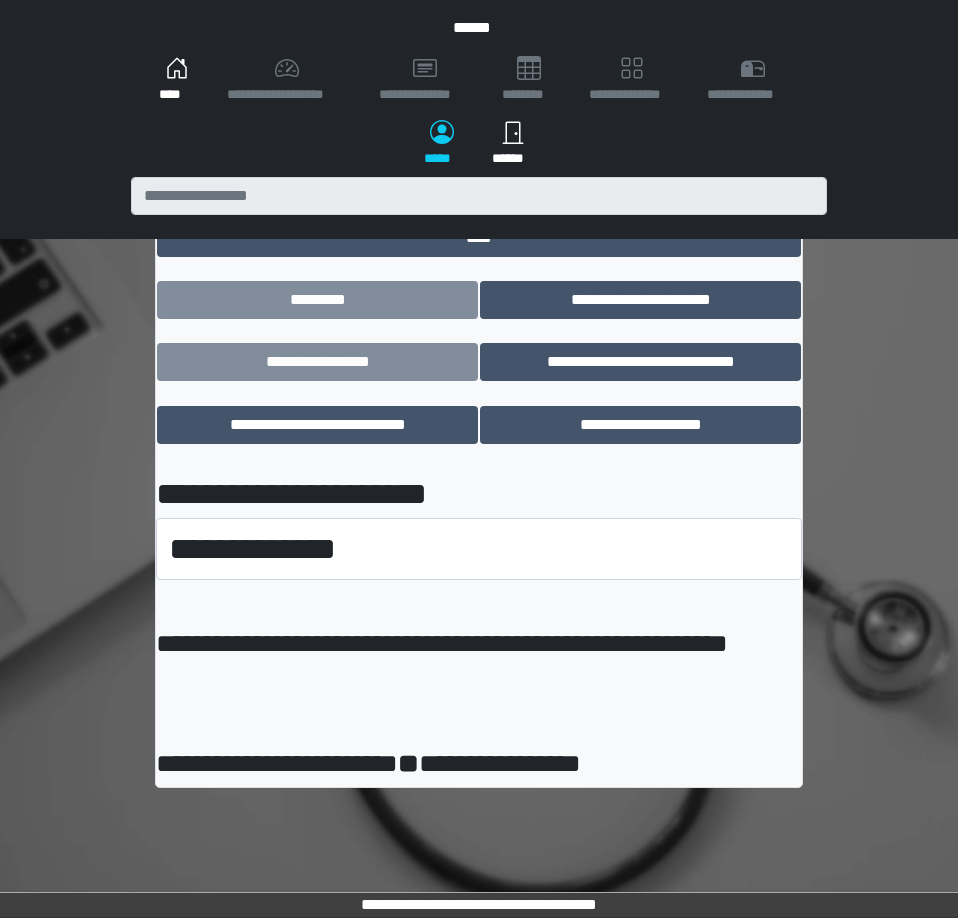 click on "**********" at bounding box center (313, 494) 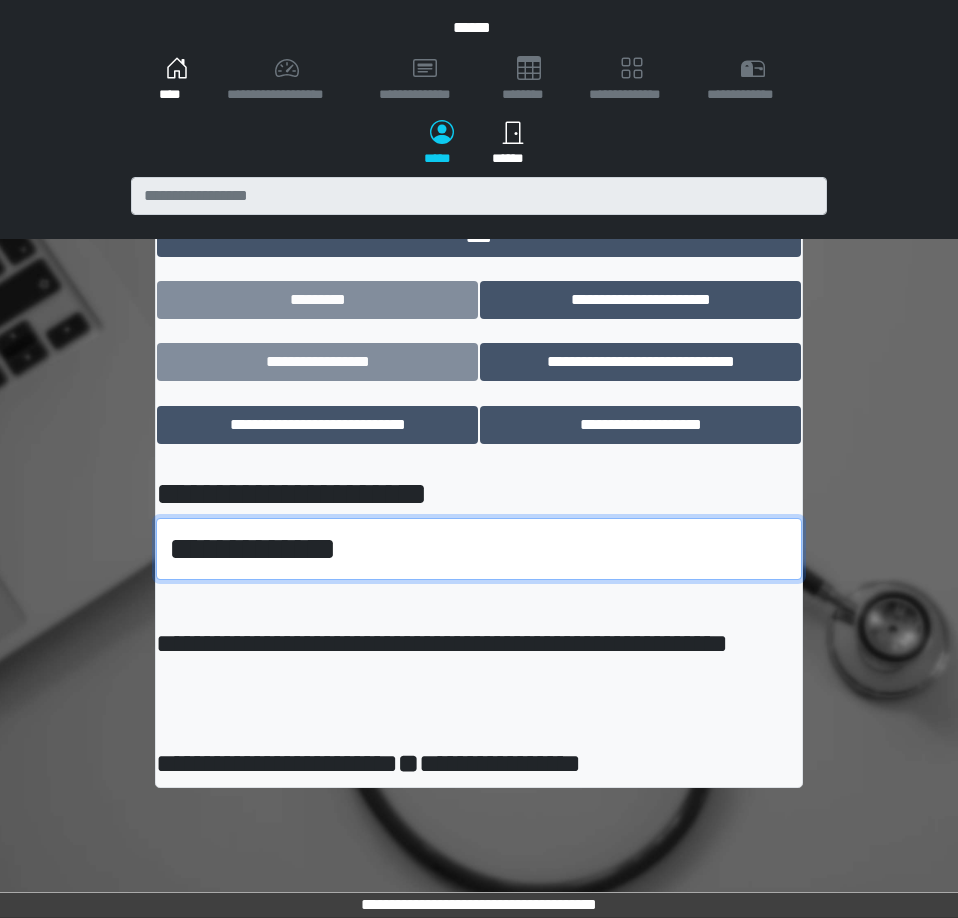 click on "**********" at bounding box center [479, 549] 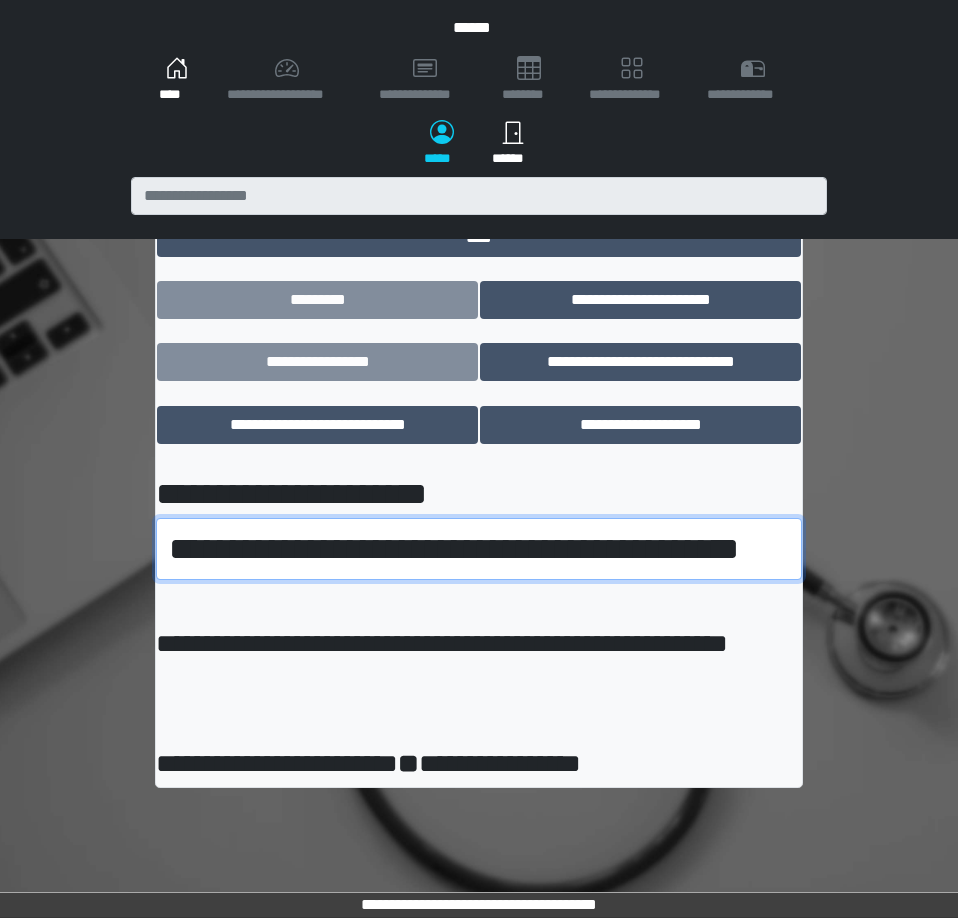 click on "**********" at bounding box center [479, 549] 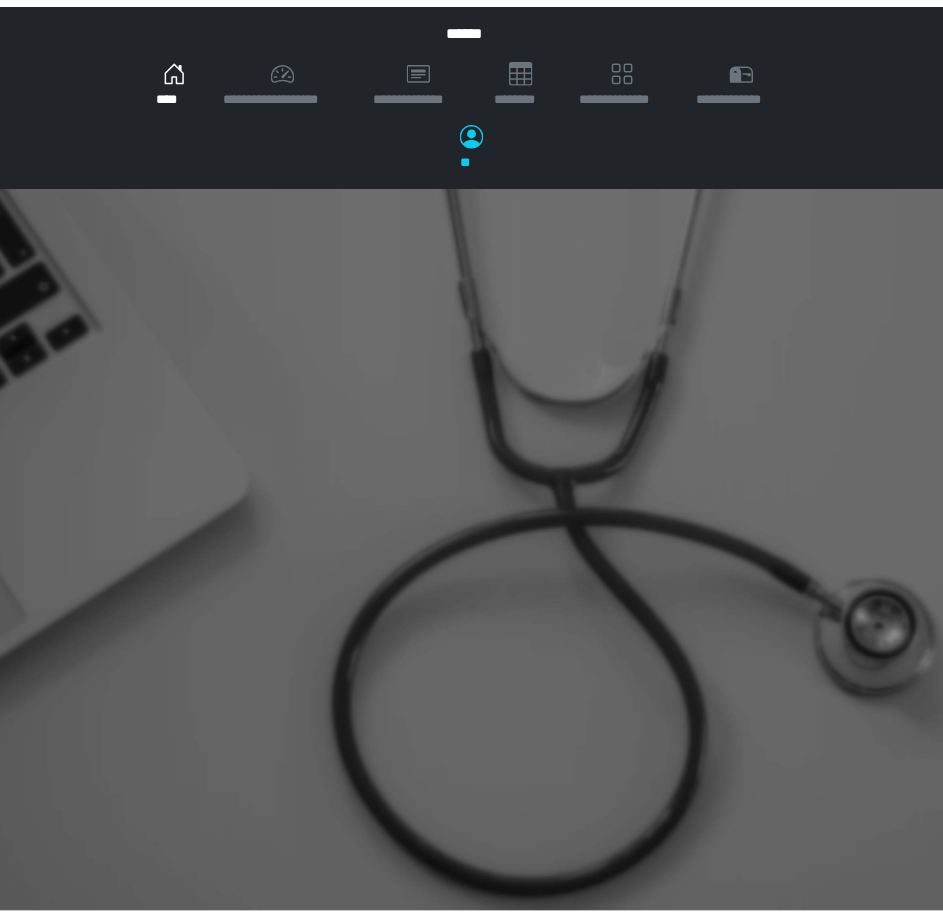 scroll, scrollTop: 0, scrollLeft: 0, axis: both 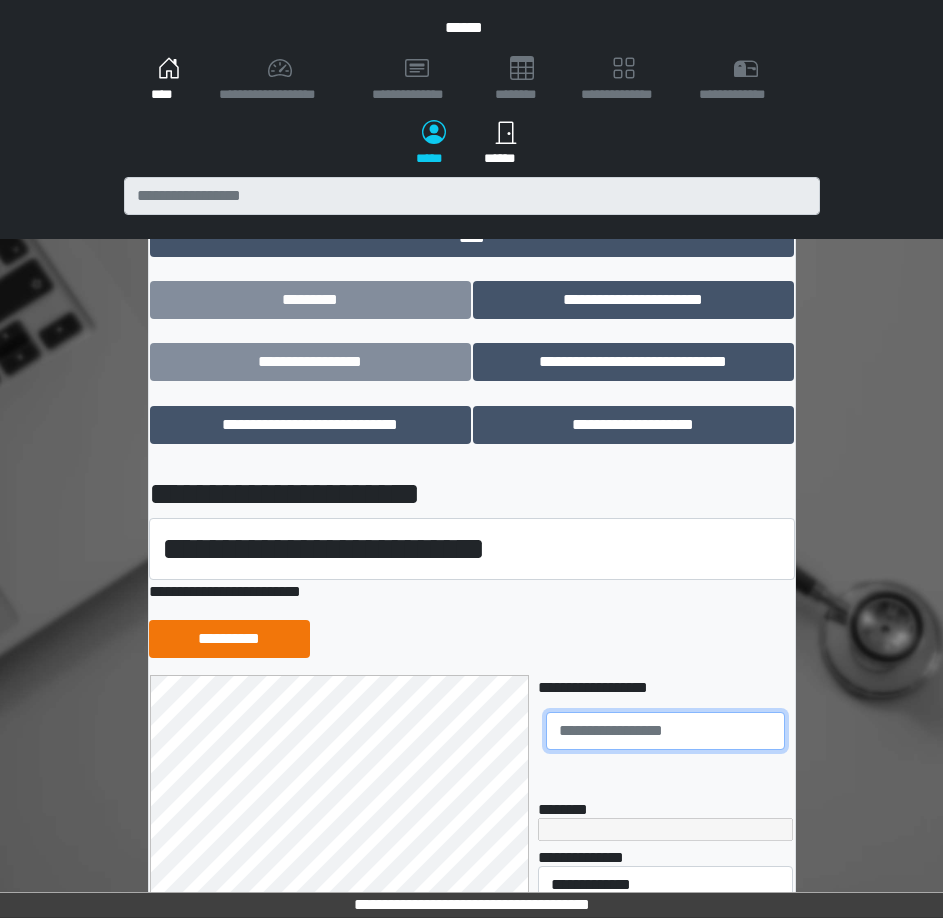 click at bounding box center [665, 731] 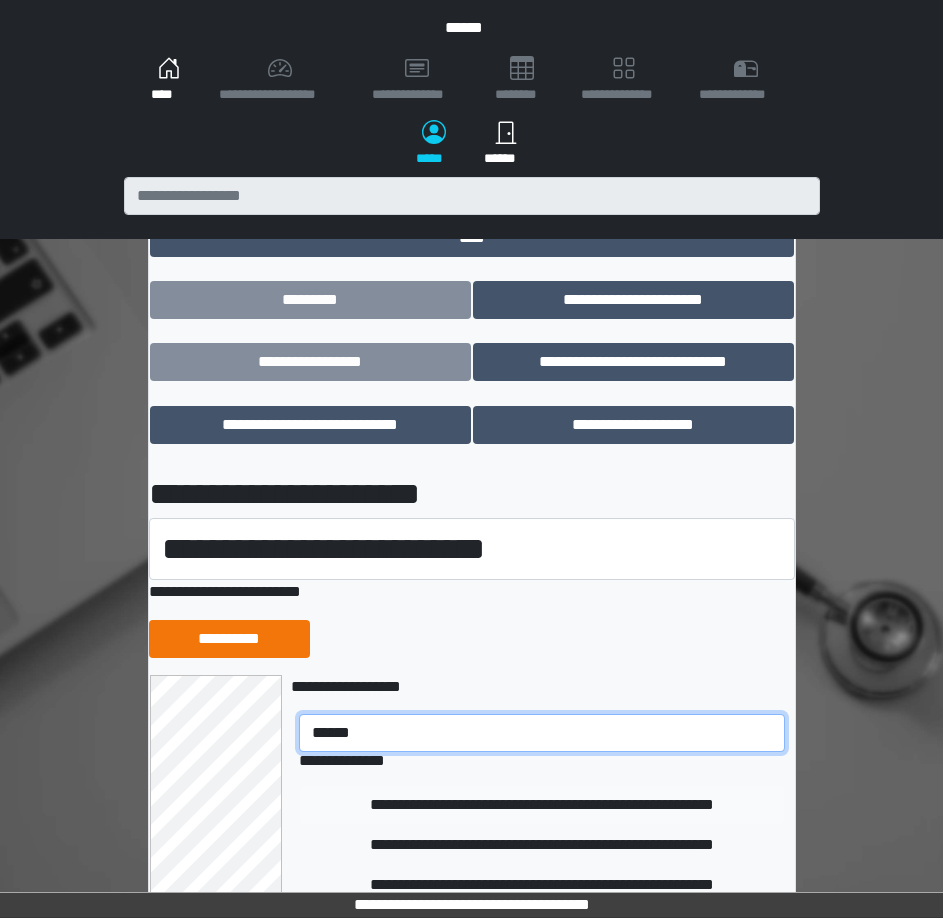 type on "******" 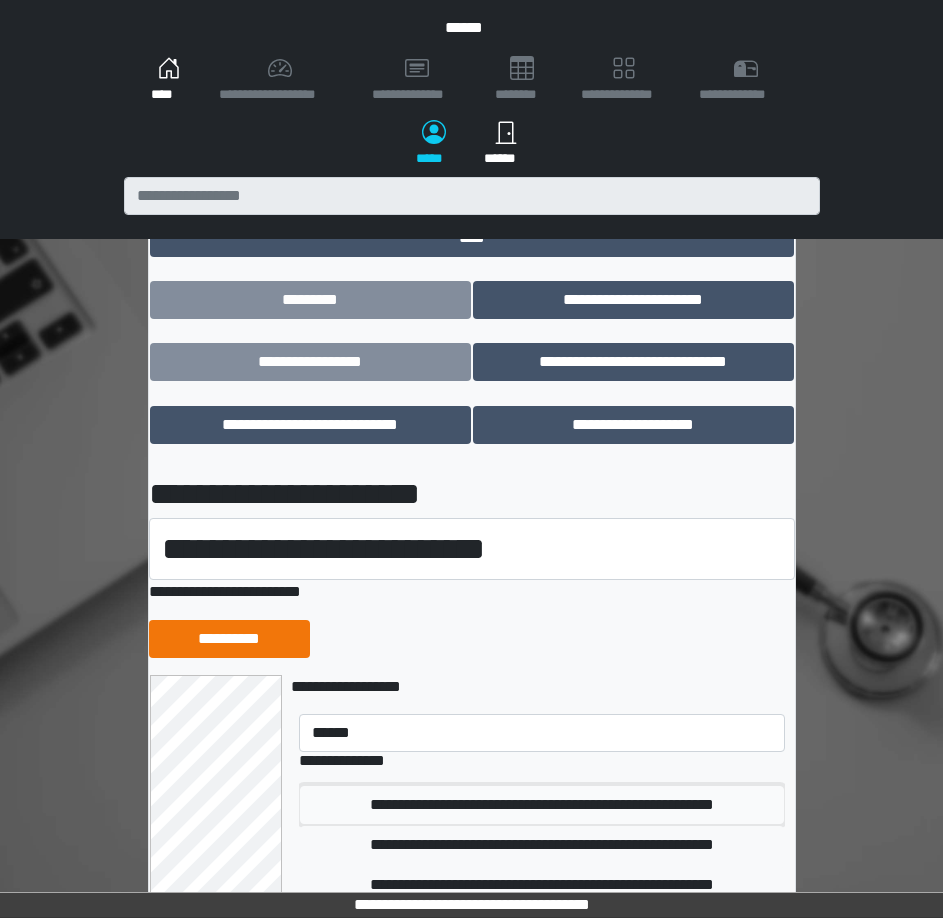 click on "**********" at bounding box center (541, 805) 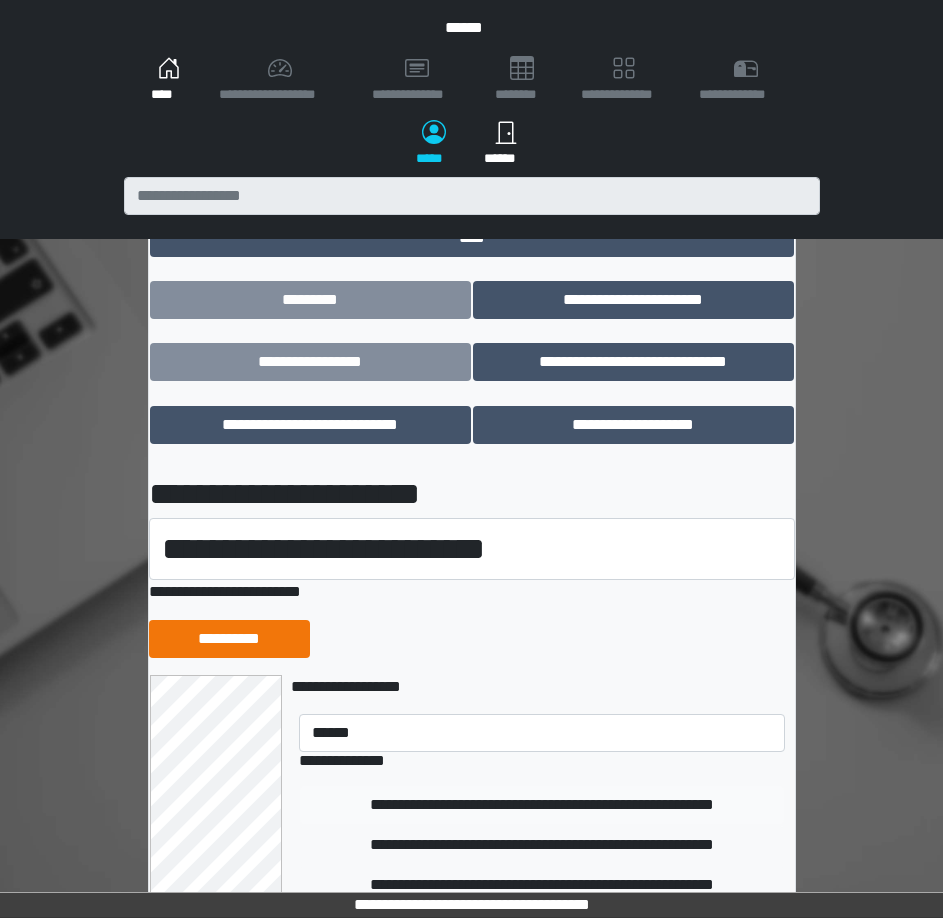 type 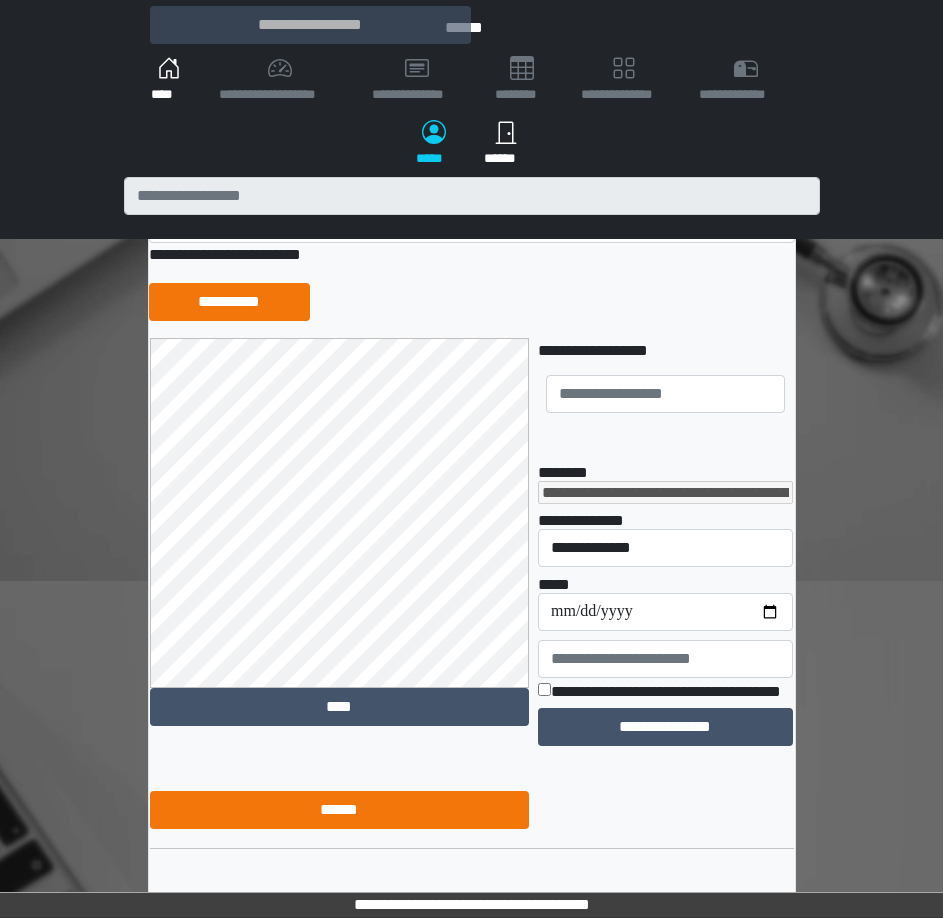 scroll, scrollTop: 340, scrollLeft: 0, axis: vertical 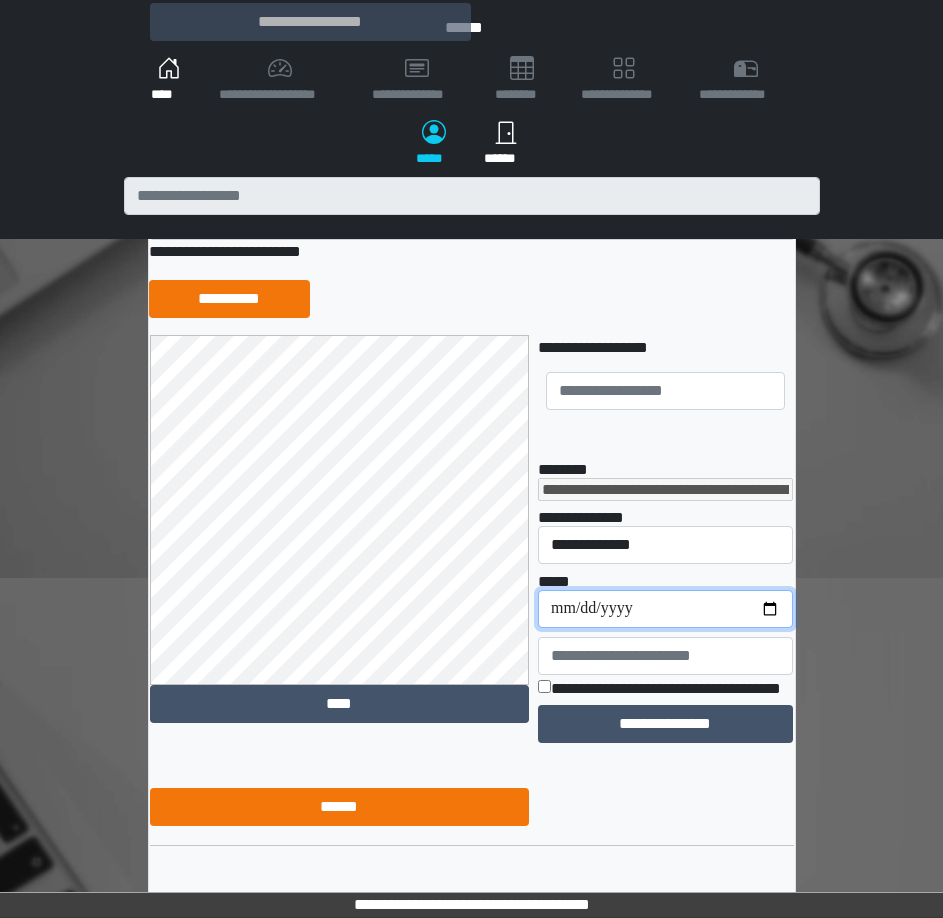 click on "**********" at bounding box center (665, 609) 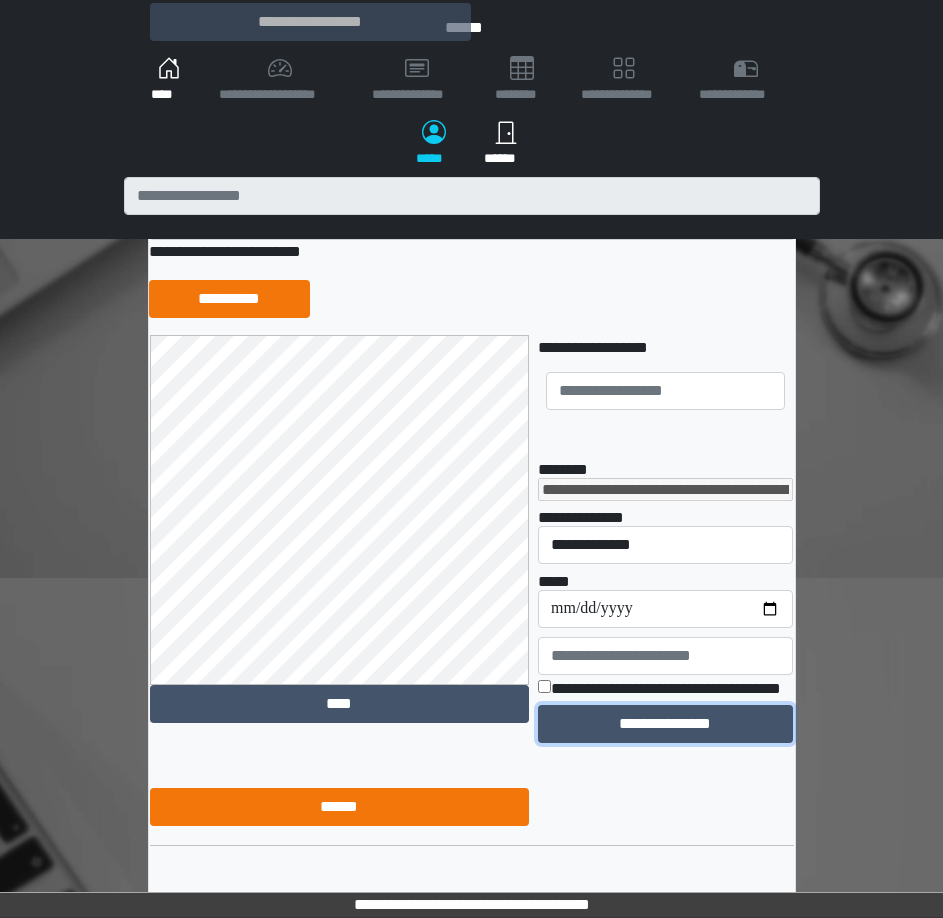 drag, startPoint x: 666, startPoint y: 753, endPoint x: 648, endPoint y: 683, distance: 72.277245 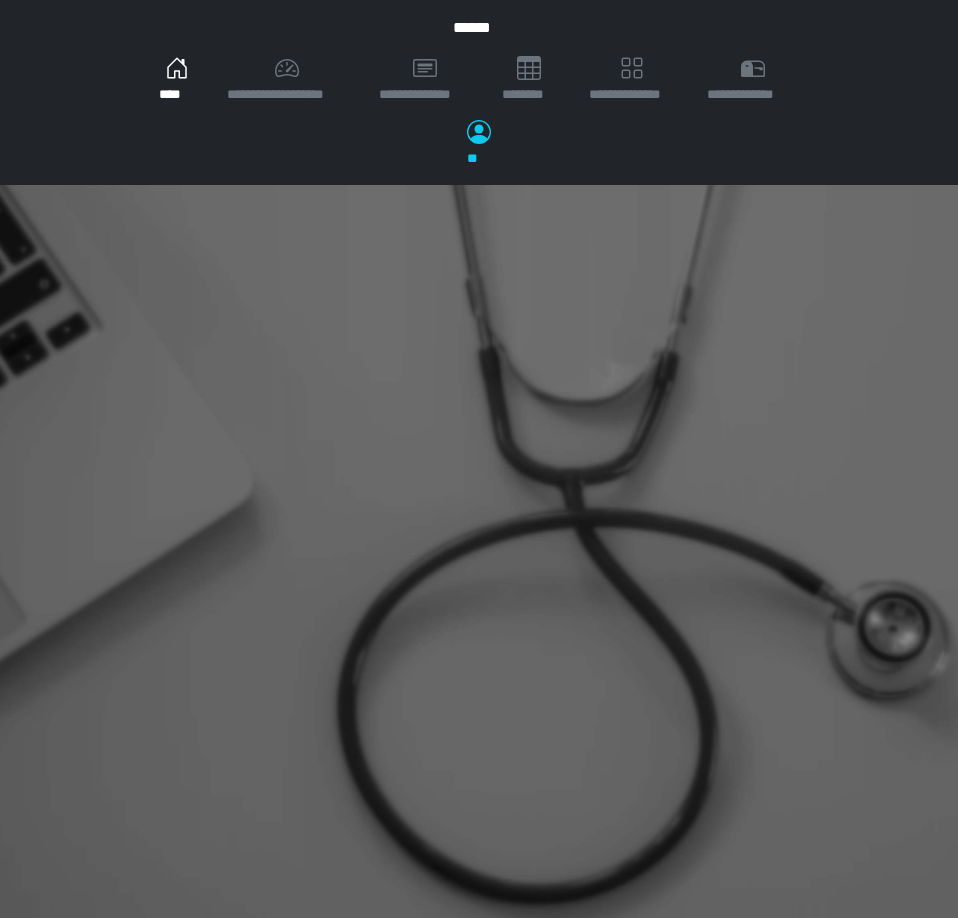 scroll, scrollTop: 0, scrollLeft: 0, axis: both 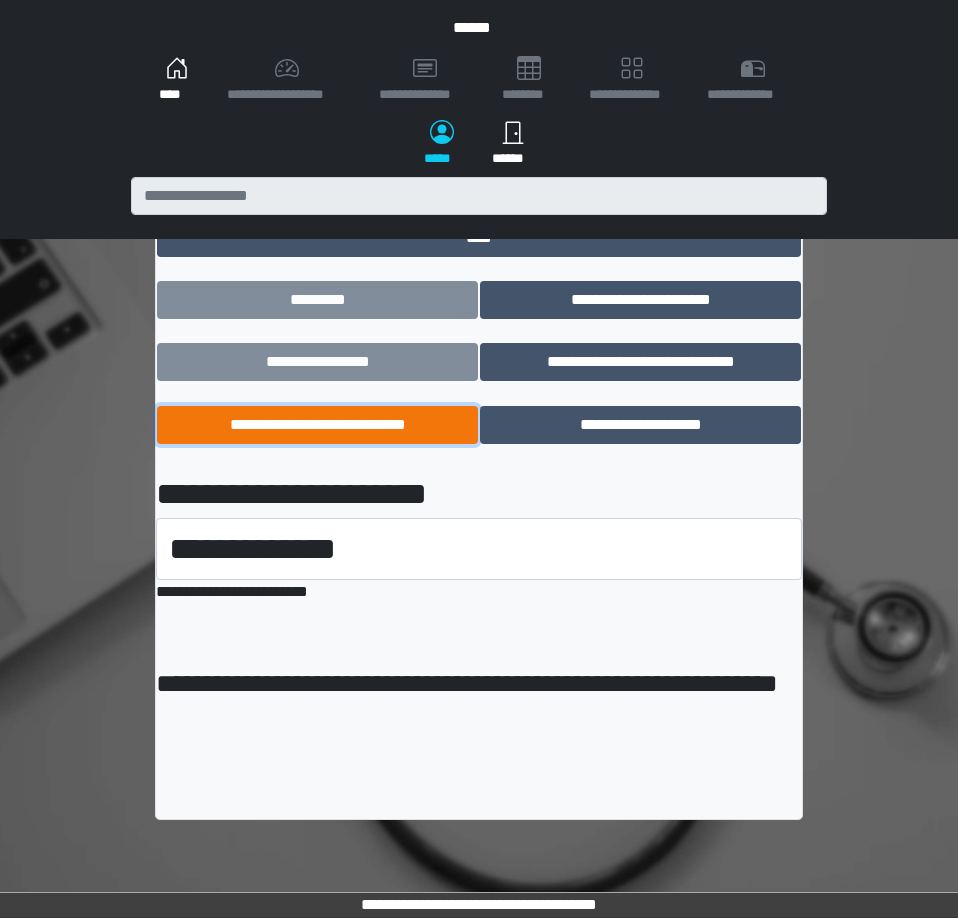 click on "**********" at bounding box center (317, 425) 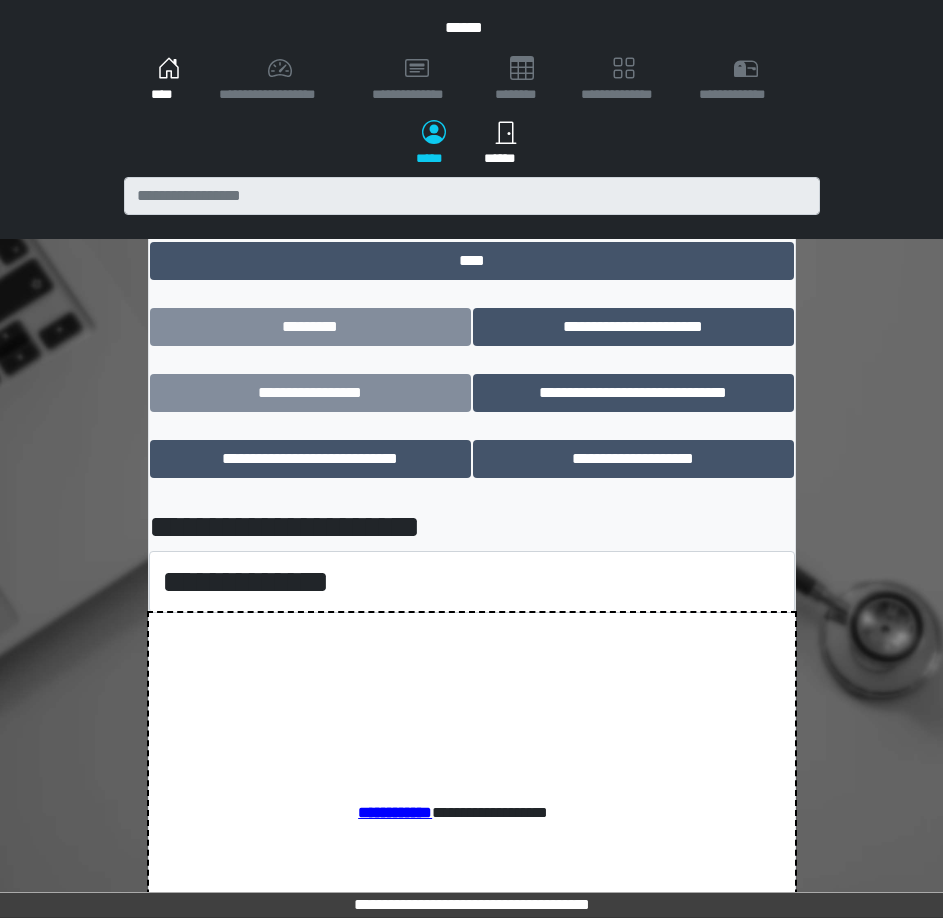 scroll, scrollTop: 0, scrollLeft: 0, axis: both 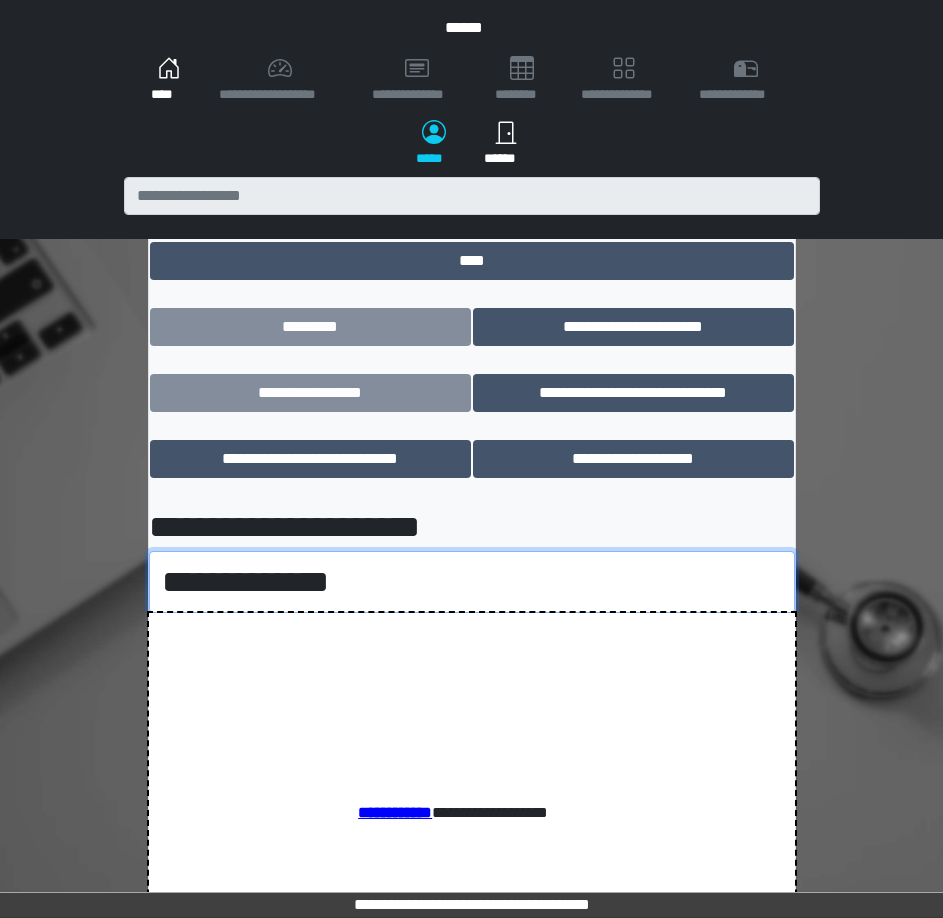 click on "**********" at bounding box center (472, 582) 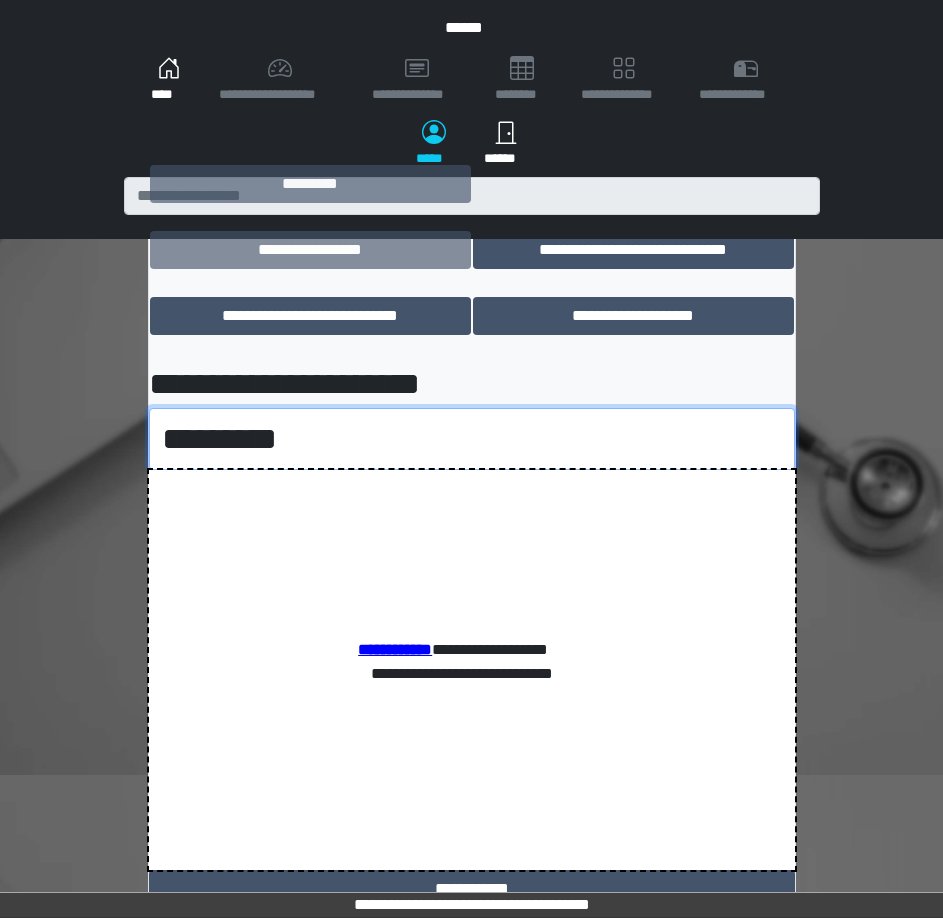 scroll, scrollTop: 188, scrollLeft: 0, axis: vertical 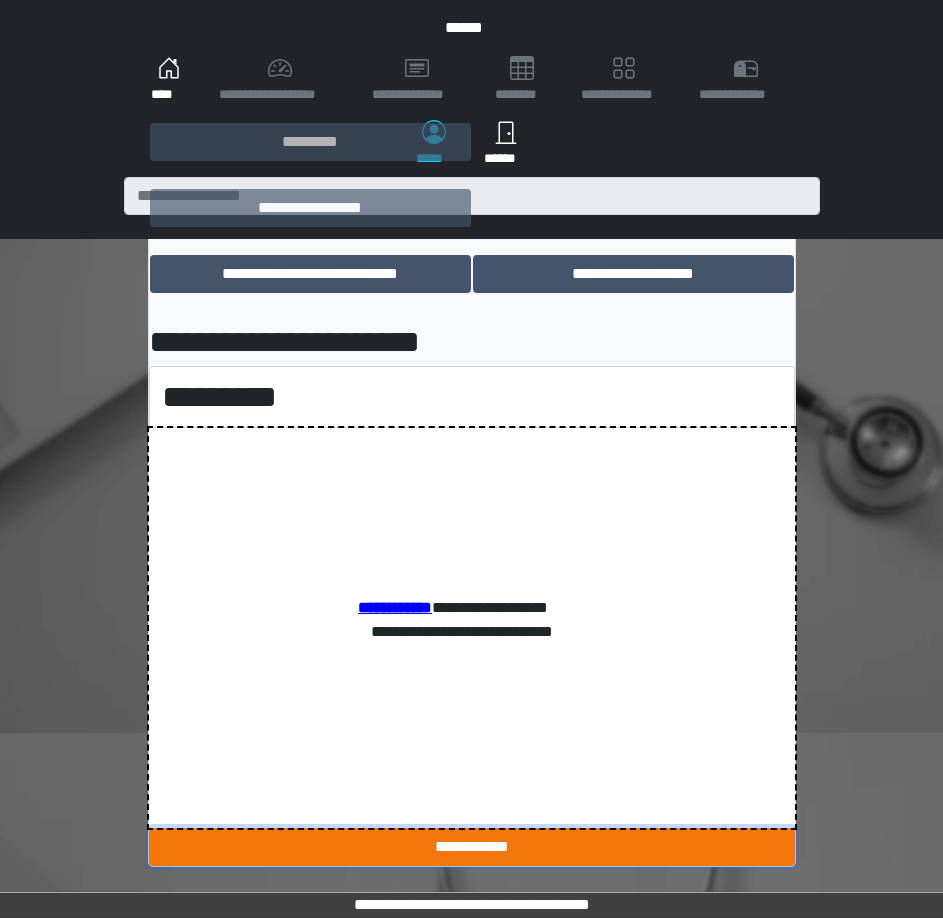click on "**********" at bounding box center [472, 847] 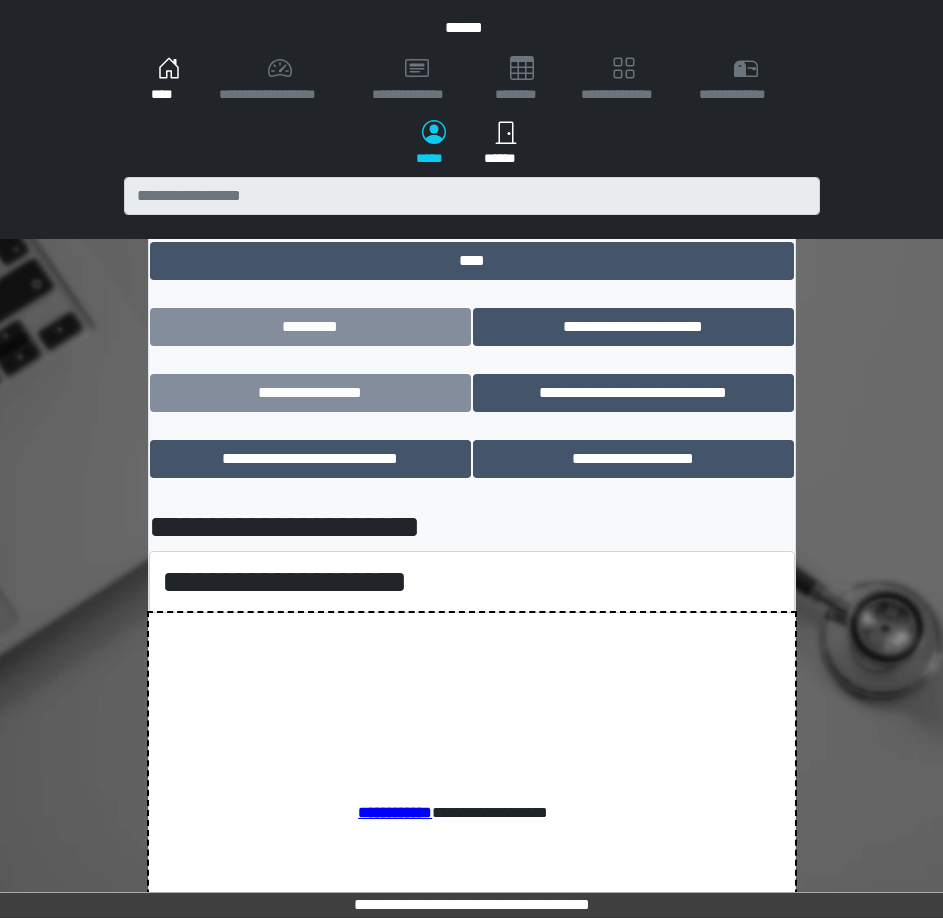 scroll, scrollTop: 0, scrollLeft: 0, axis: both 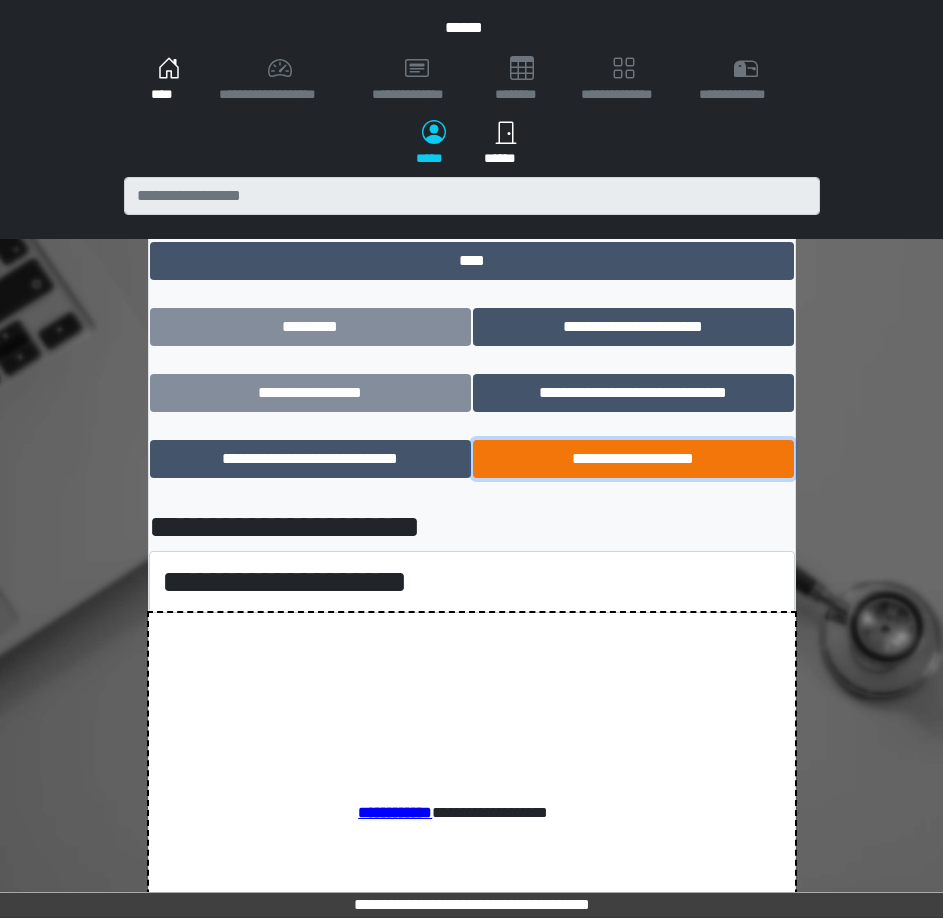 click on "**********" at bounding box center (633, 459) 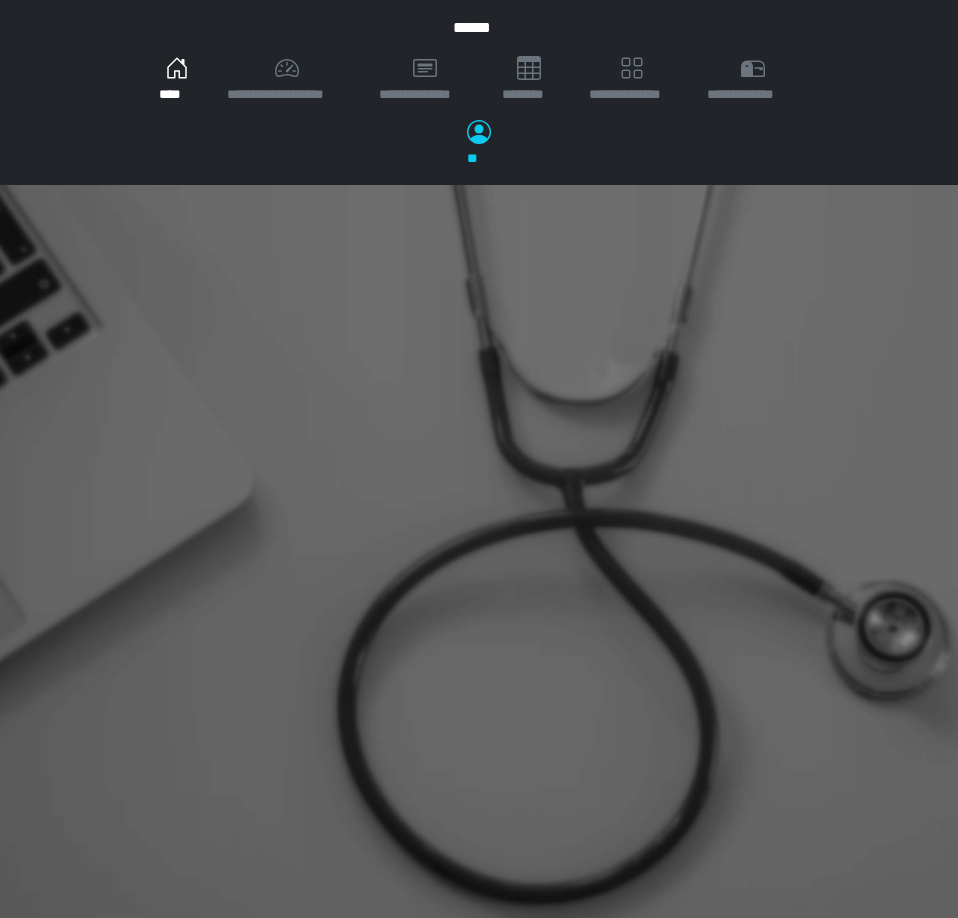 scroll, scrollTop: 0, scrollLeft: 0, axis: both 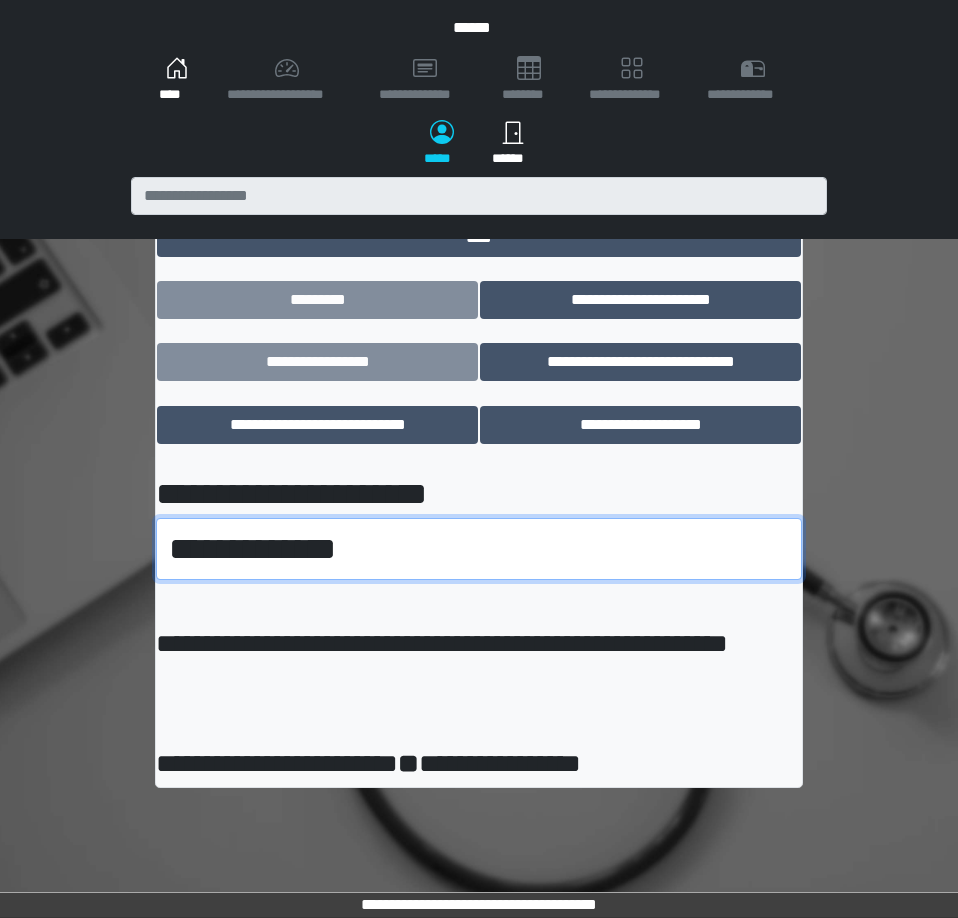click on "**********" at bounding box center [479, 549] 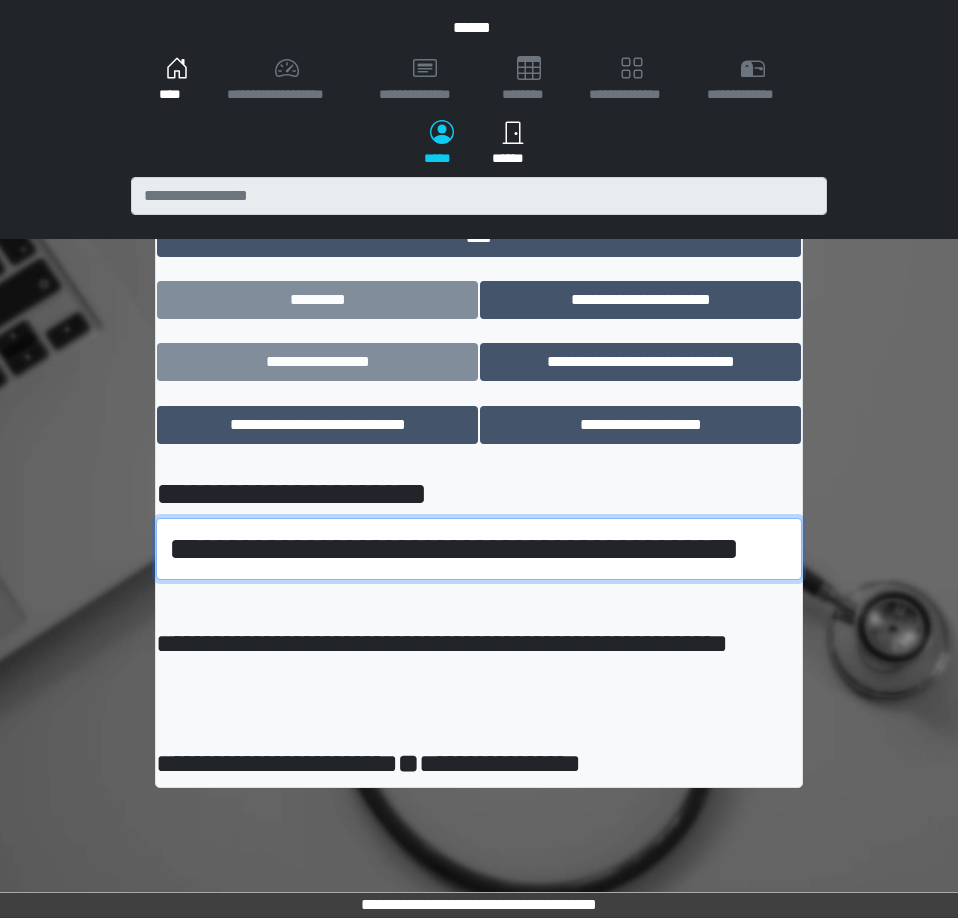 click on "**********" at bounding box center [479, 549] 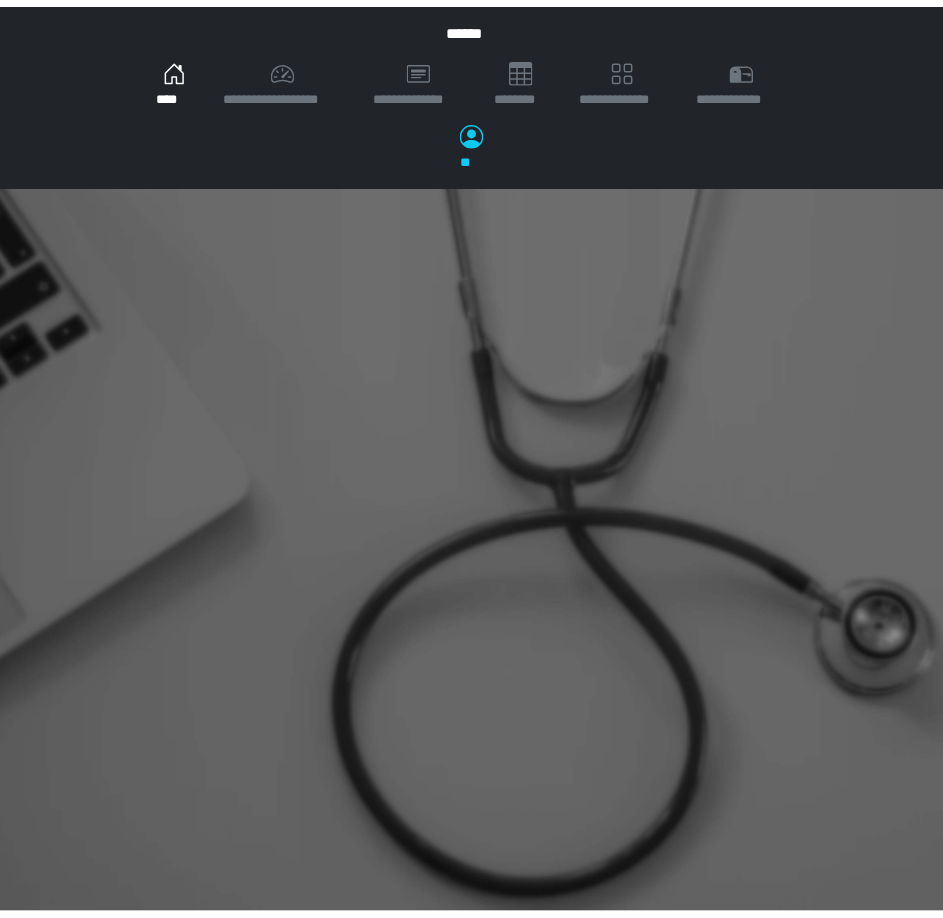 scroll, scrollTop: 0, scrollLeft: 0, axis: both 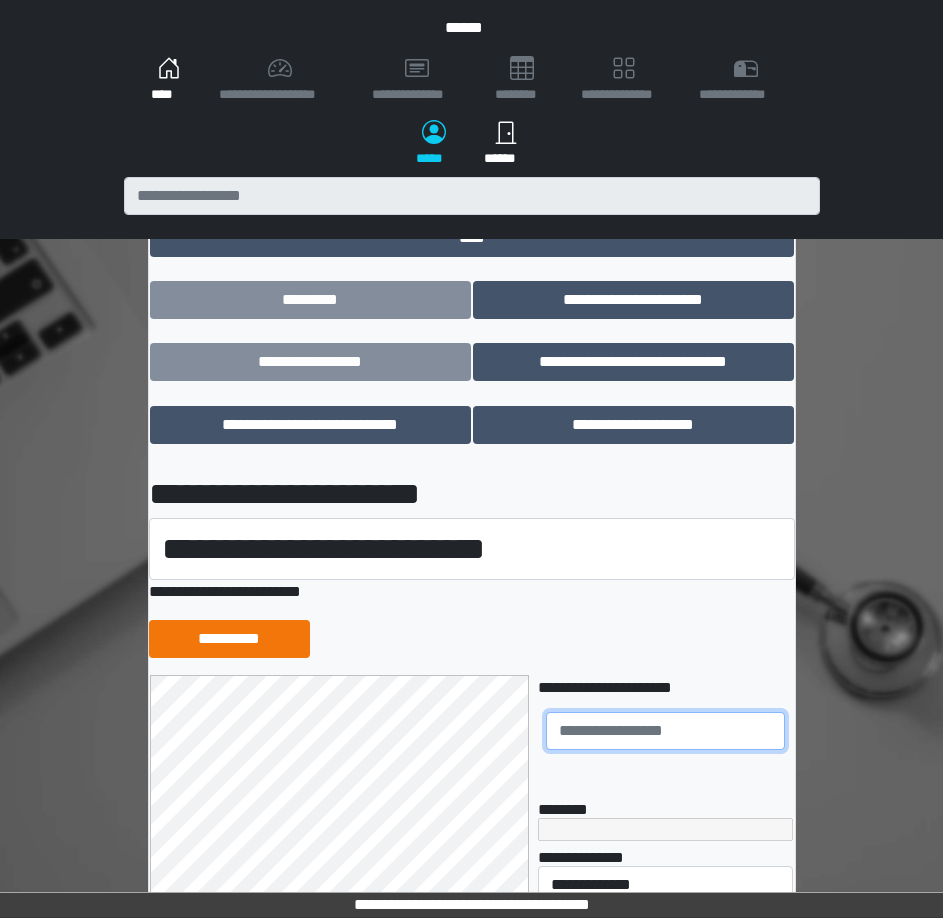 click at bounding box center (665, 731) 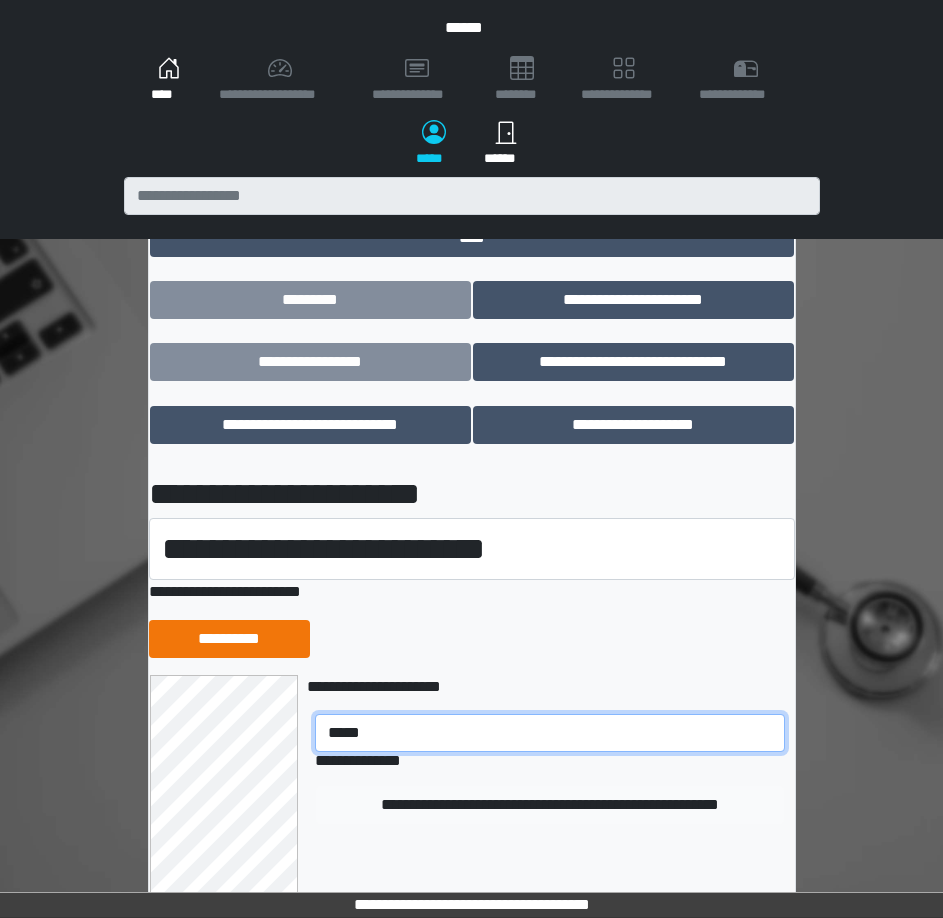 type on "*****" 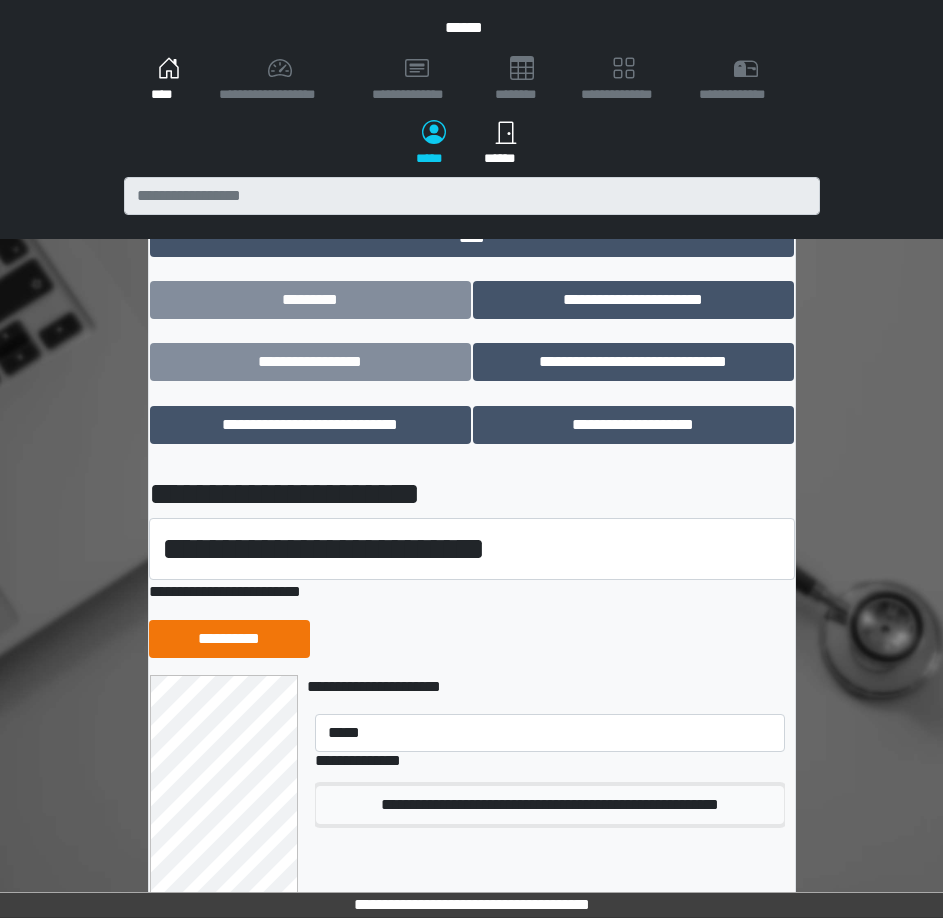 click on "**********" at bounding box center [549, 805] 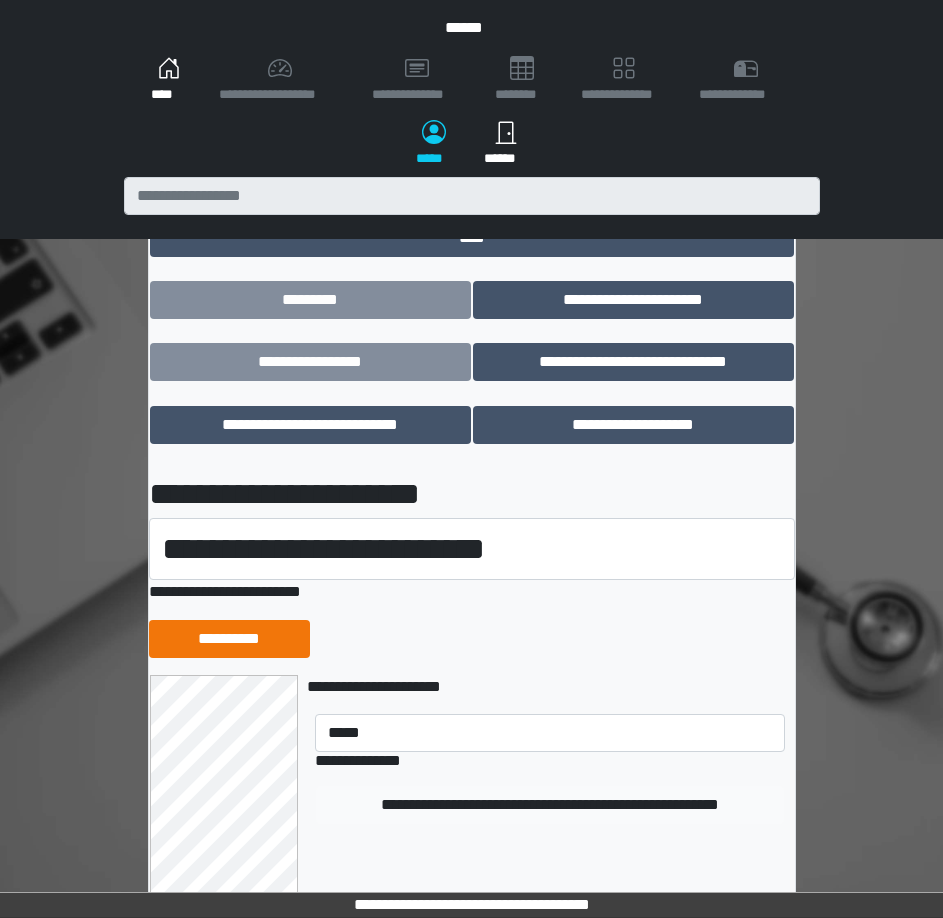 type 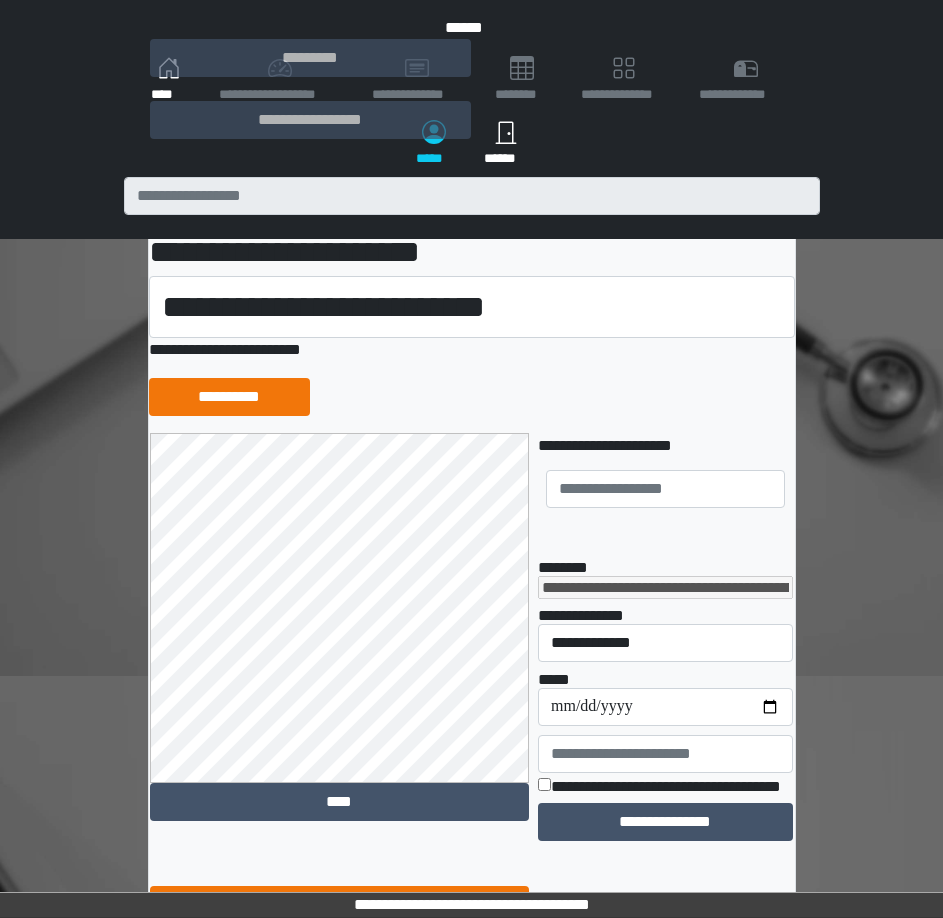 scroll, scrollTop: 368, scrollLeft: 0, axis: vertical 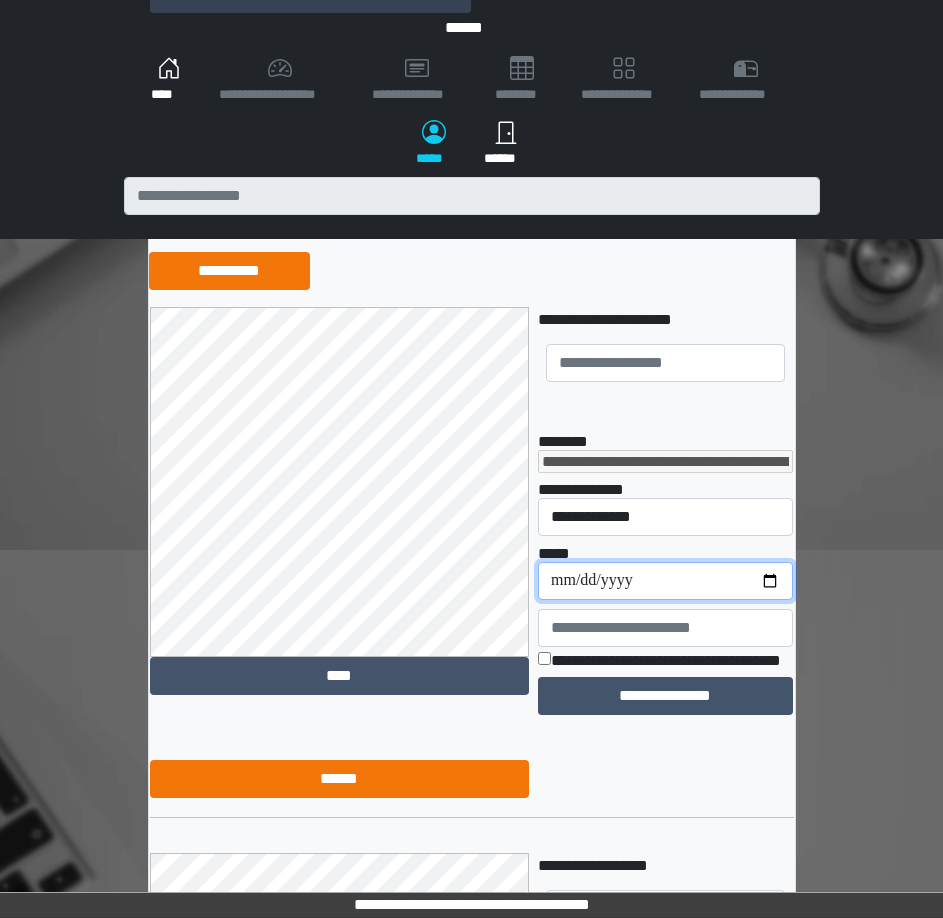click on "**********" at bounding box center (665, 581) 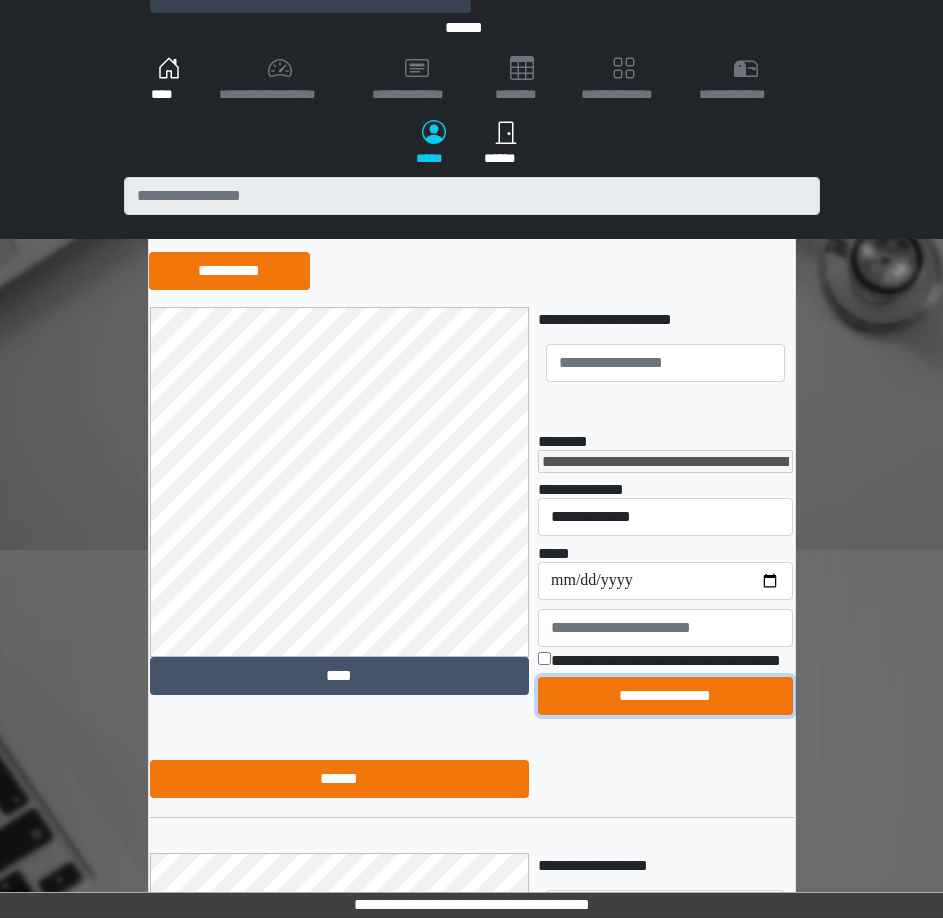 click on "**********" at bounding box center (665, 696) 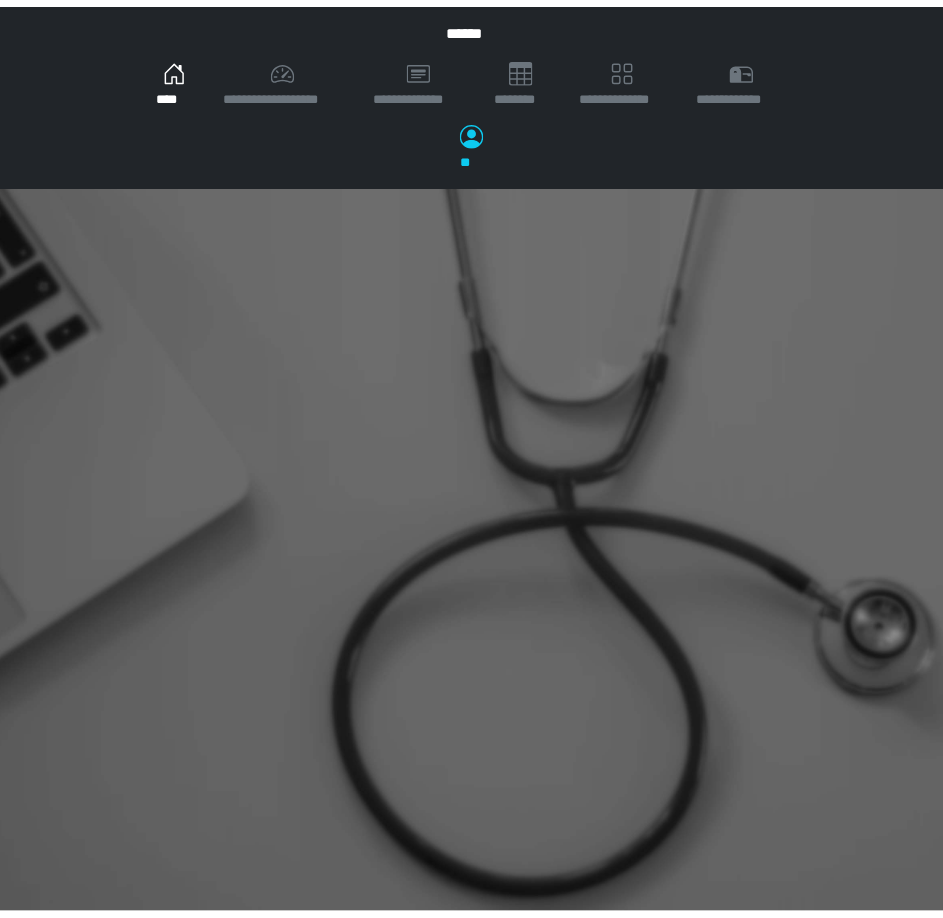 scroll, scrollTop: 0, scrollLeft: 0, axis: both 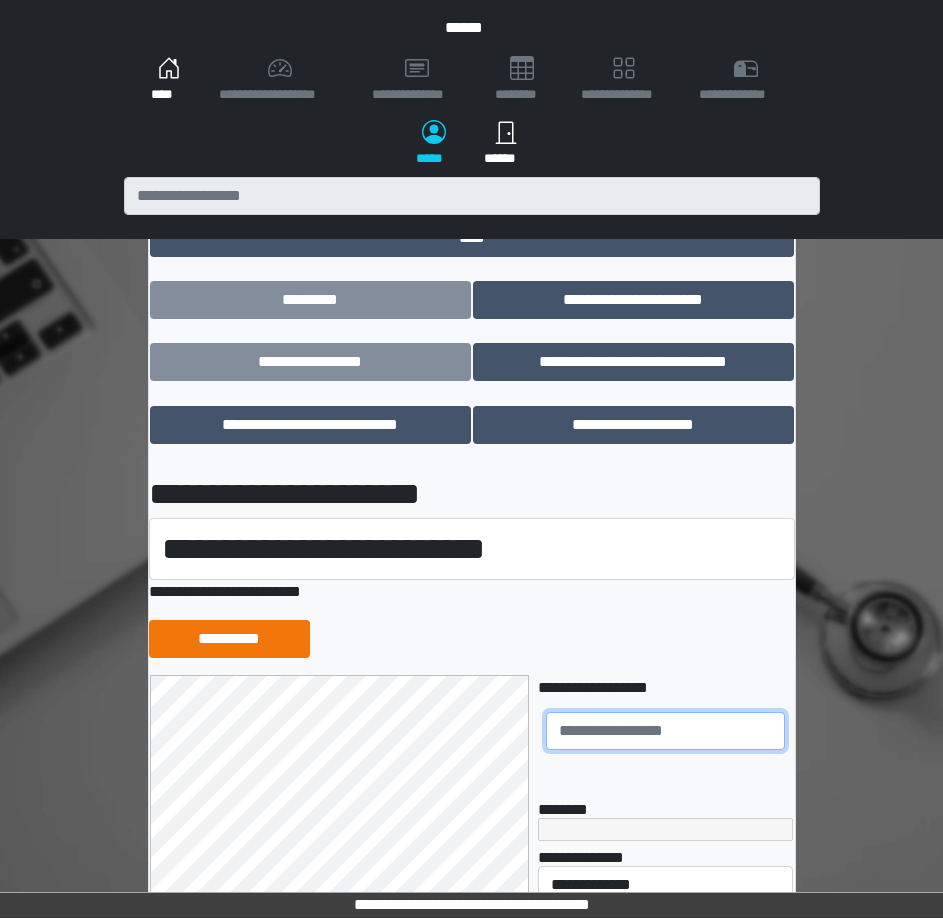 drag, startPoint x: 585, startPoint y: 753, endPoint x: 616, endPoint y: 752, distance: 31.016125 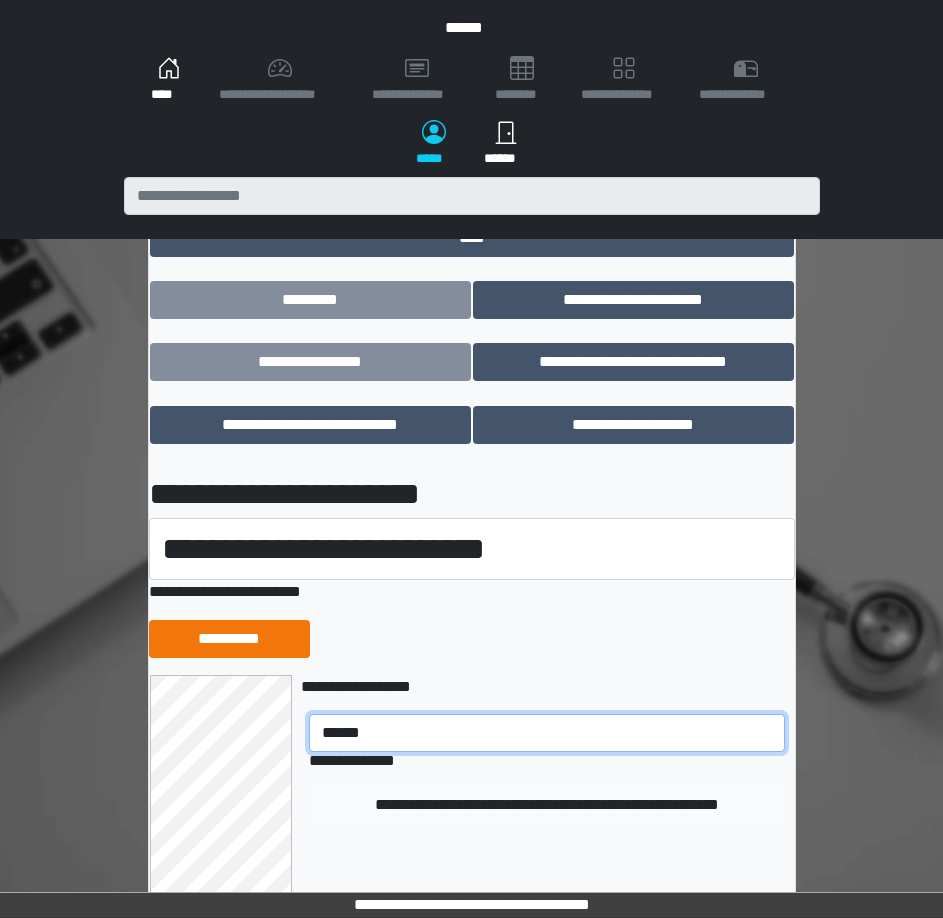 type on "******" 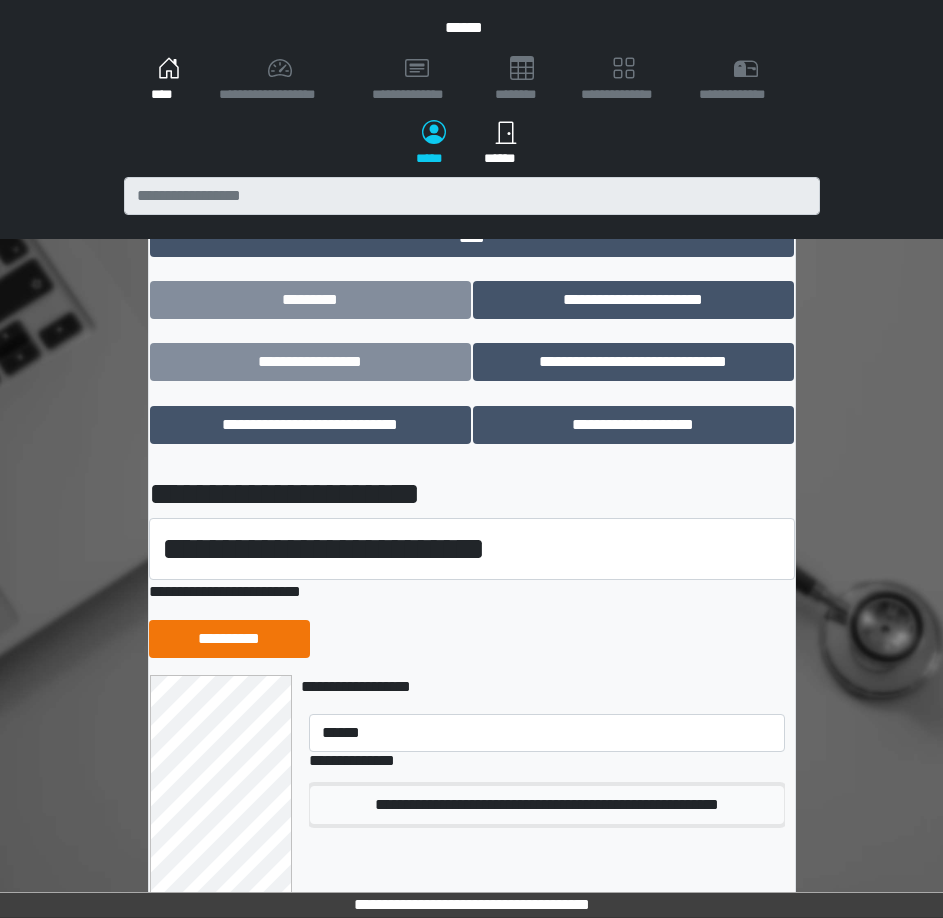 click on "**********" at bounding box center (546, 805) 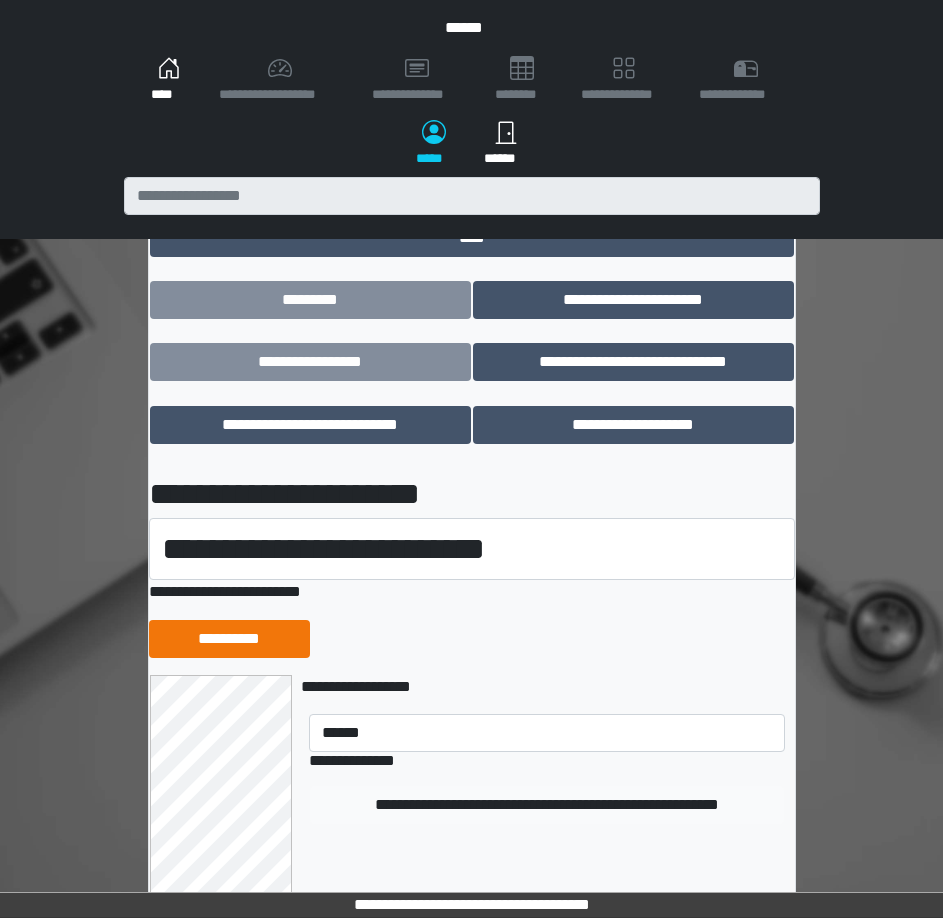 type 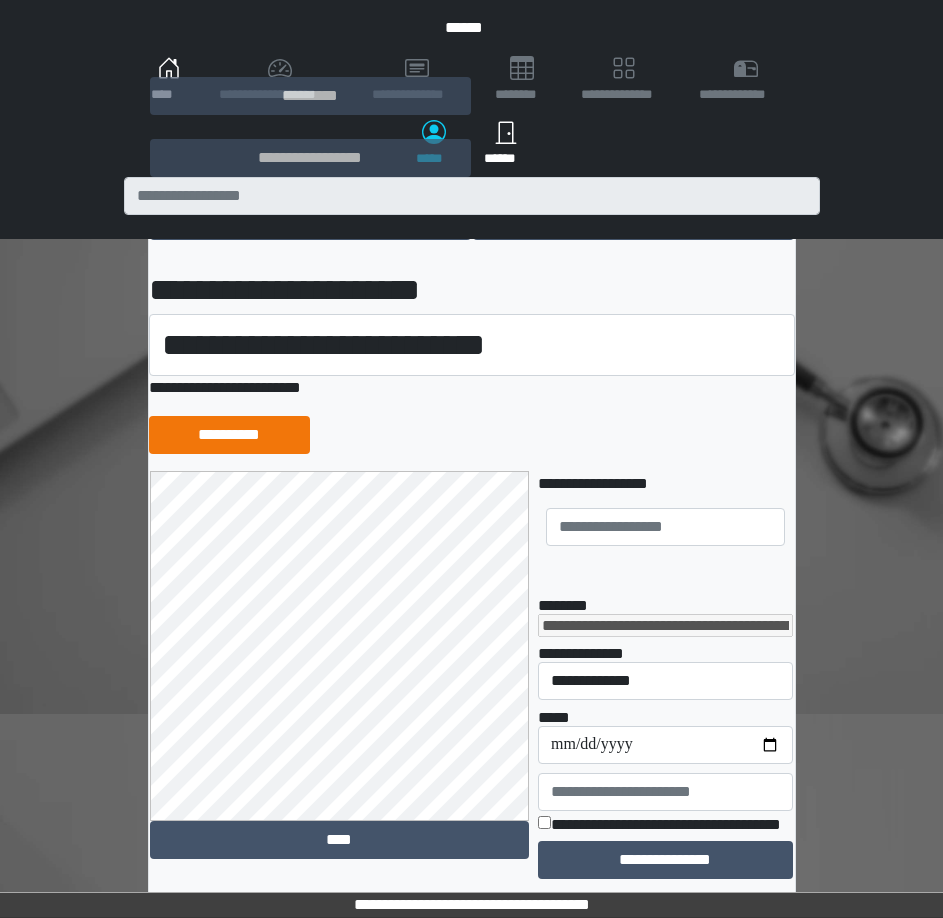 scroll, scrollTop: 223, scrollLeft: 0, axis: vertical 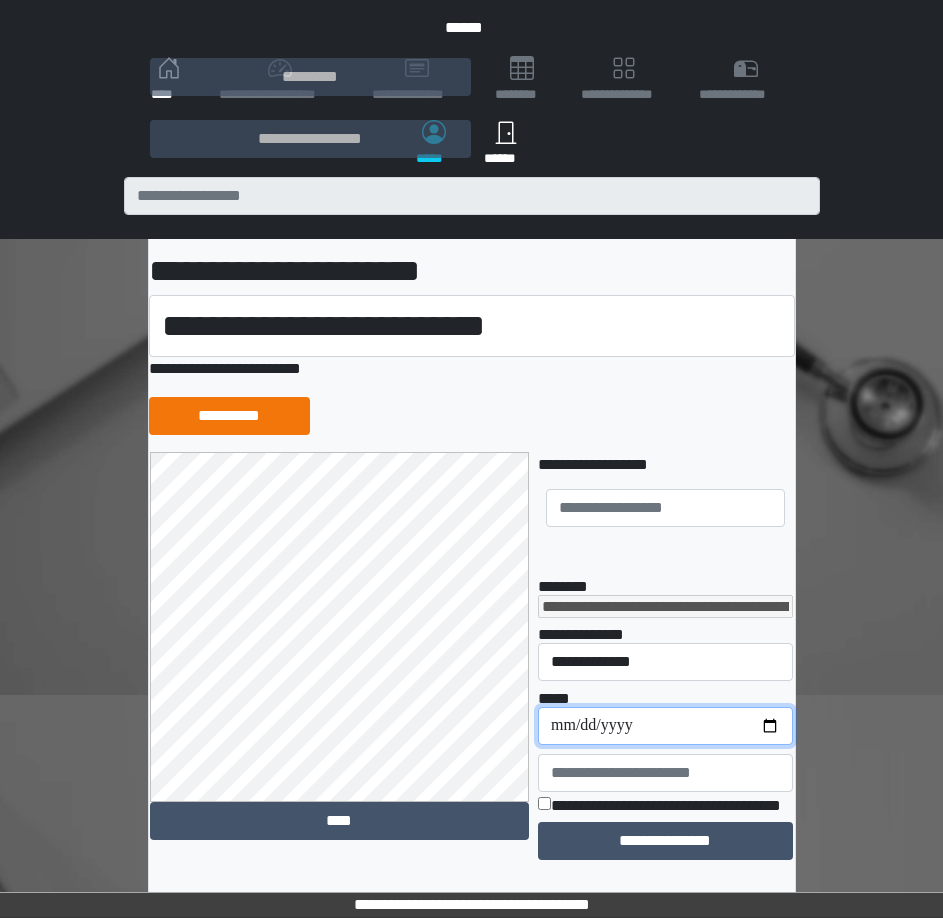 click on "**********" at bounding box center [665, 726] 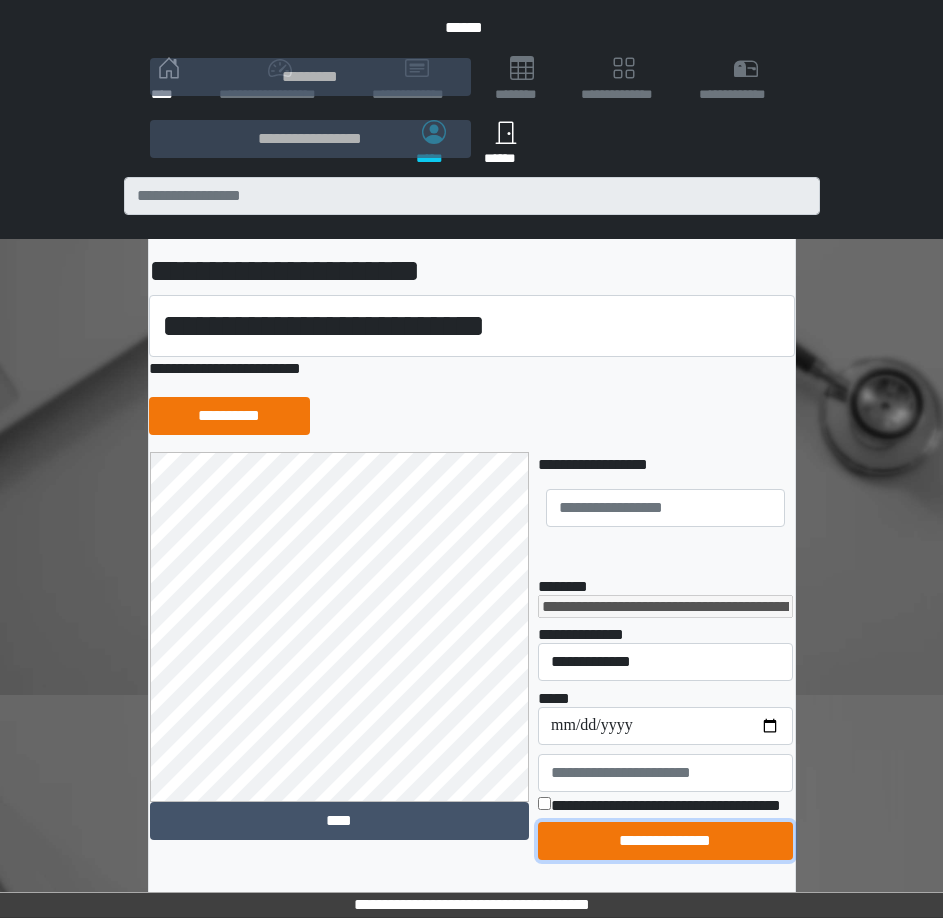 click on "**********" at bounding box center (665, 841) 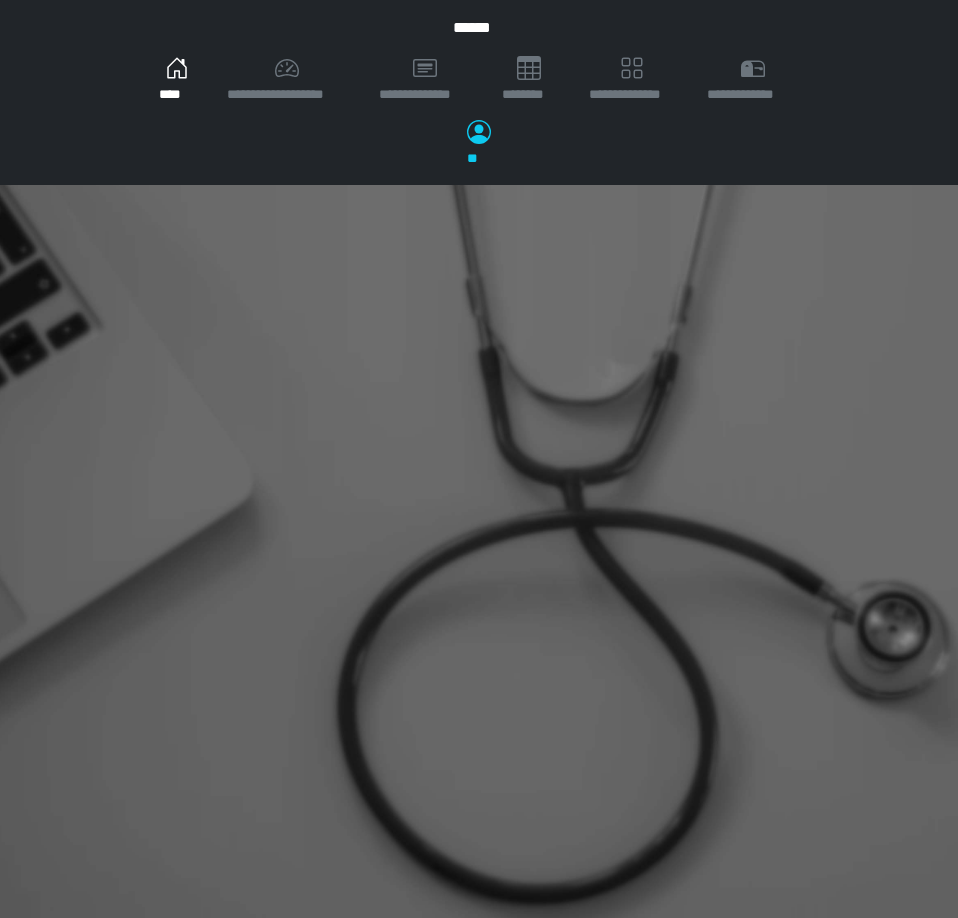 scroll, scrollTop: 0, scrollLeft: 0, axis: both 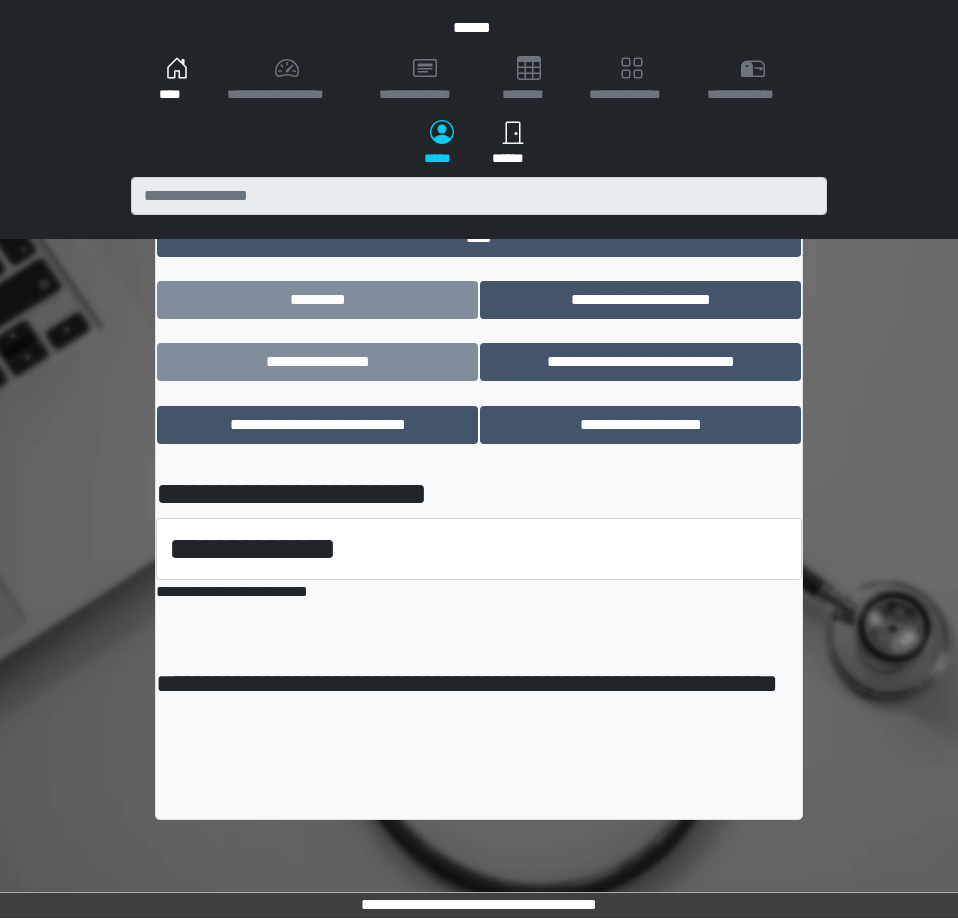 click on "****" at bounding box center [177, 80] 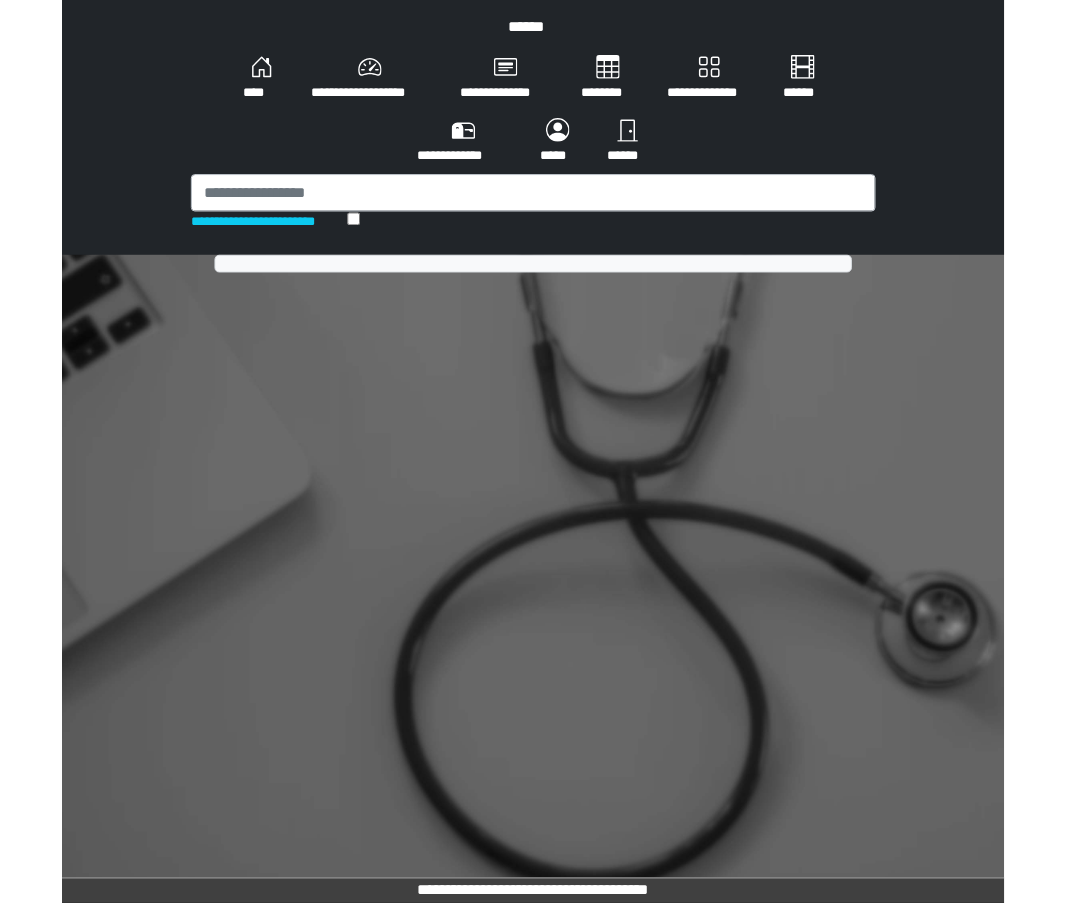 scroll, scrollTop: 0, scrollLeft: 0, axis: both 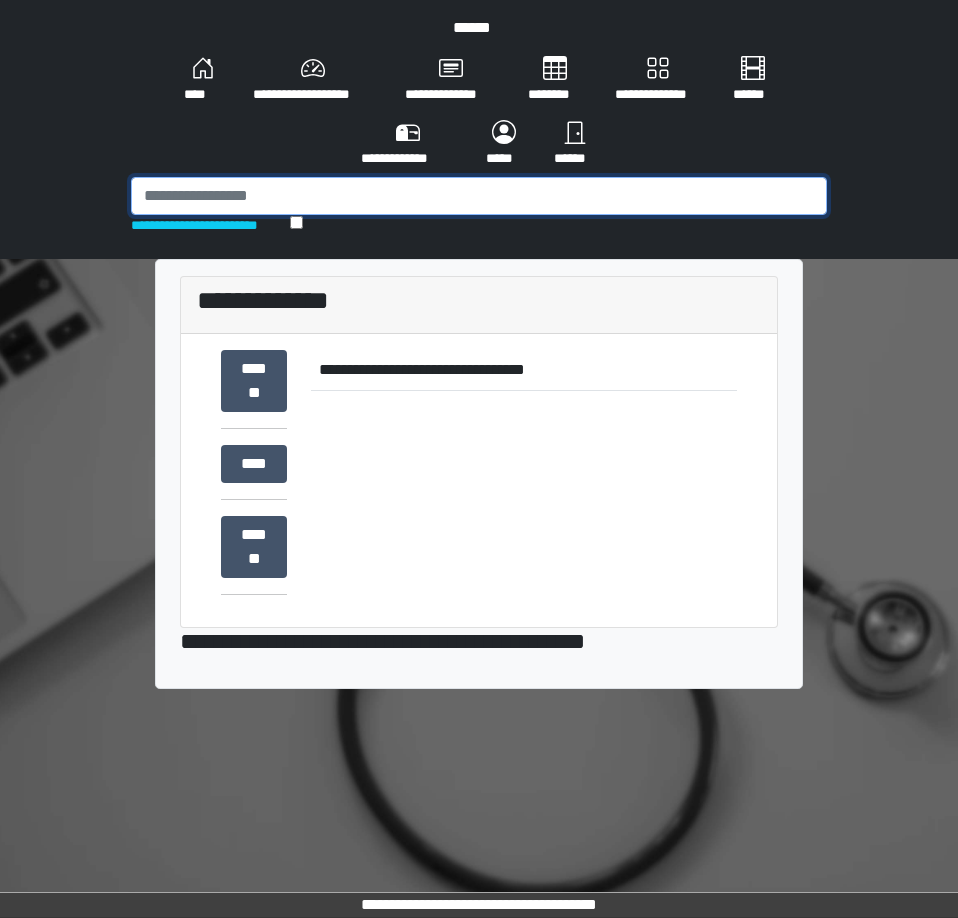 click at bounding box center [479, 196] 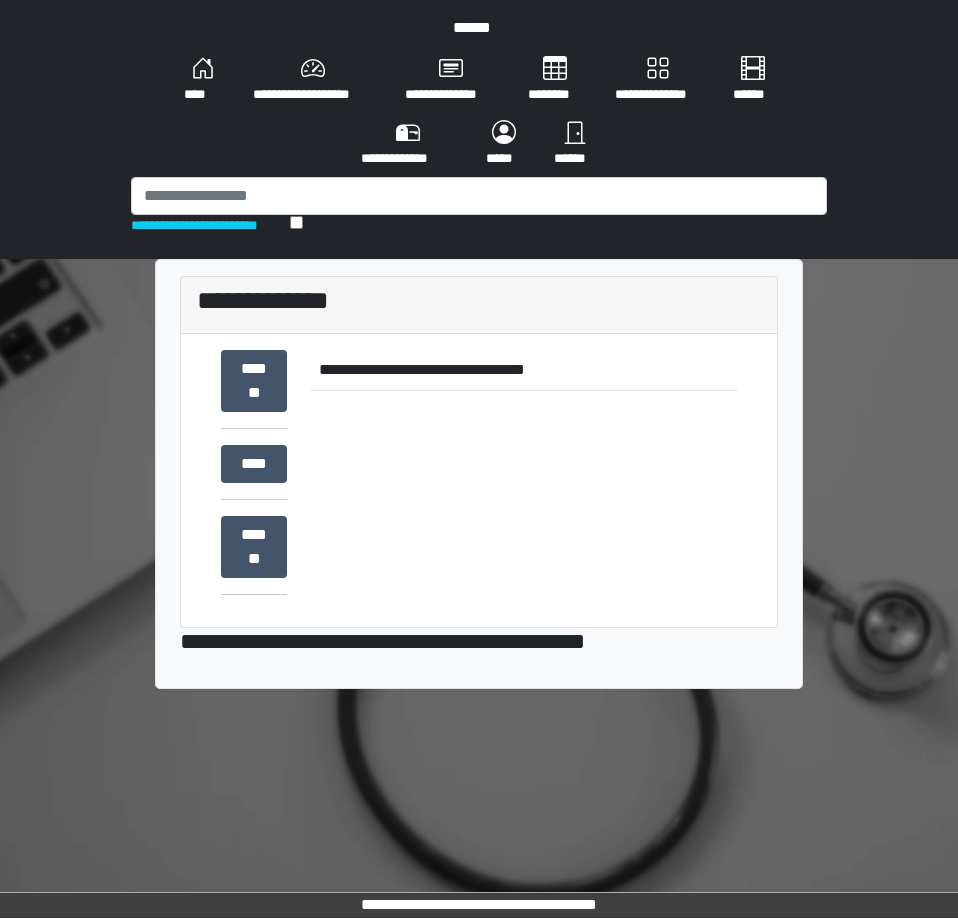 click on "**********" at bounding box center (479, 206) 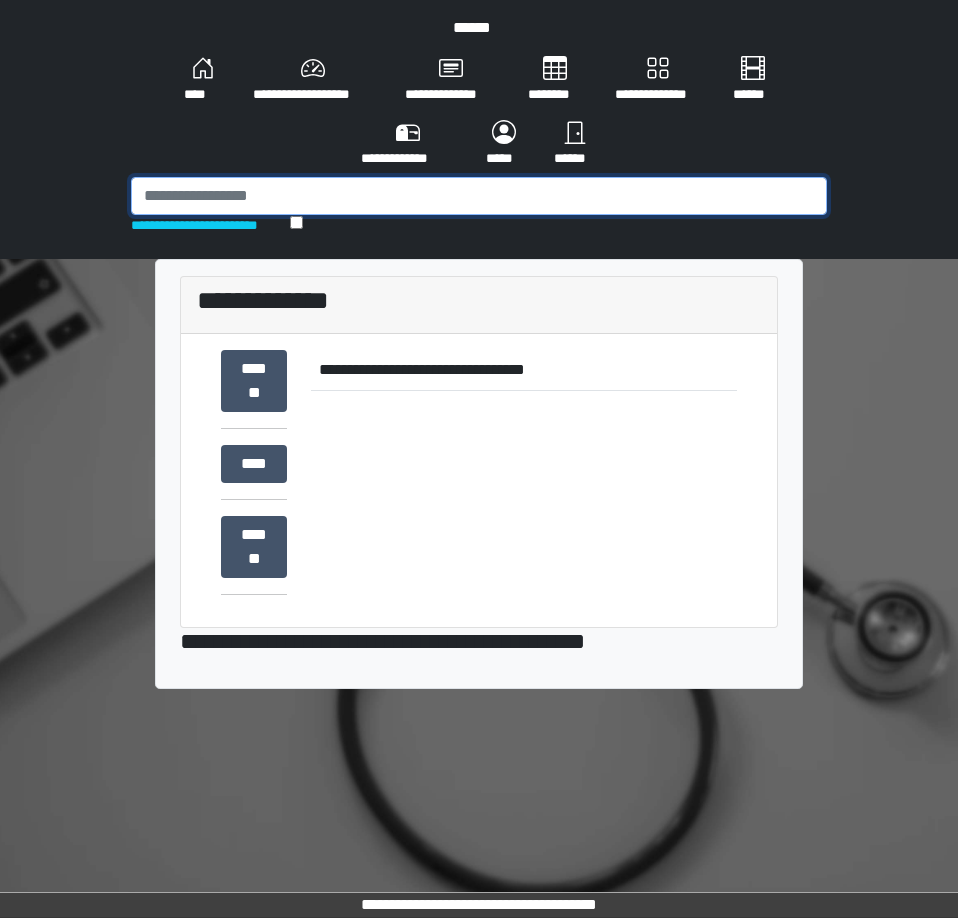 click at bounding box center (479, 196) 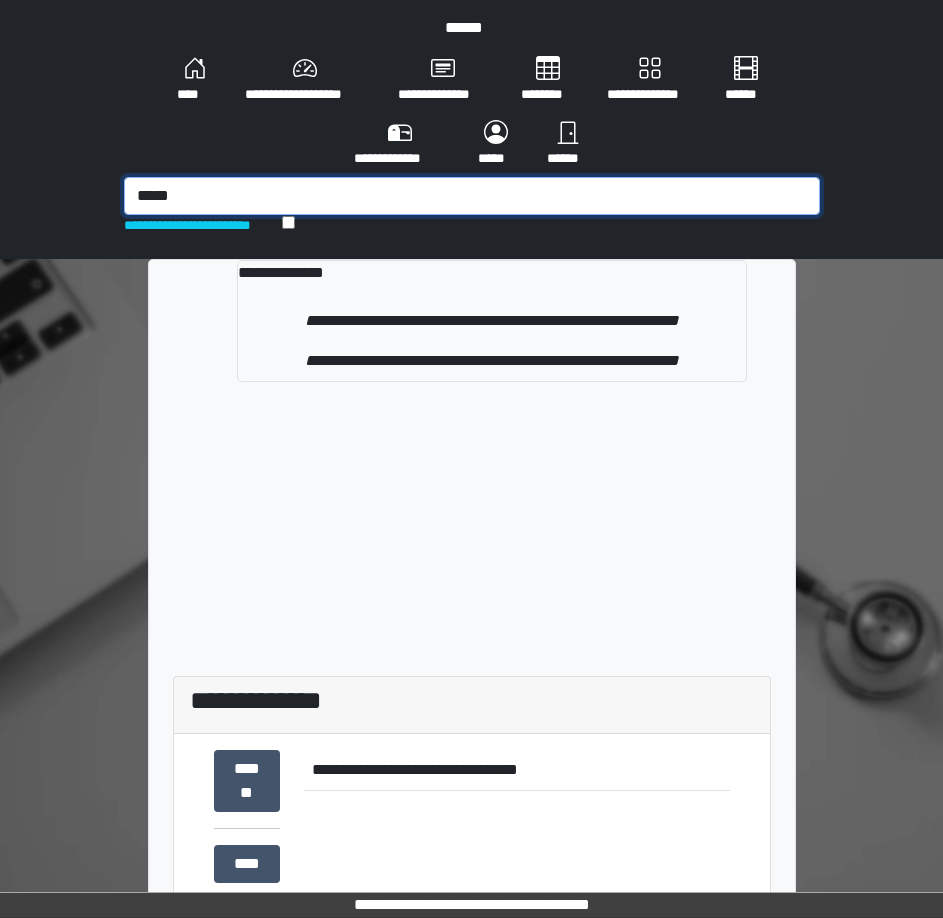 type on "*****" 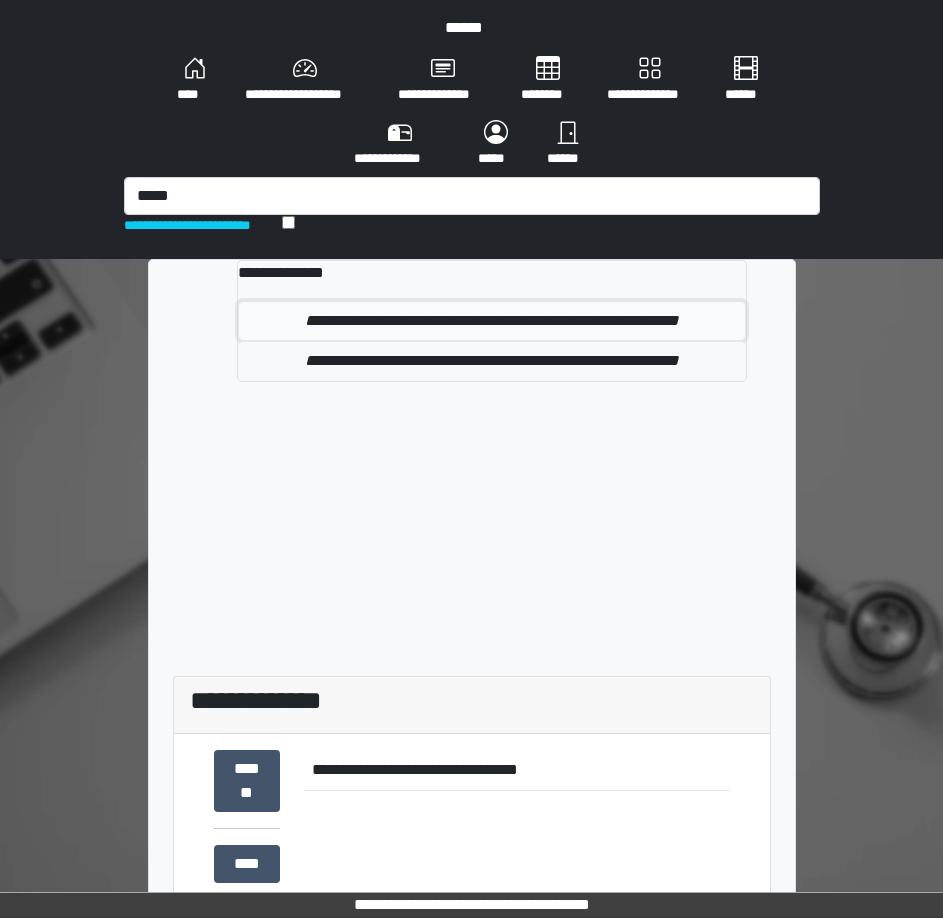 click on "**********" at bounding box center (491, 321) 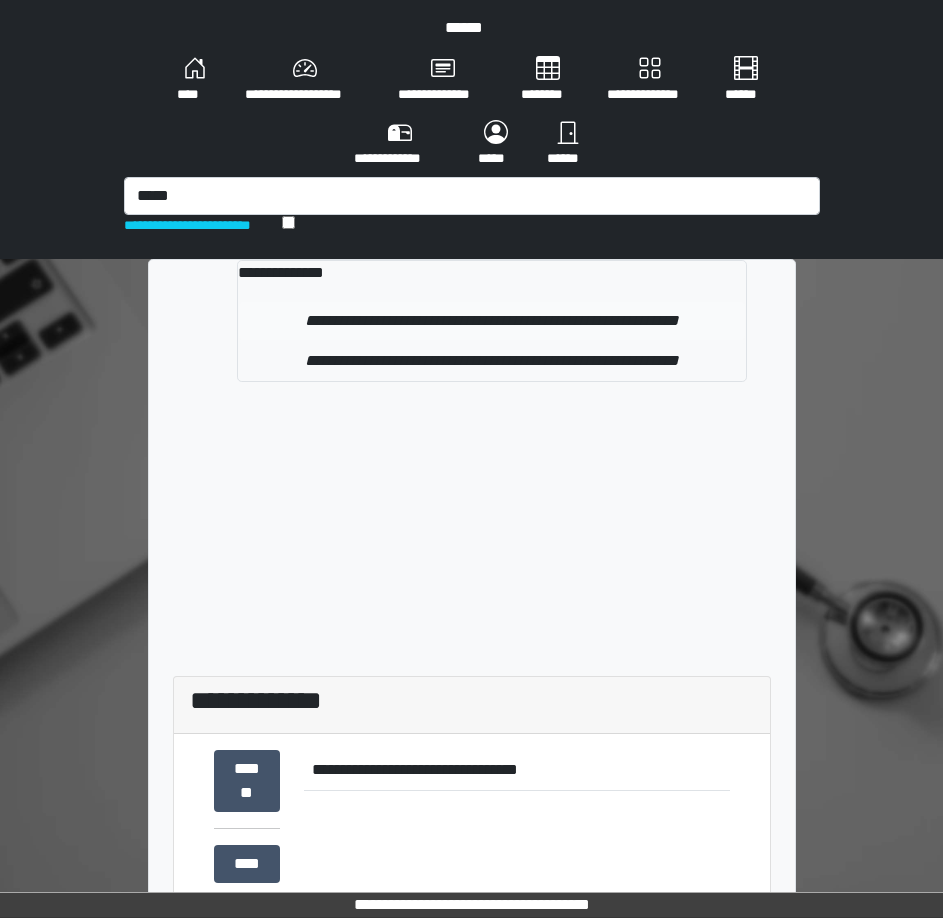 type 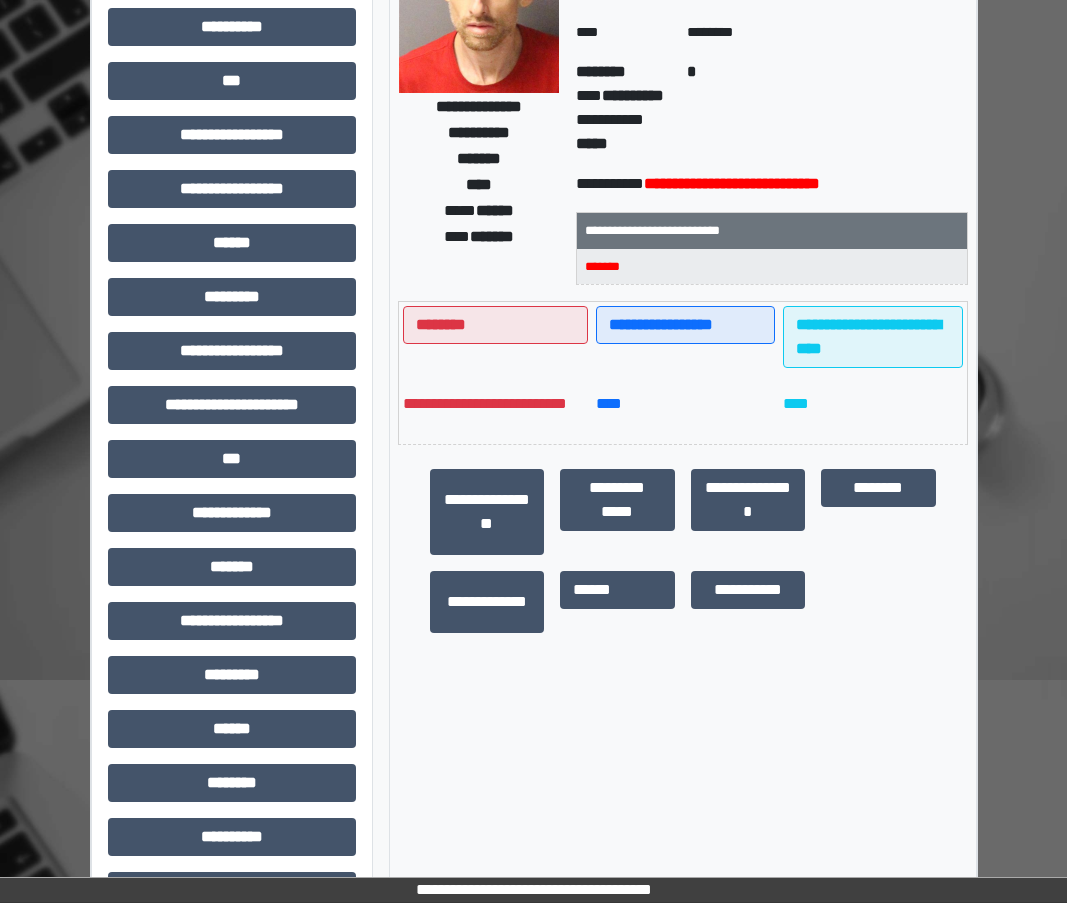scroll, scrollTop: 295, scrollLeft: 0, axis: vertical 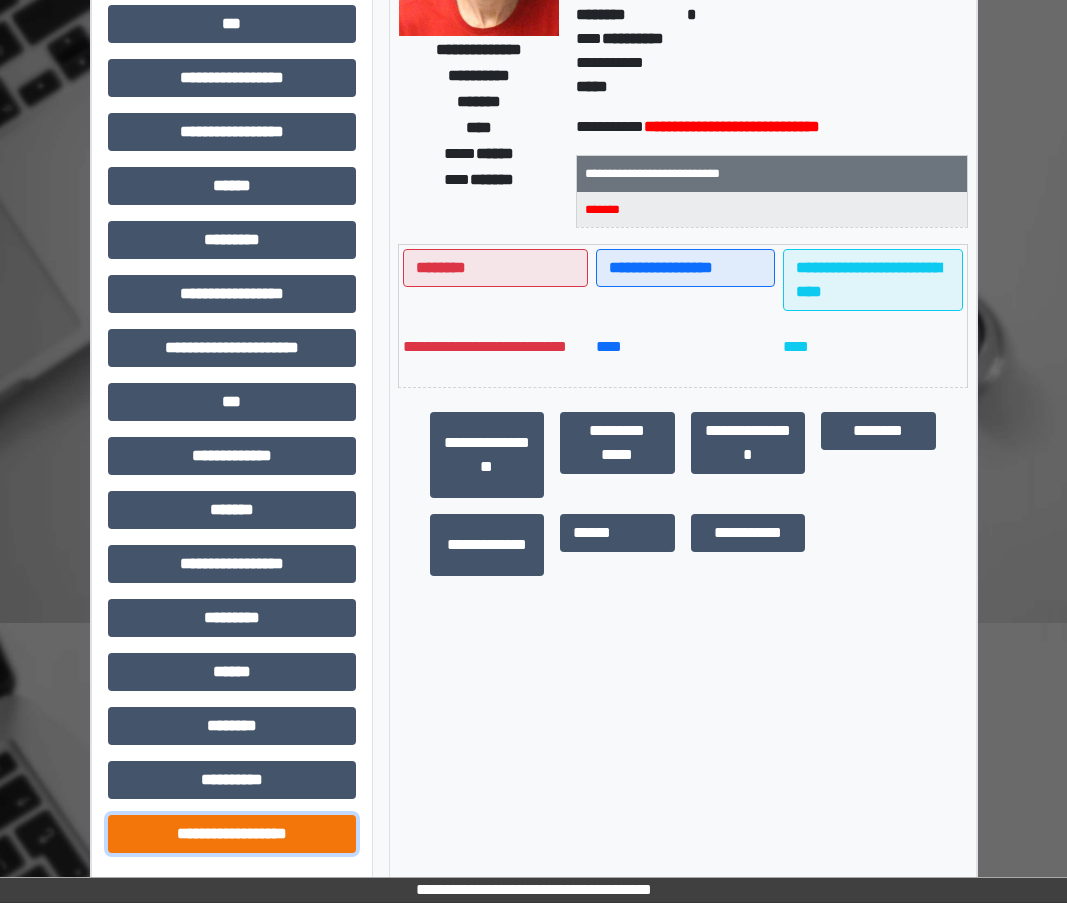 click on "**********" at bounding box center [232, 834] 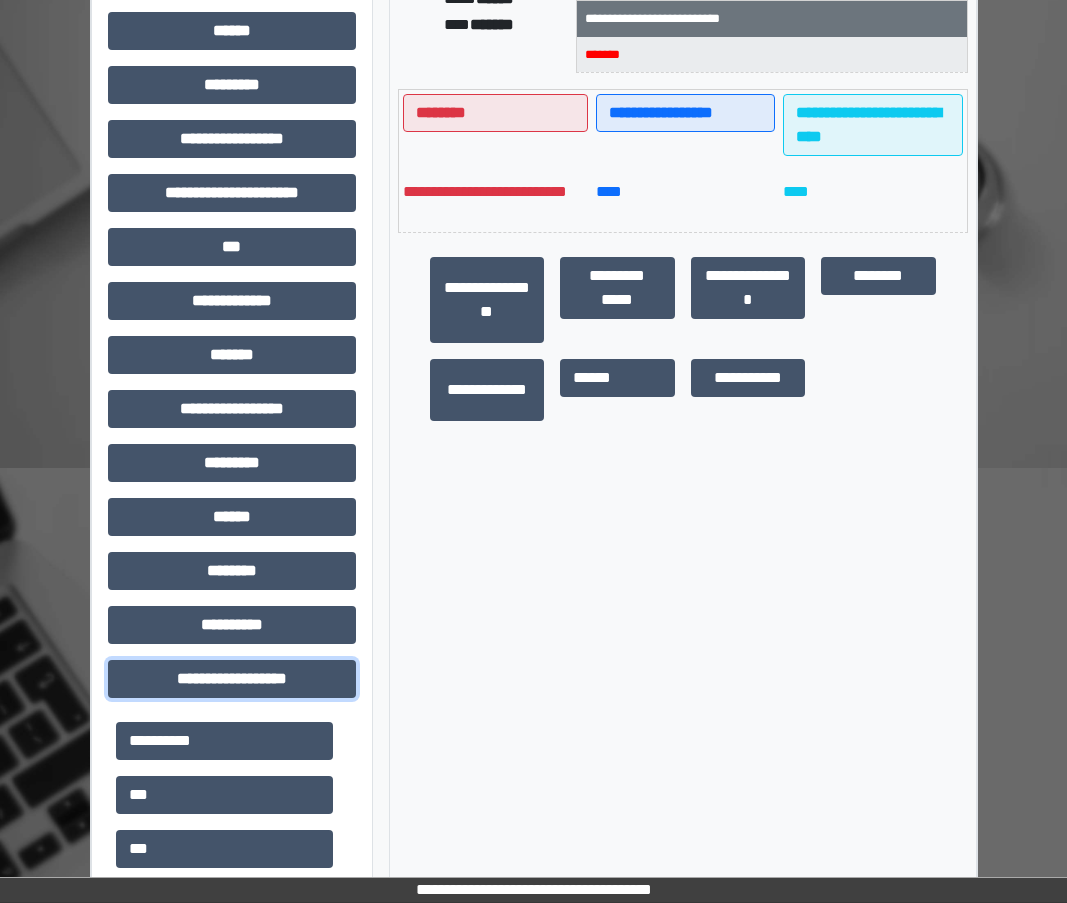 scroll, scrollTop: 477, scrollLeft: 0, axis: vertical 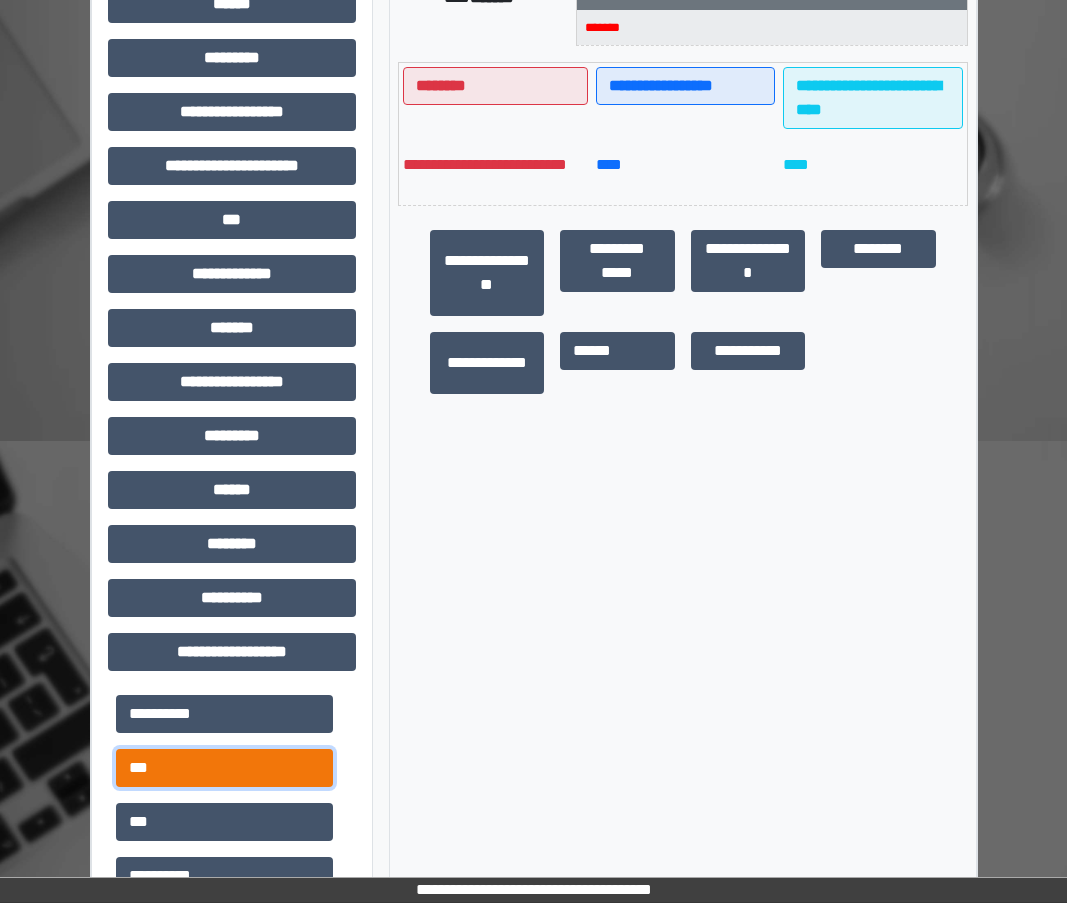 click on "***" at bounding box center [224, 768] 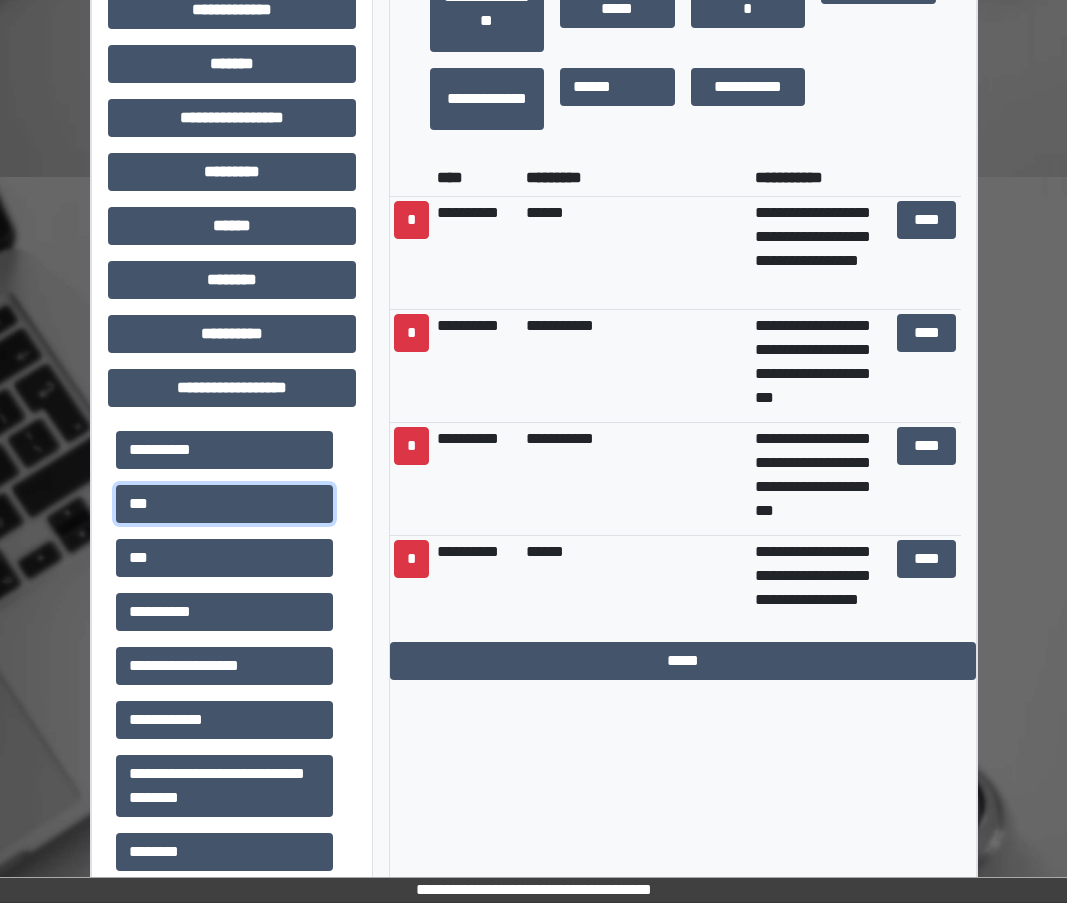 scroll, scrollTop: 775, scrollLeft: 0, axis: vertical 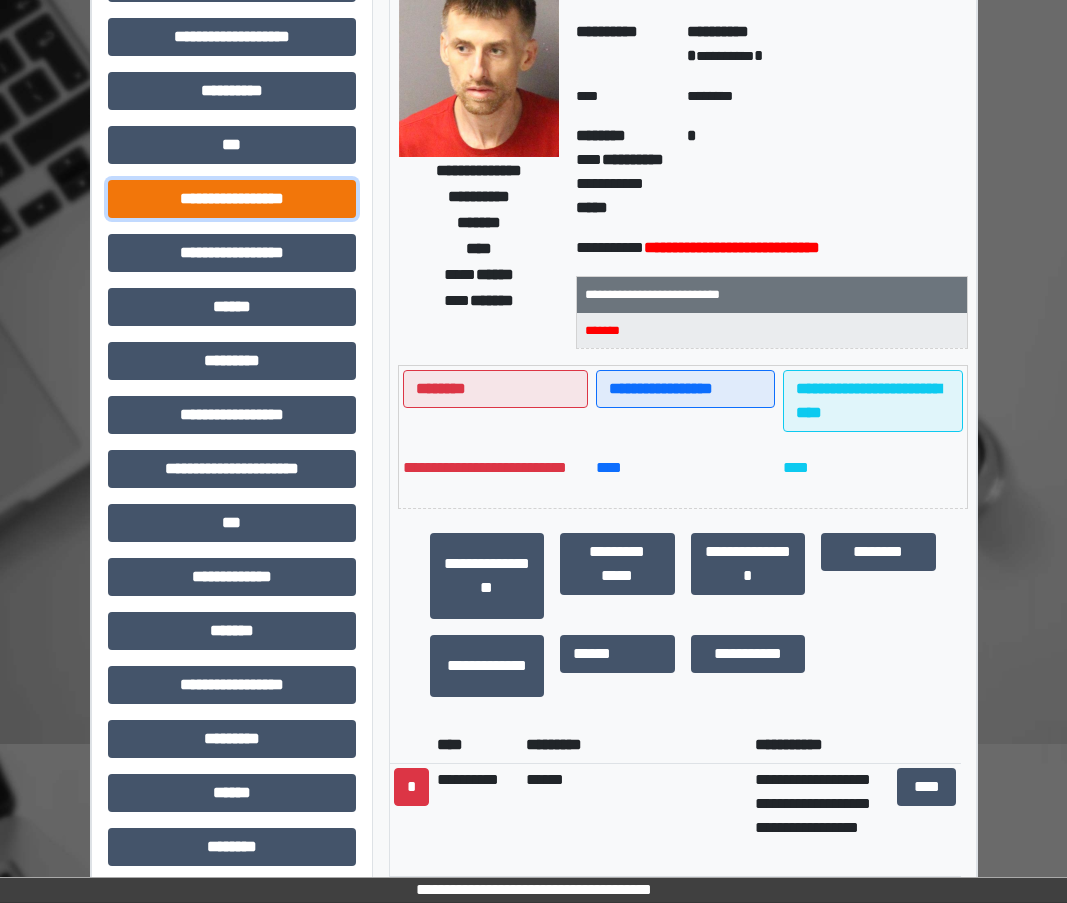click on "**********" at bounding box center (232, 199) 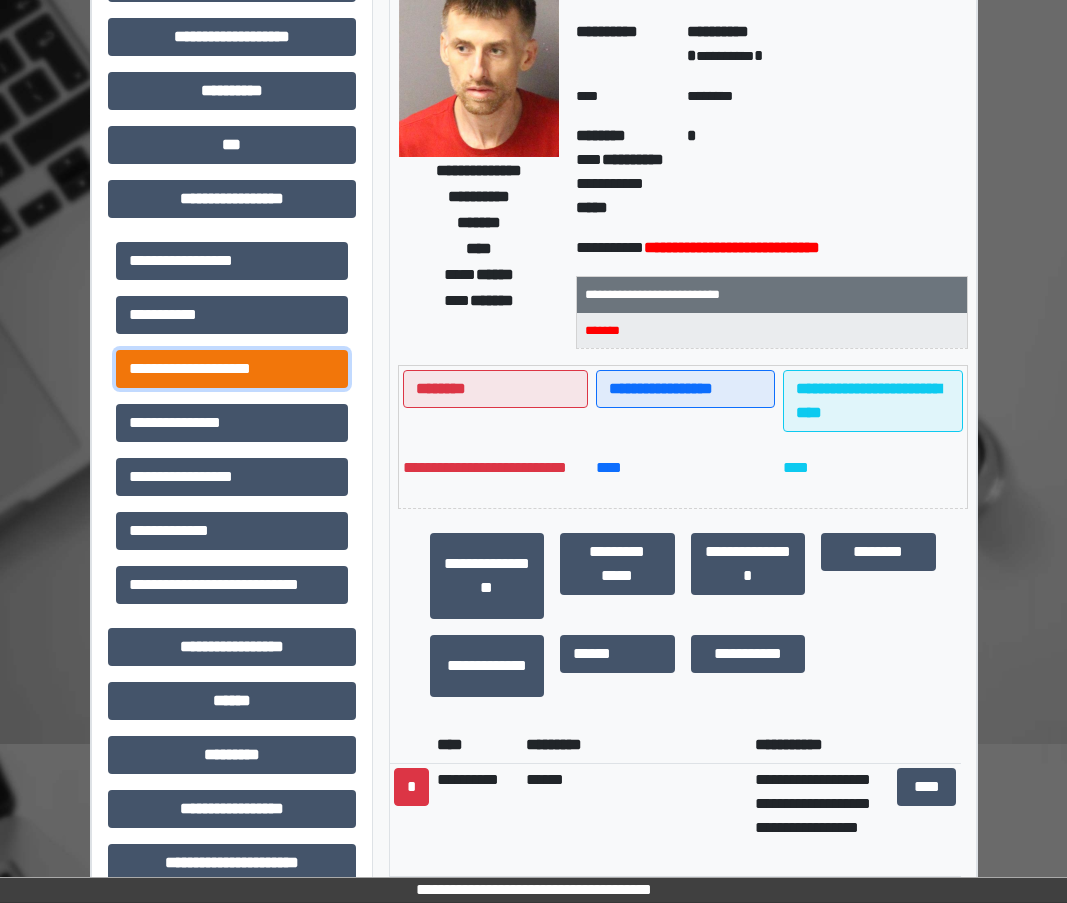 click on "**********" at bounding box center (232, 369) 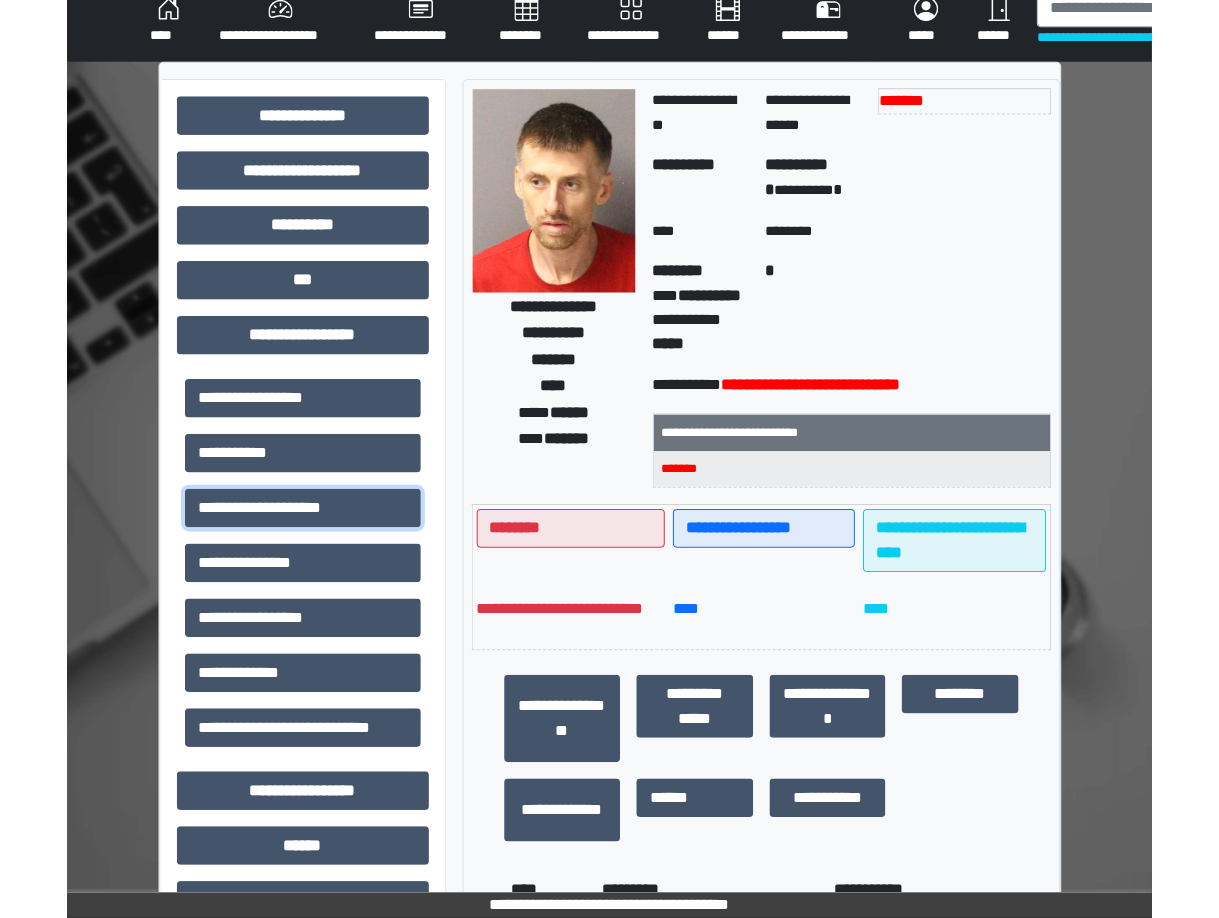 scroll, scrollTop: 9, scrollLeft: 0, axis: vertical 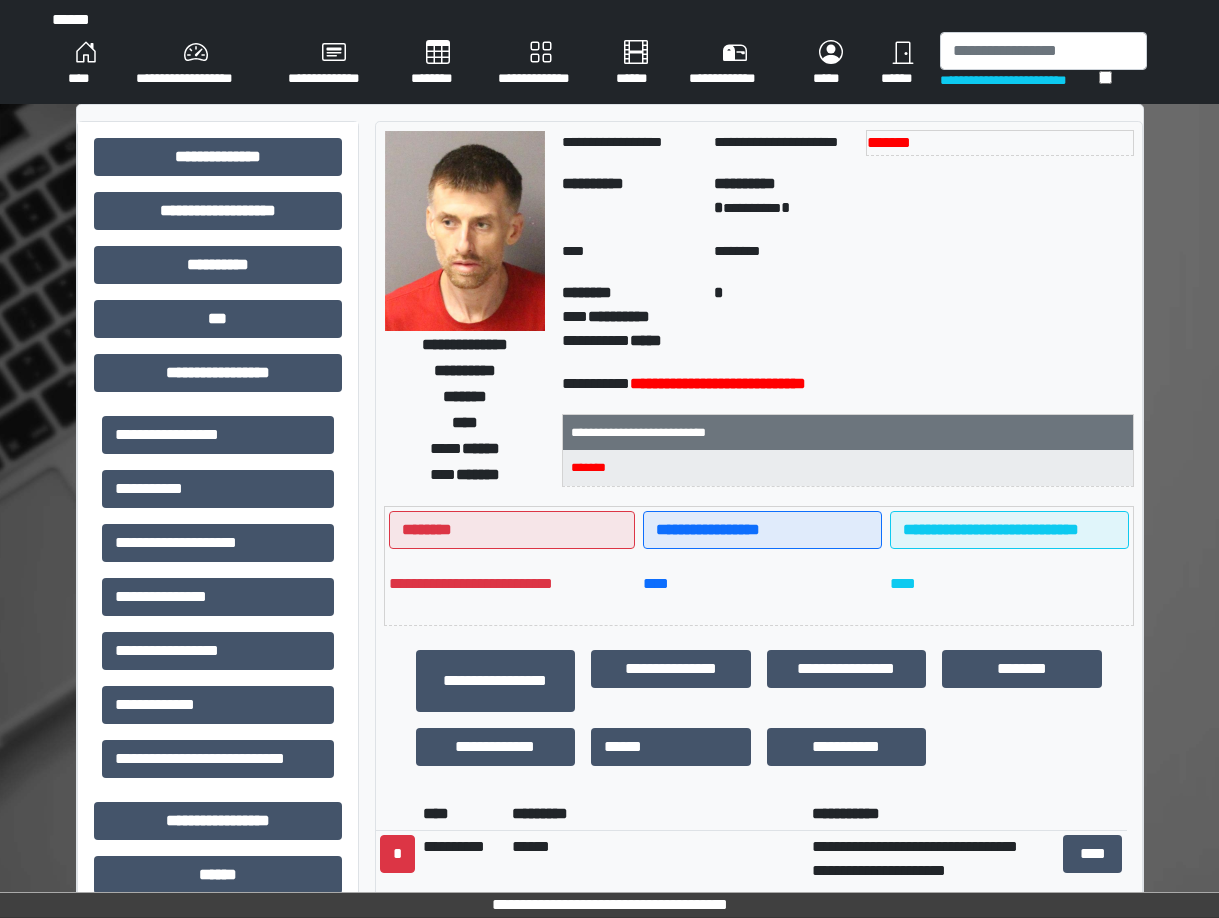 click on "**********" at bounding box center (196, 64) 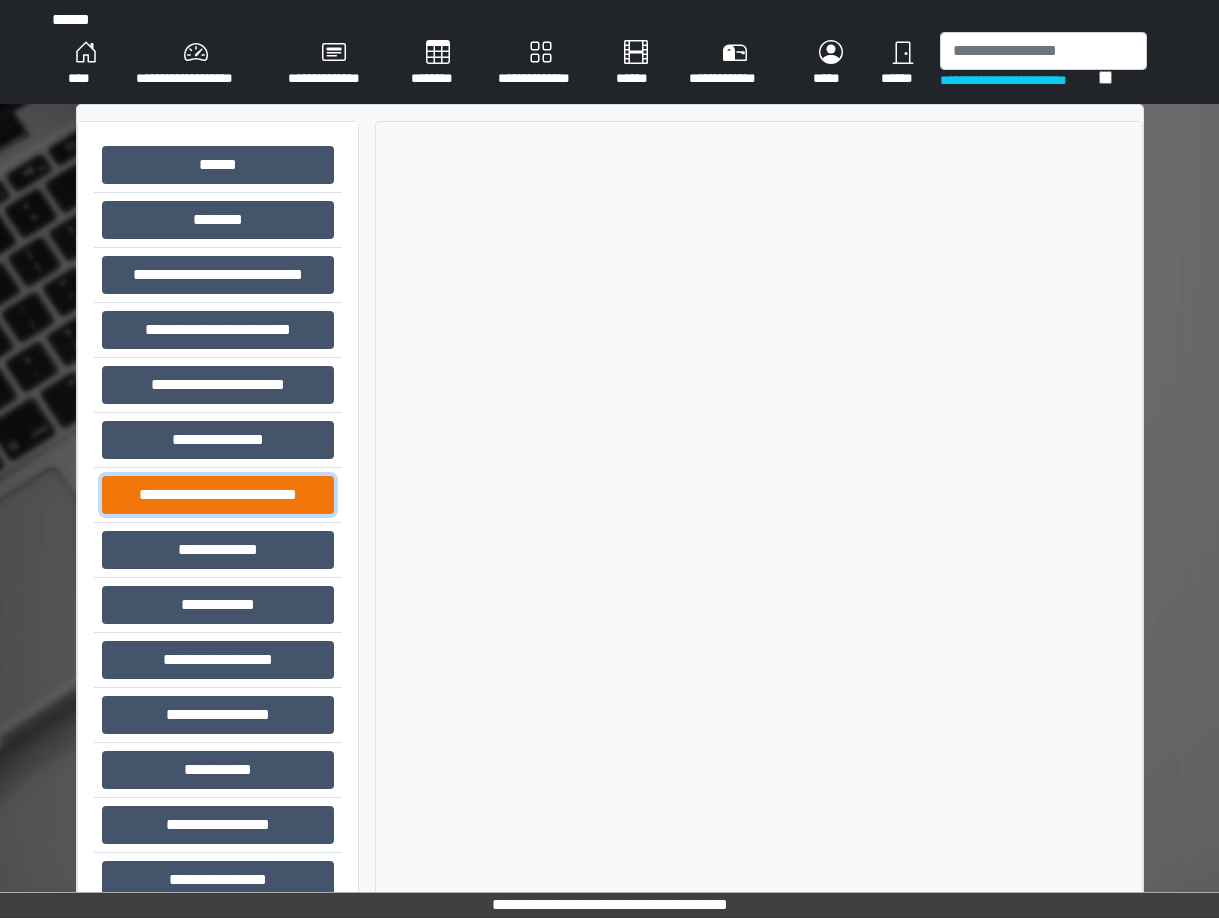click on "**********" at bounding box center [218, 495] 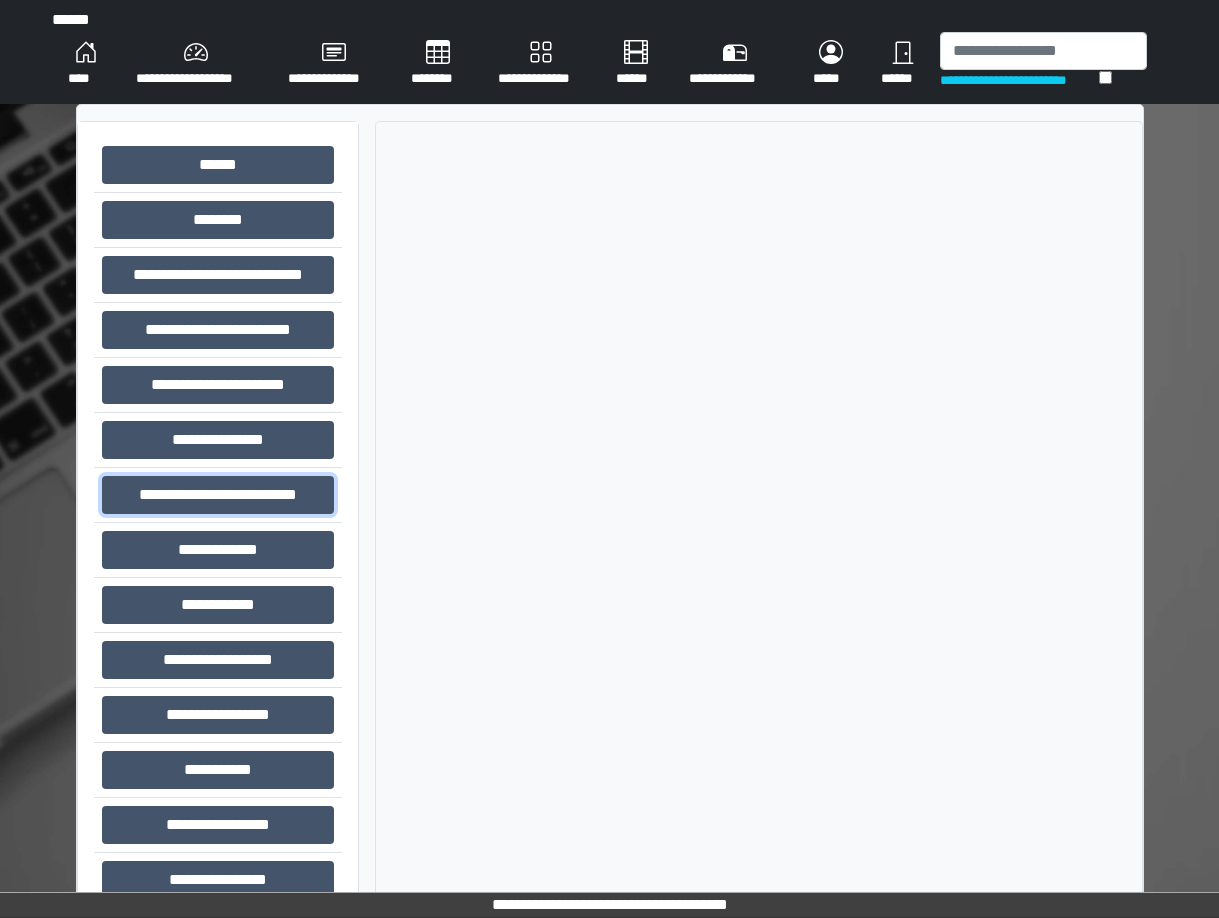 select 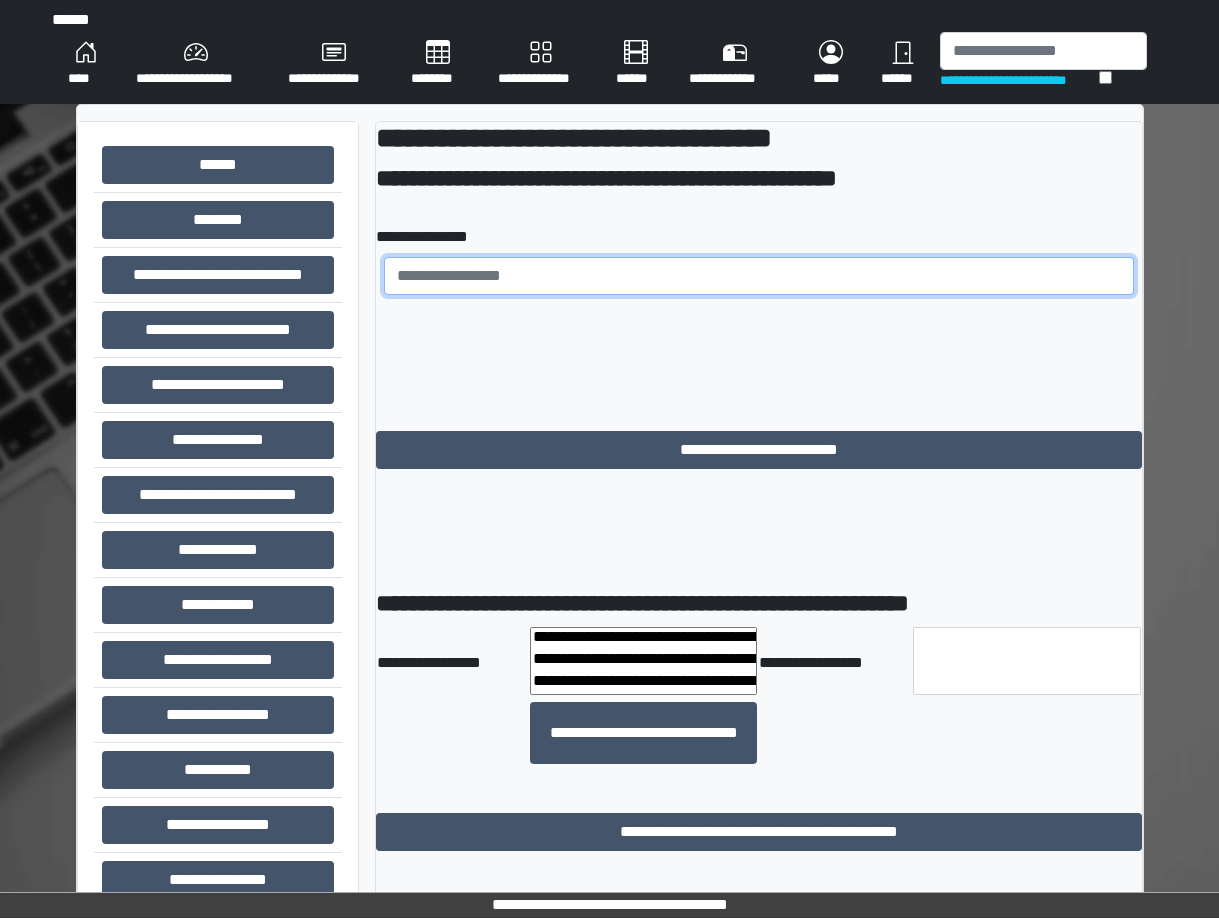 click at bounding box center (759, 276) 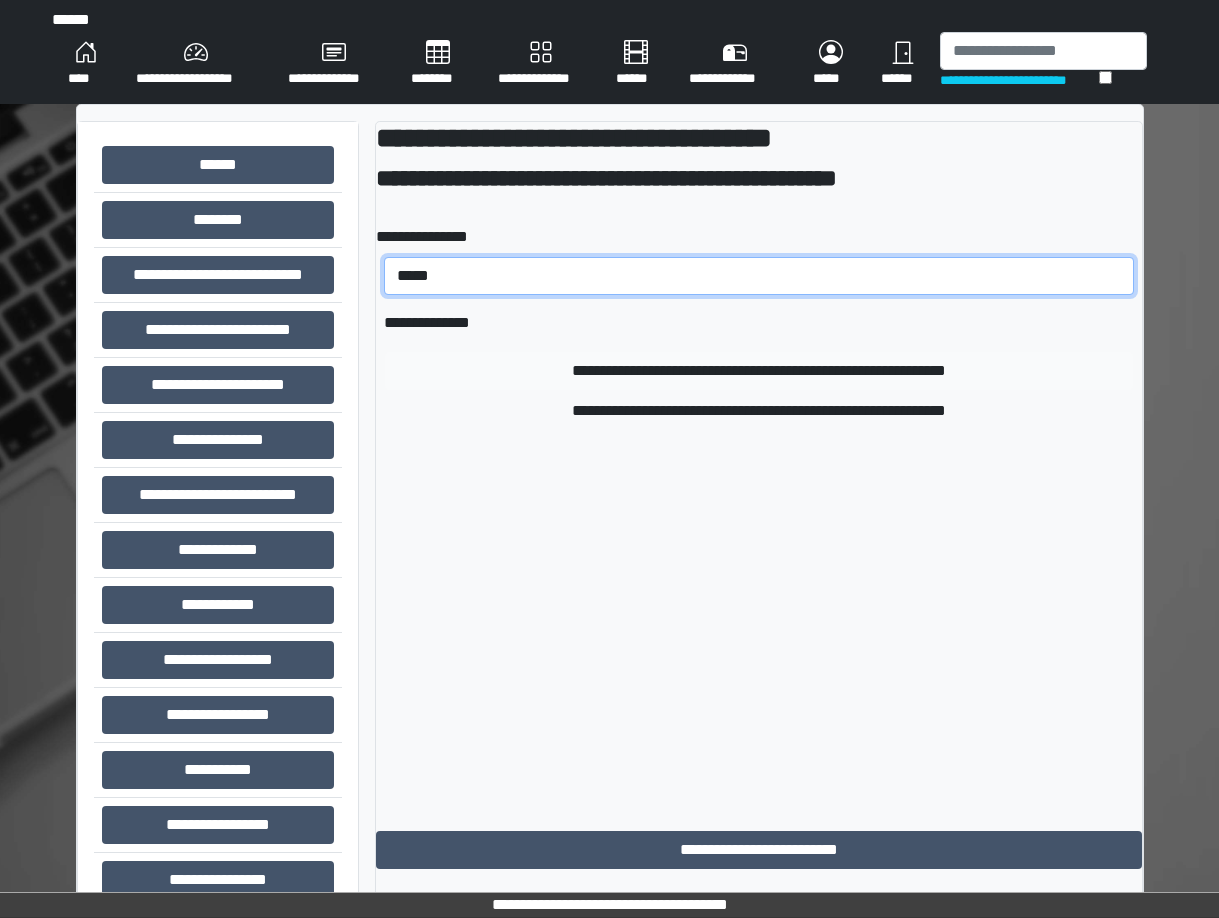 type on "*****" 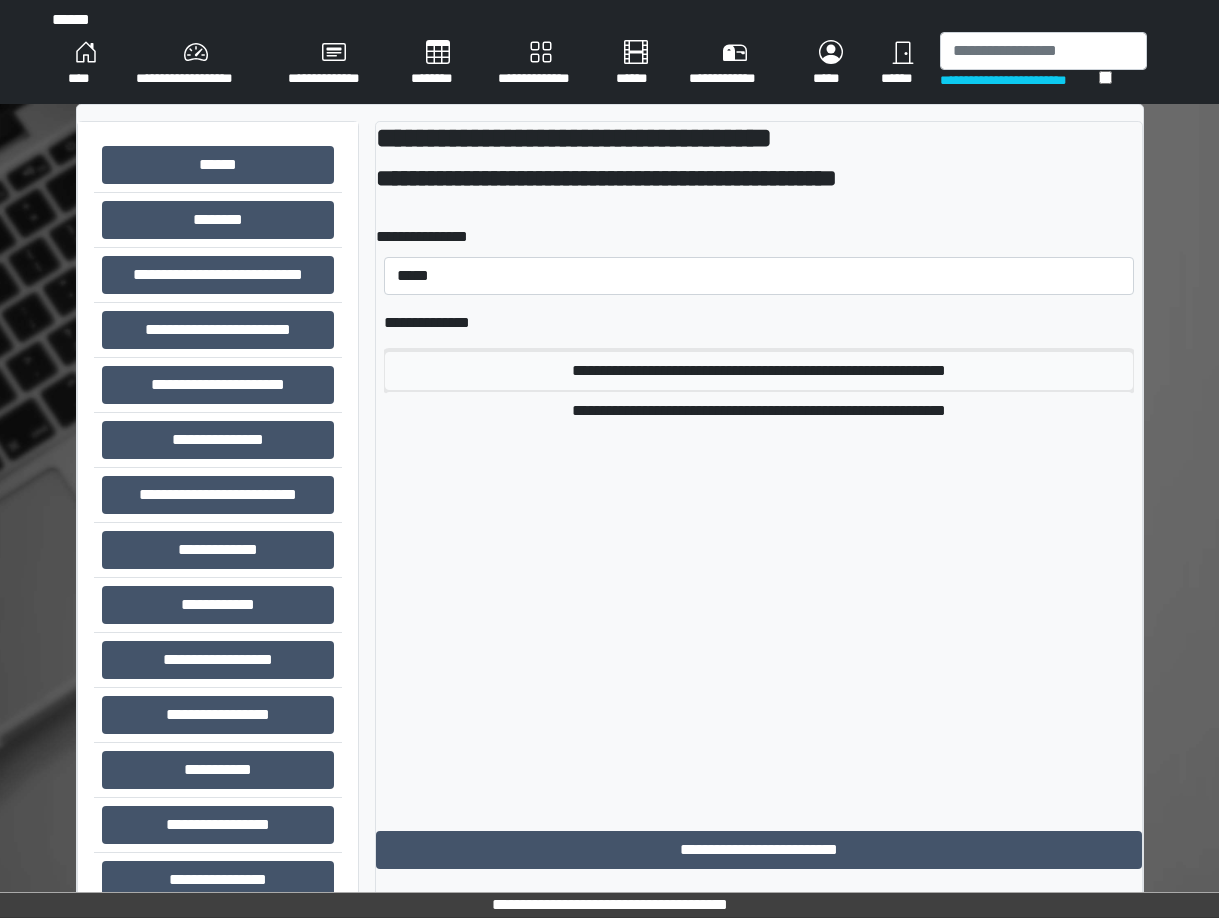 click on "**********" at bounding box center (759, 371) 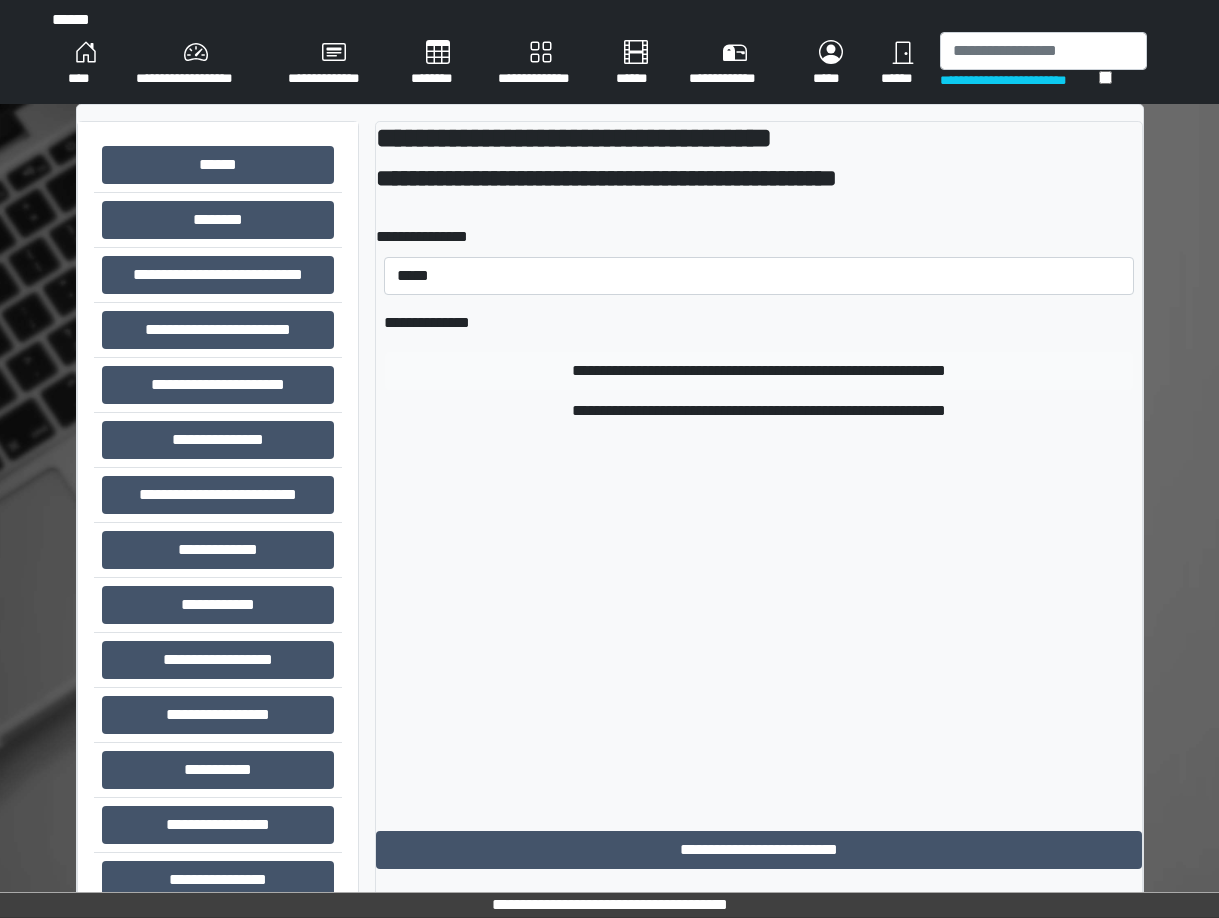 type 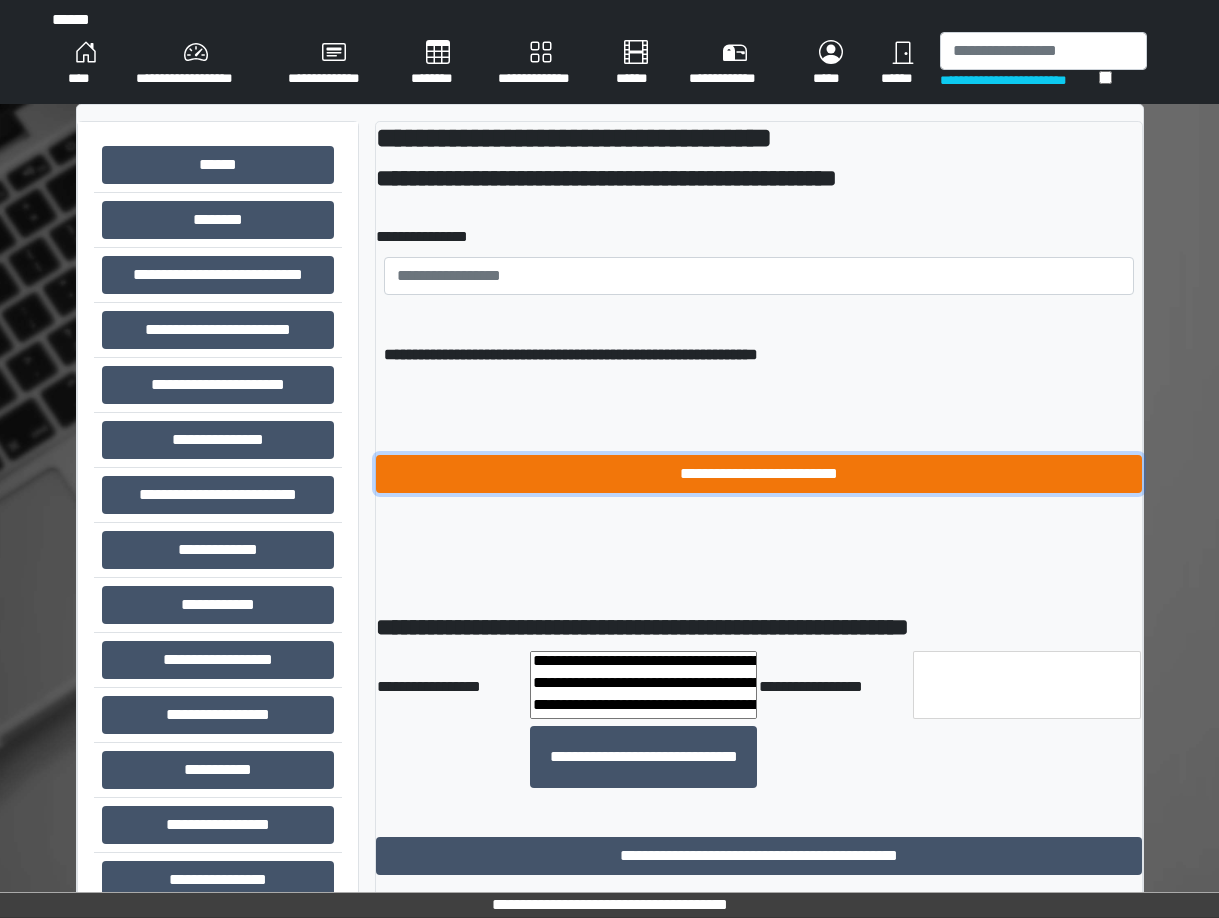 click on "**********" at bounding box center (759, 474) 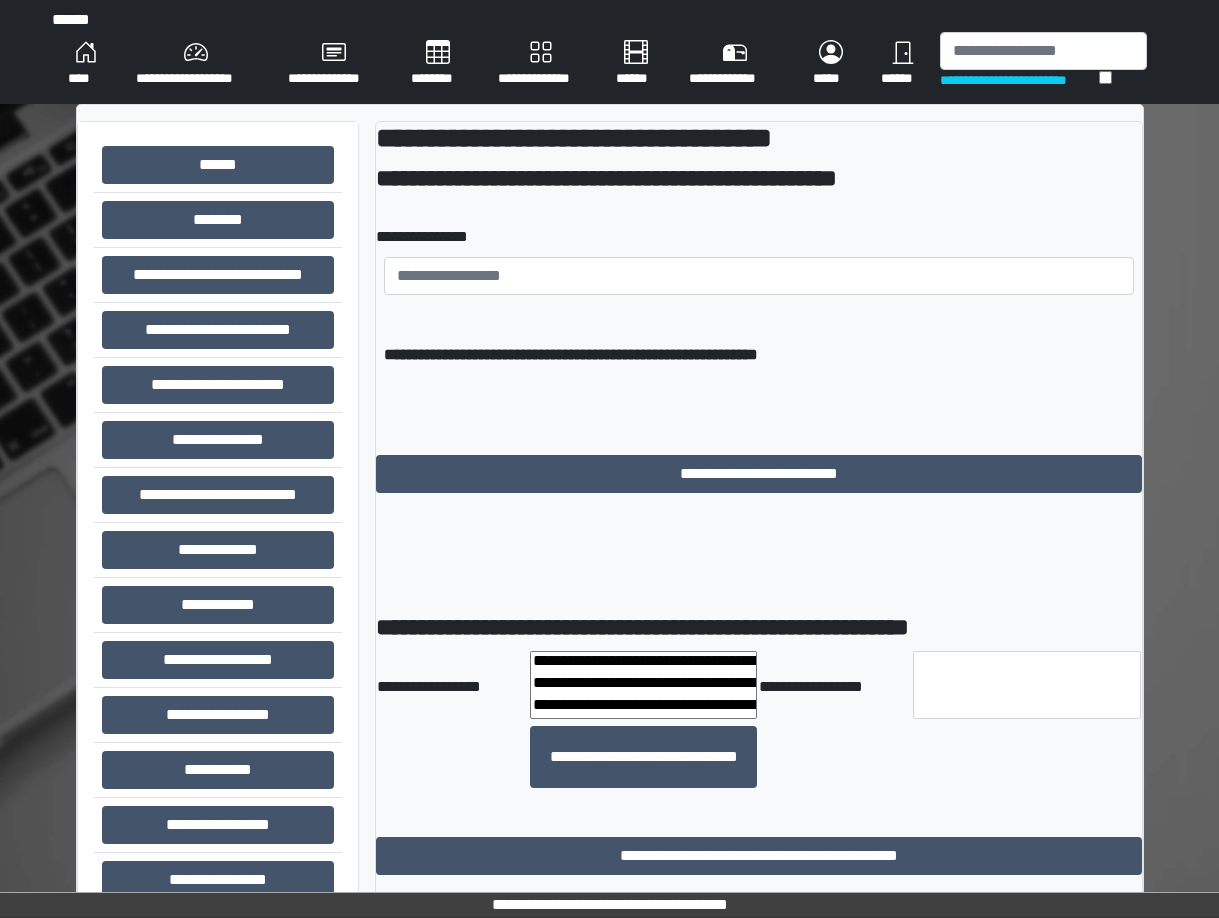 select 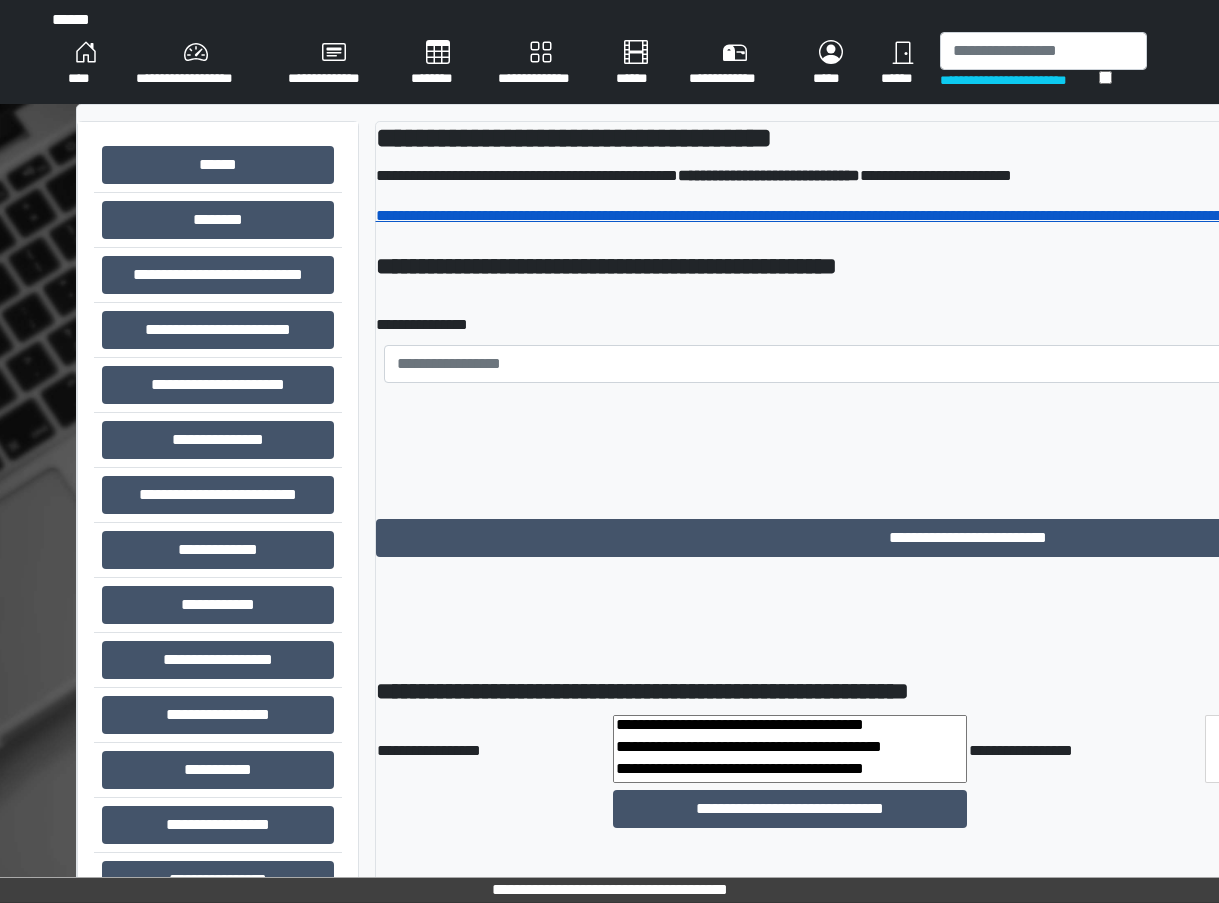 click on "**********" at bounding box center (887, 215) 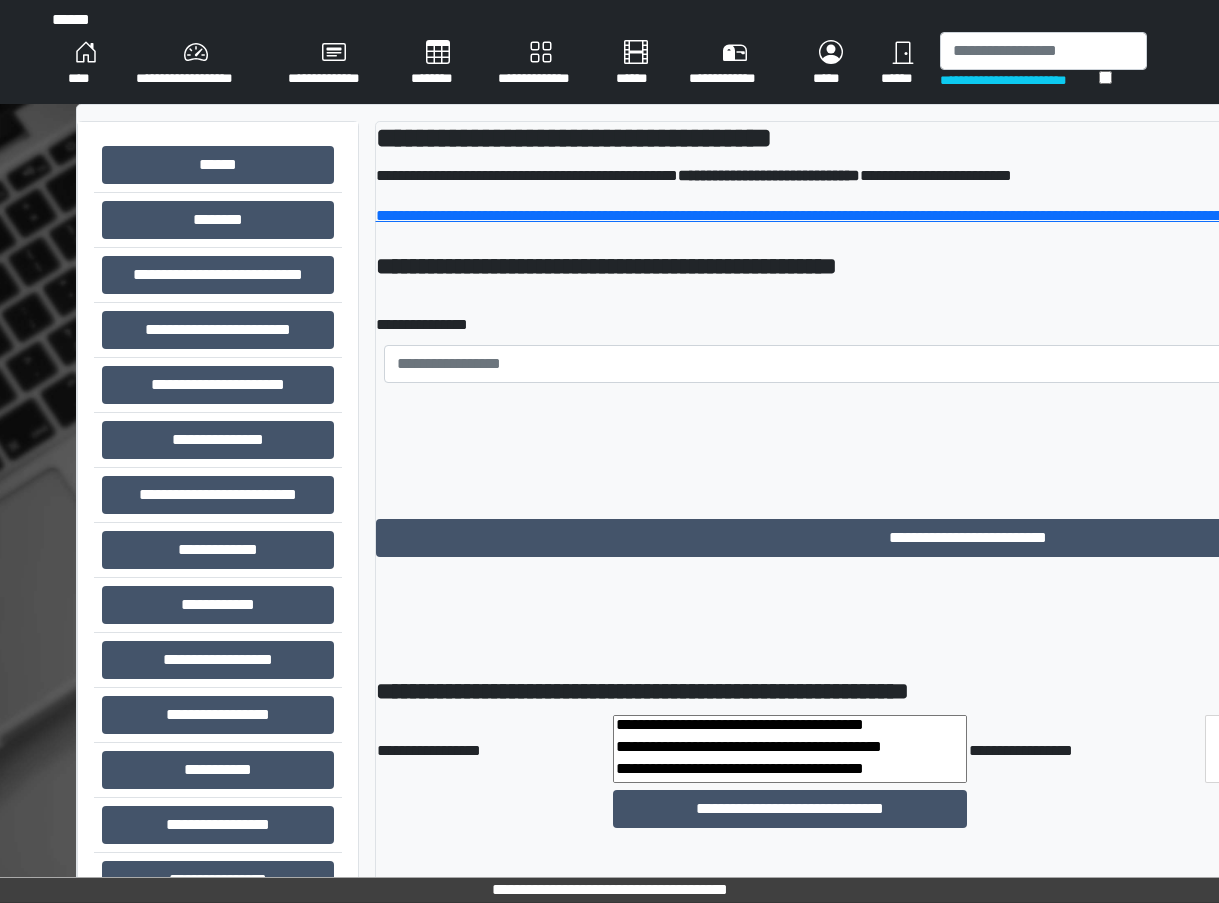 click on "**********" at bounding box center [196, 64] 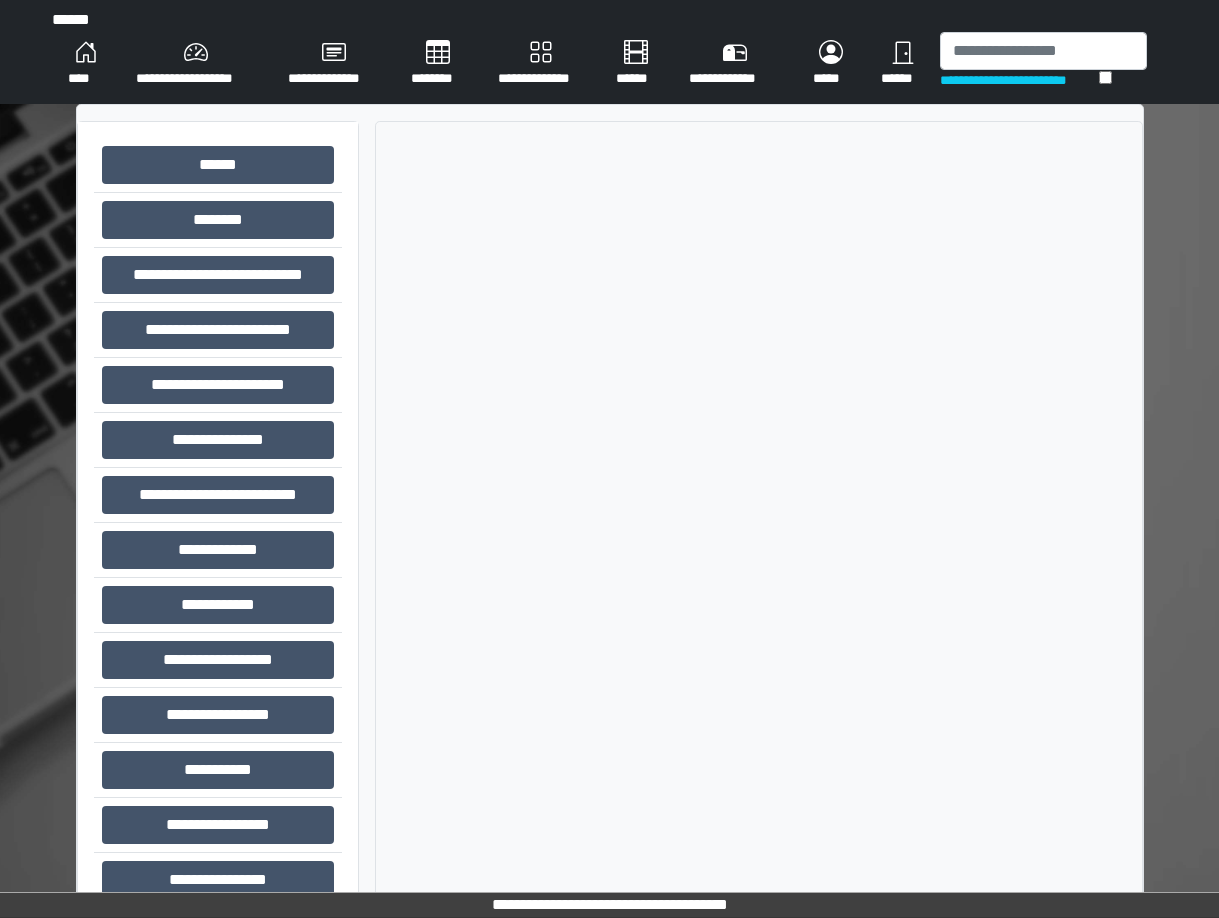 click on "****" at bounding box center (86, 64) 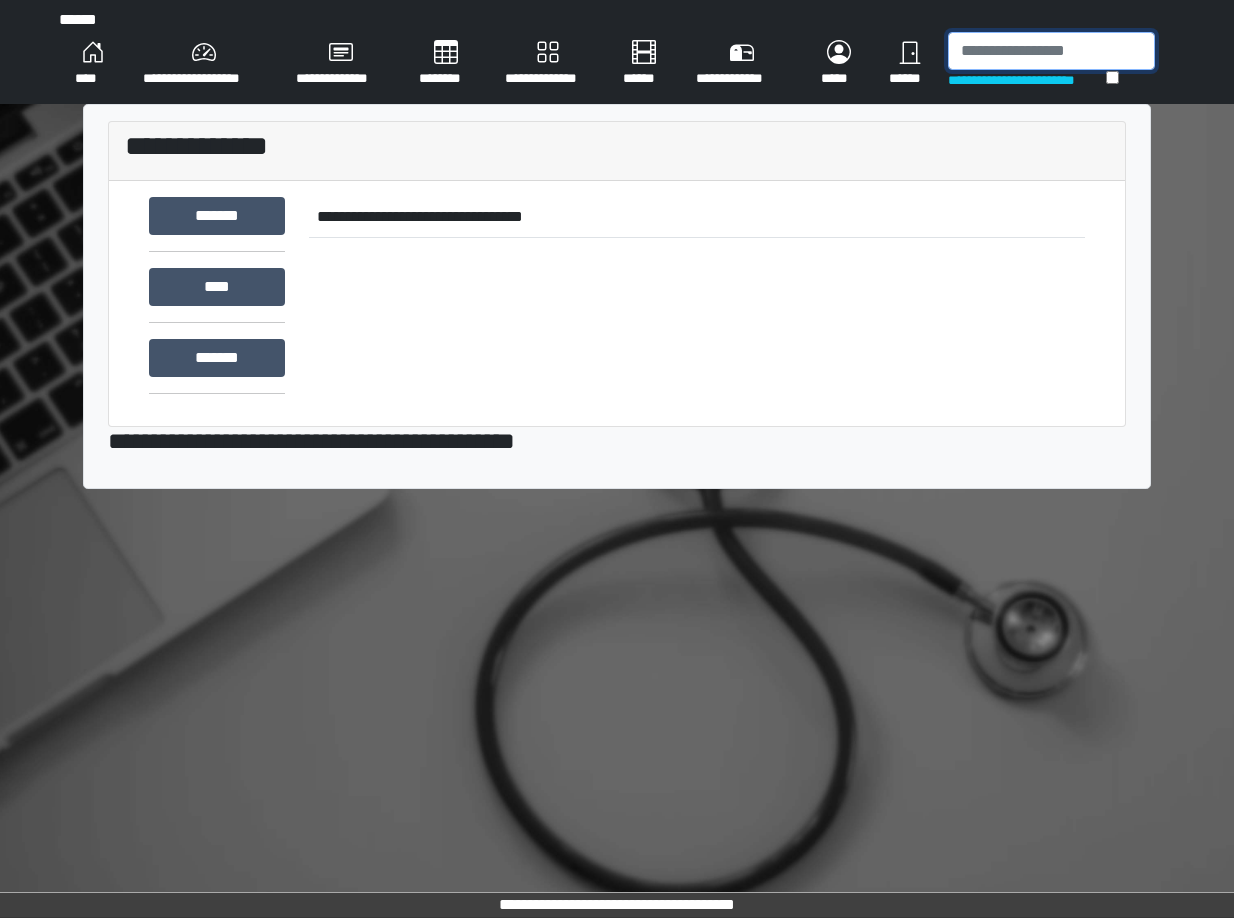 click at bounding box center [1051, 51] 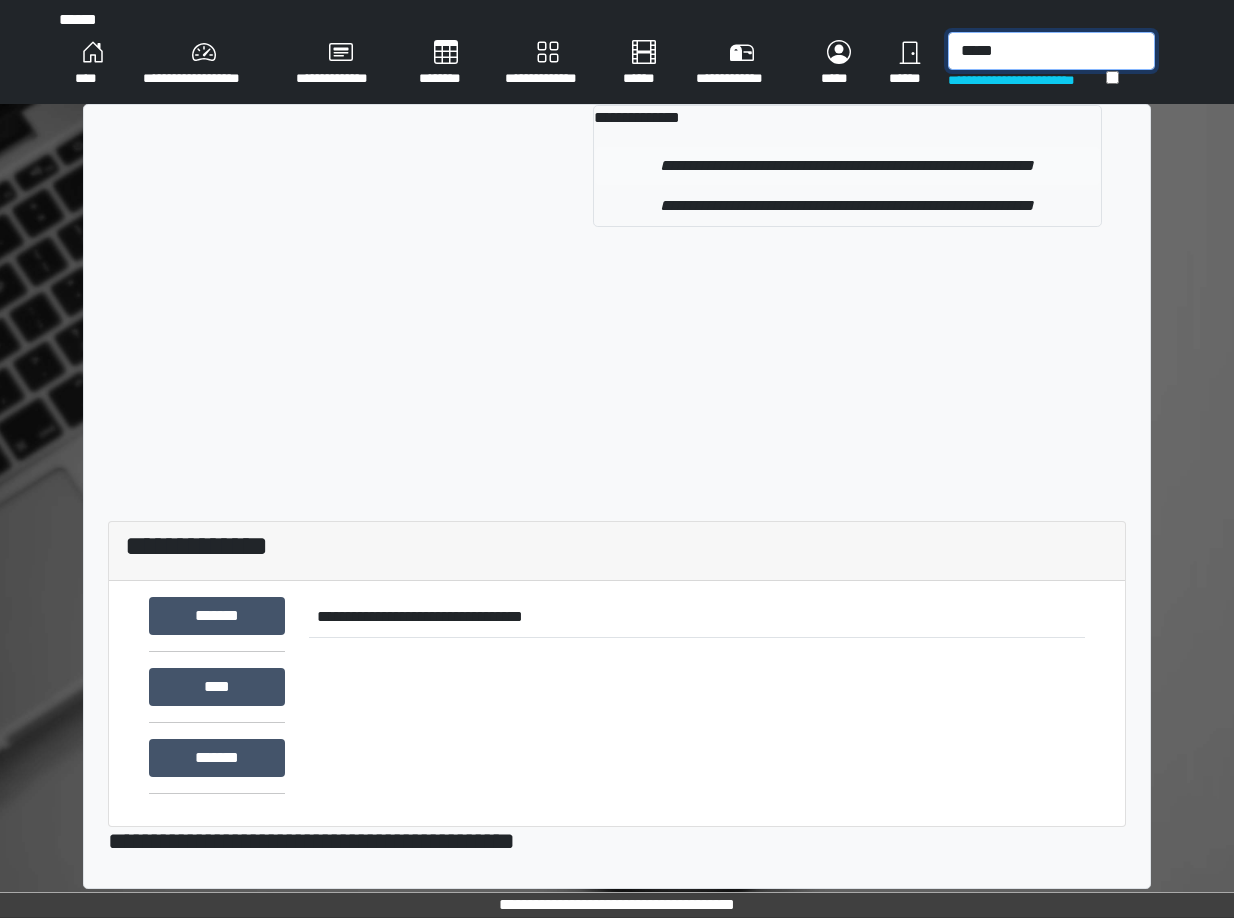 type on "*****" 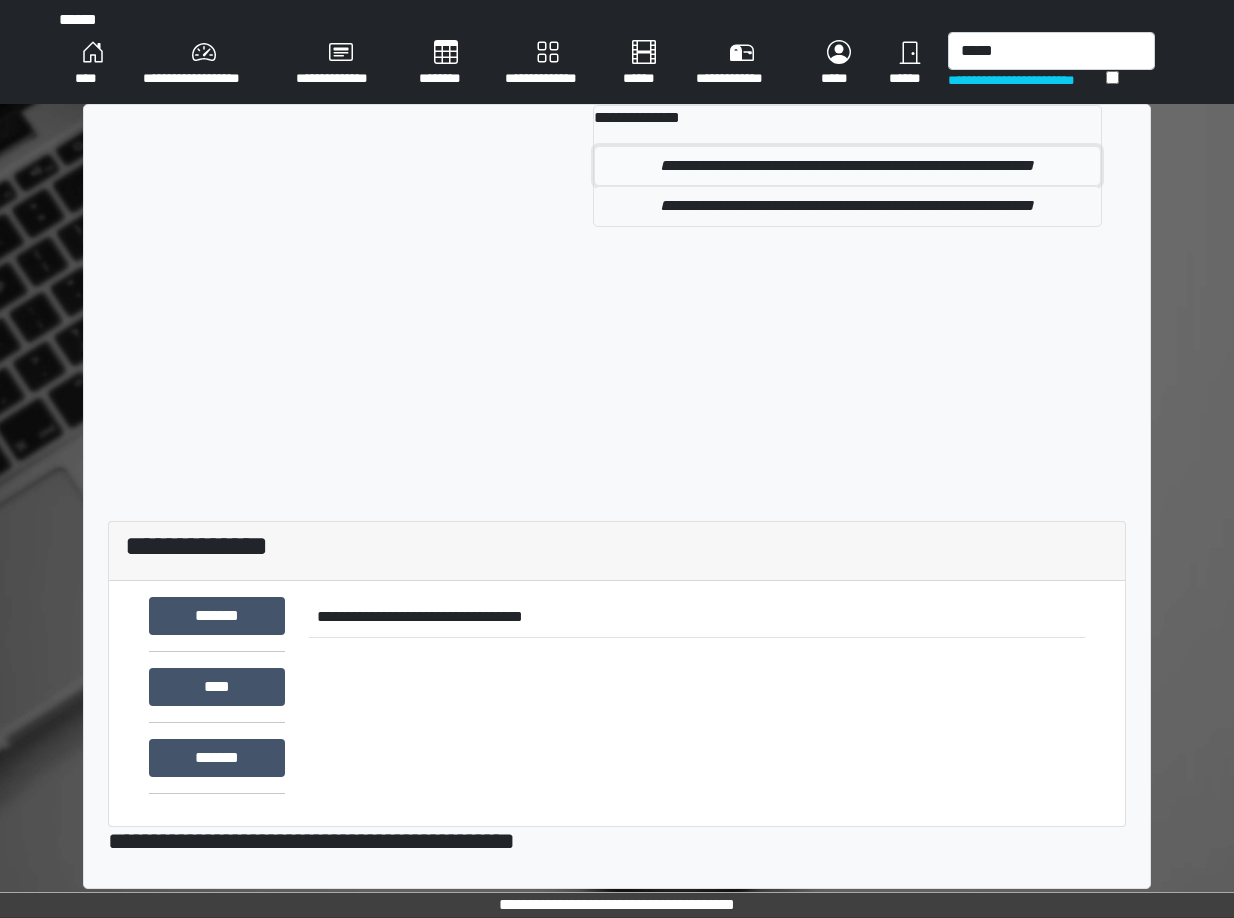 click on "**********" at bounding box center (847, 166) 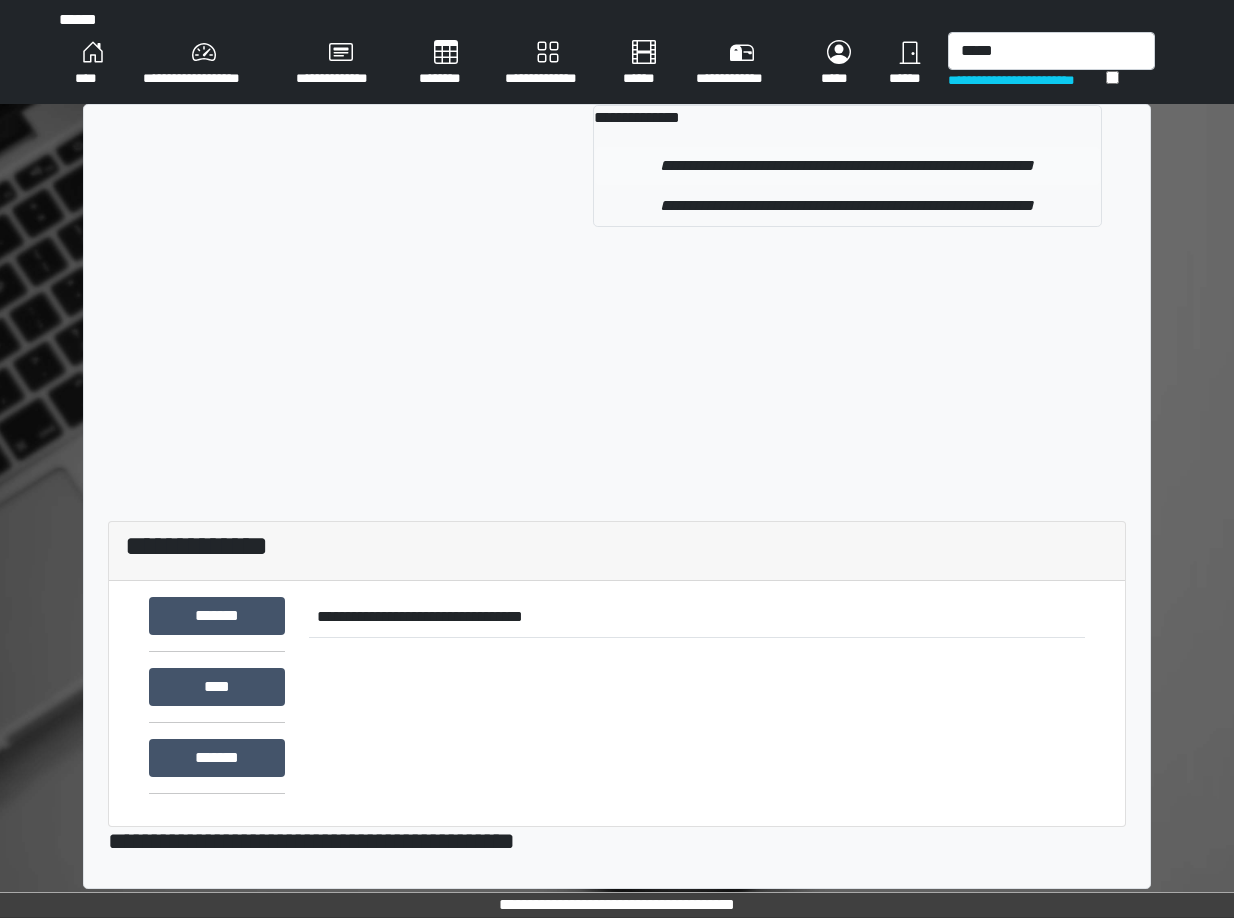 type 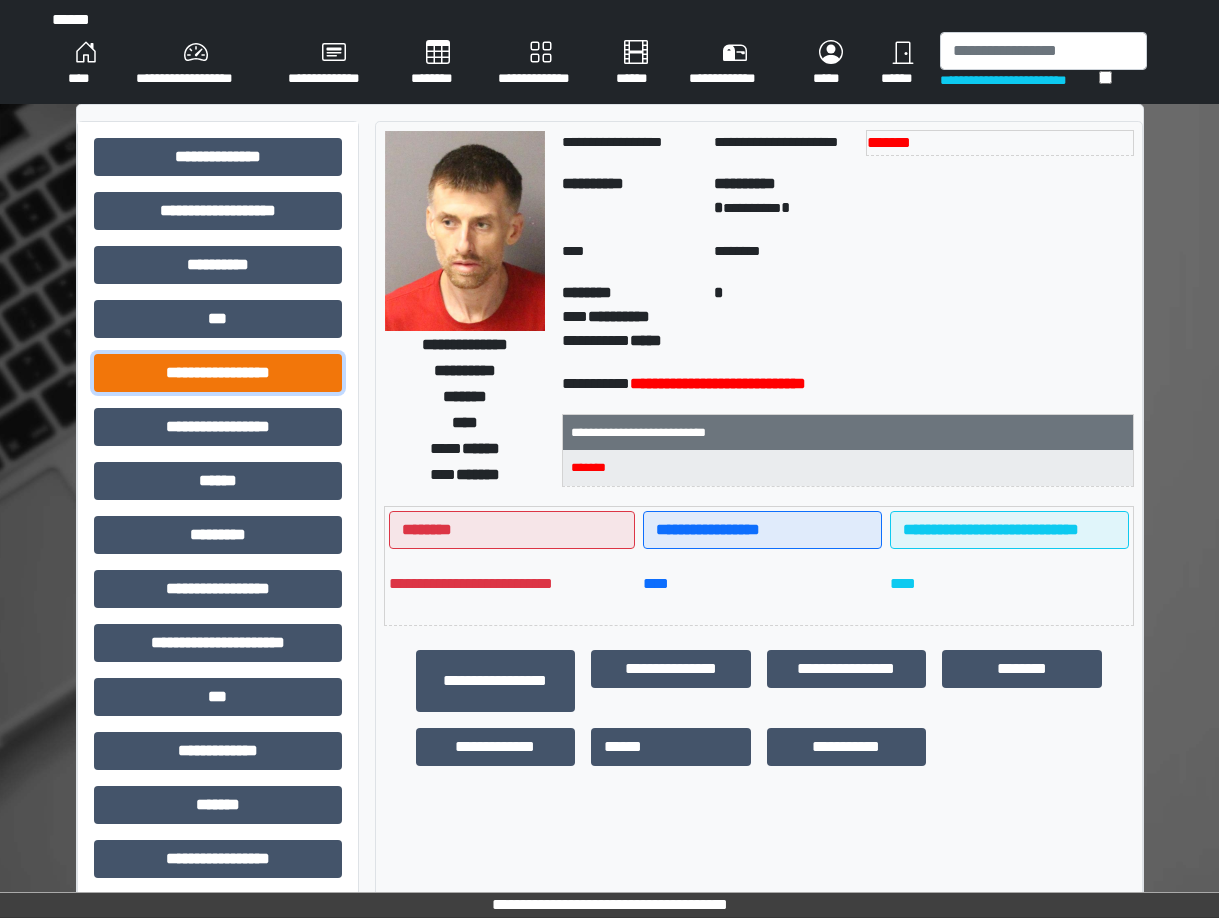 click on "**********" at bounding box center [218, 373] 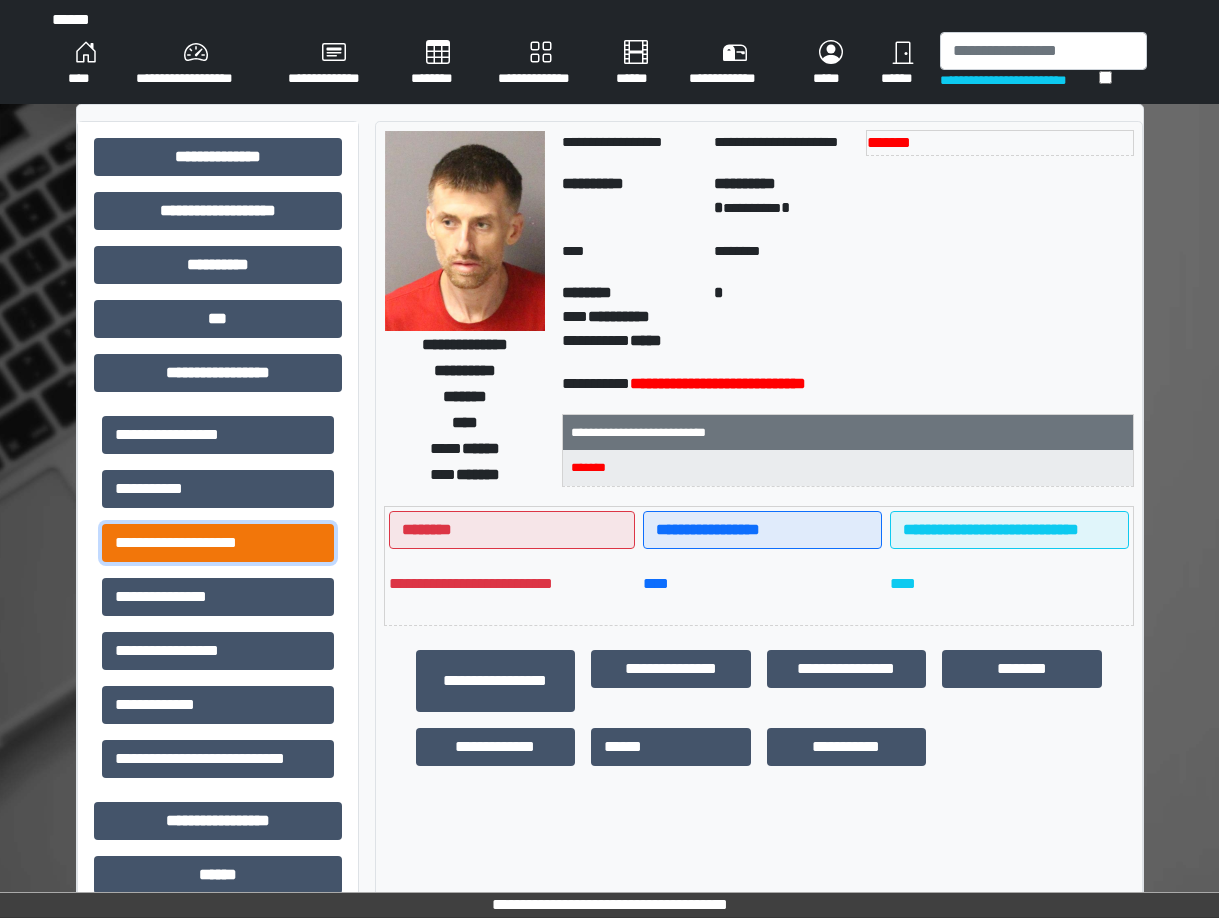click on "**********" at bounding box center (218, 543) 